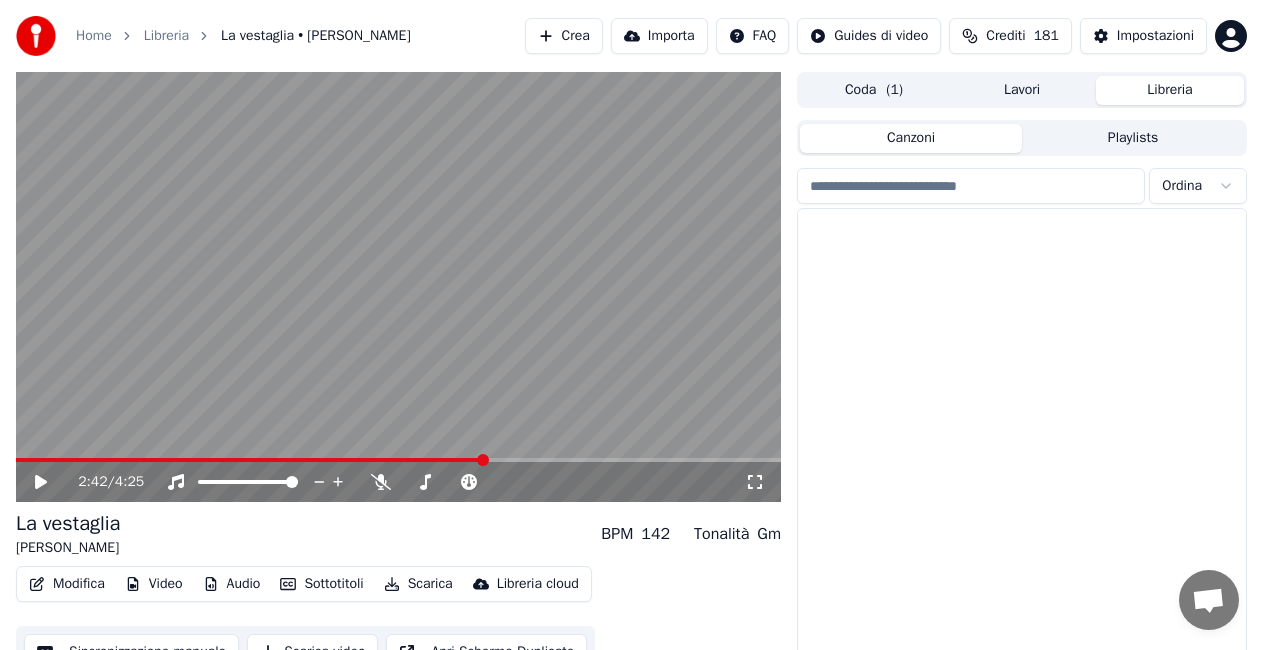 scroll, scrollTop: 28, scrollLeft: 0, axis: vertical 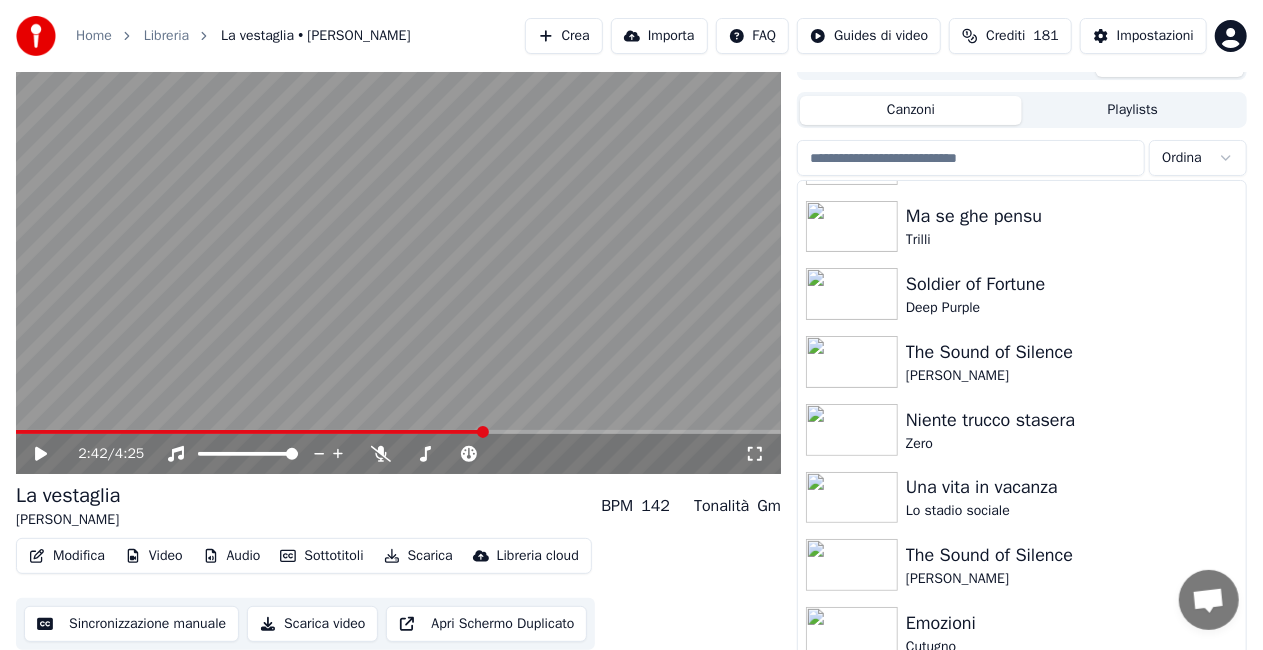 click at bounding box center [398, 259] 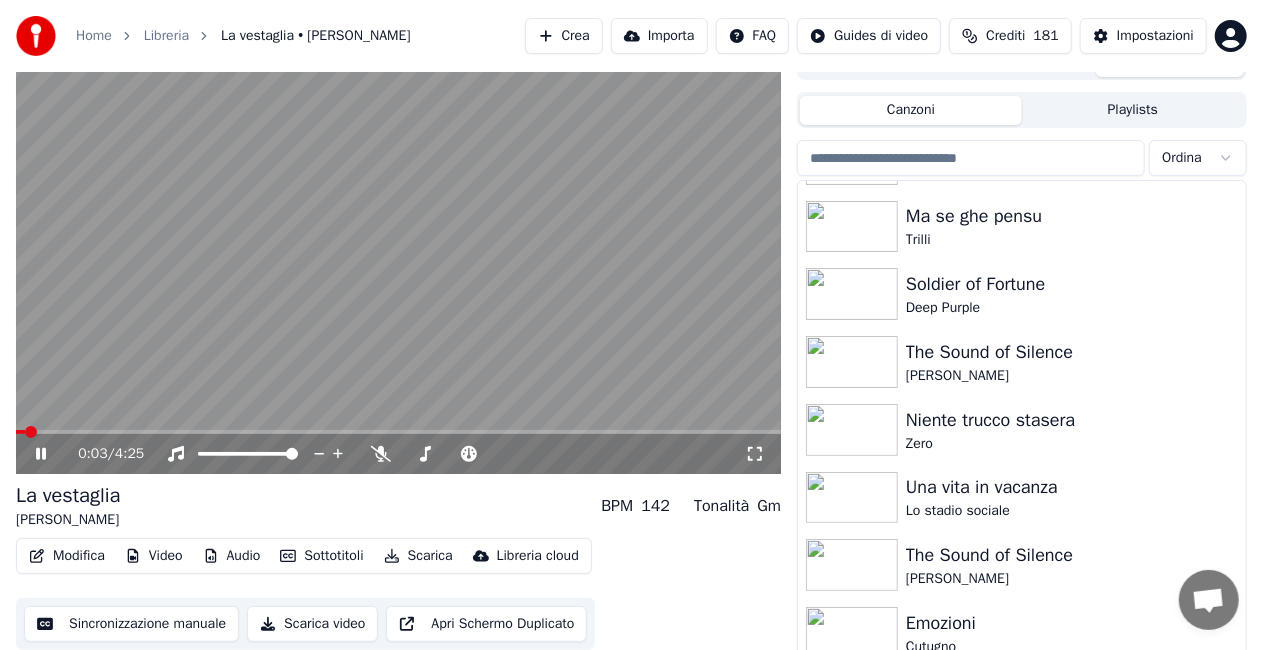 click at bounding box center (20, 432) 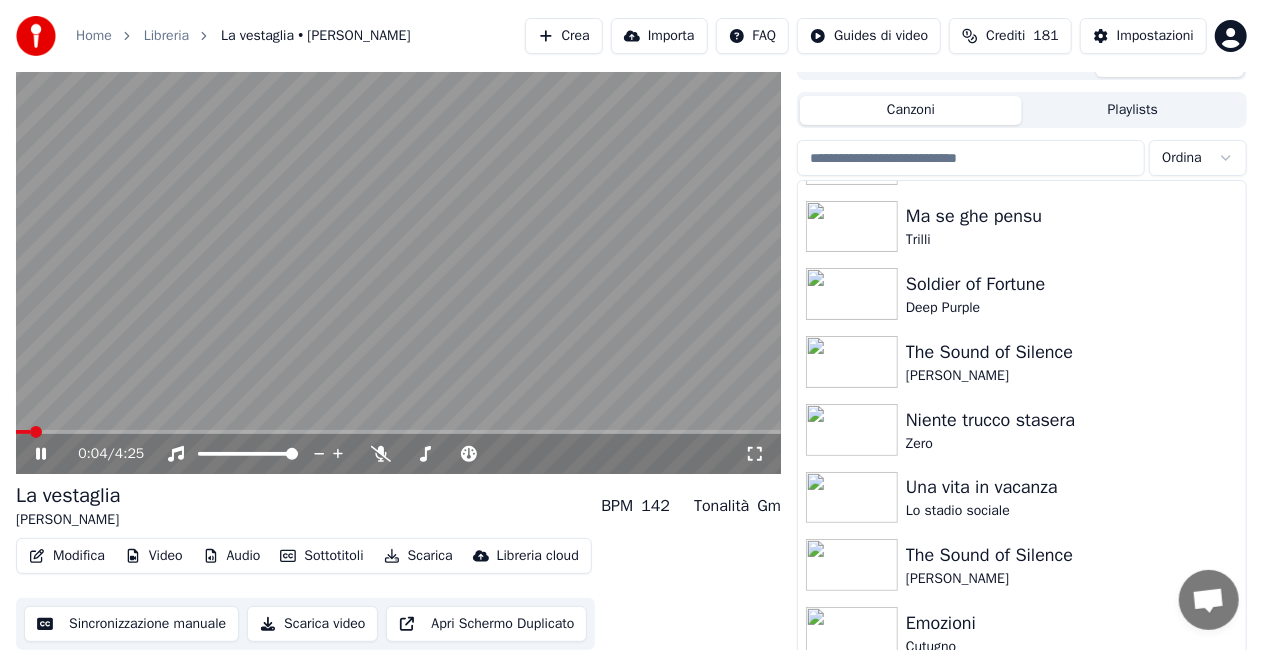 click 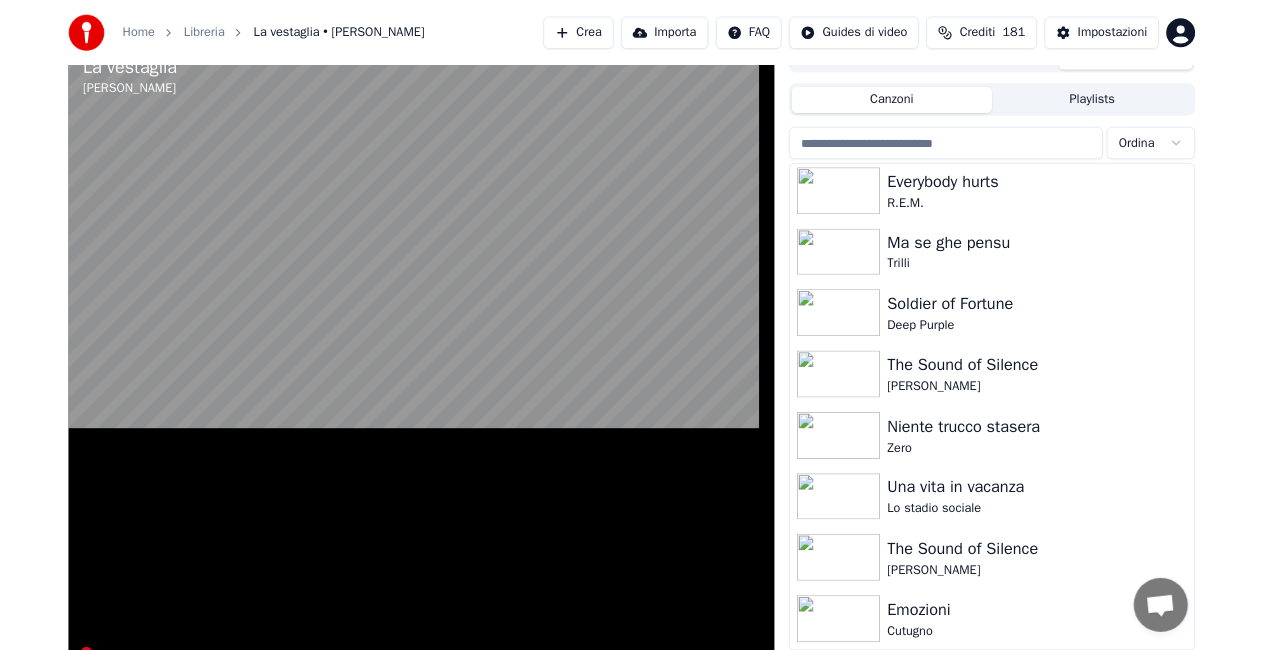 scroll, scrollTop: 27951, scrollLeft: 0, axis: vertical 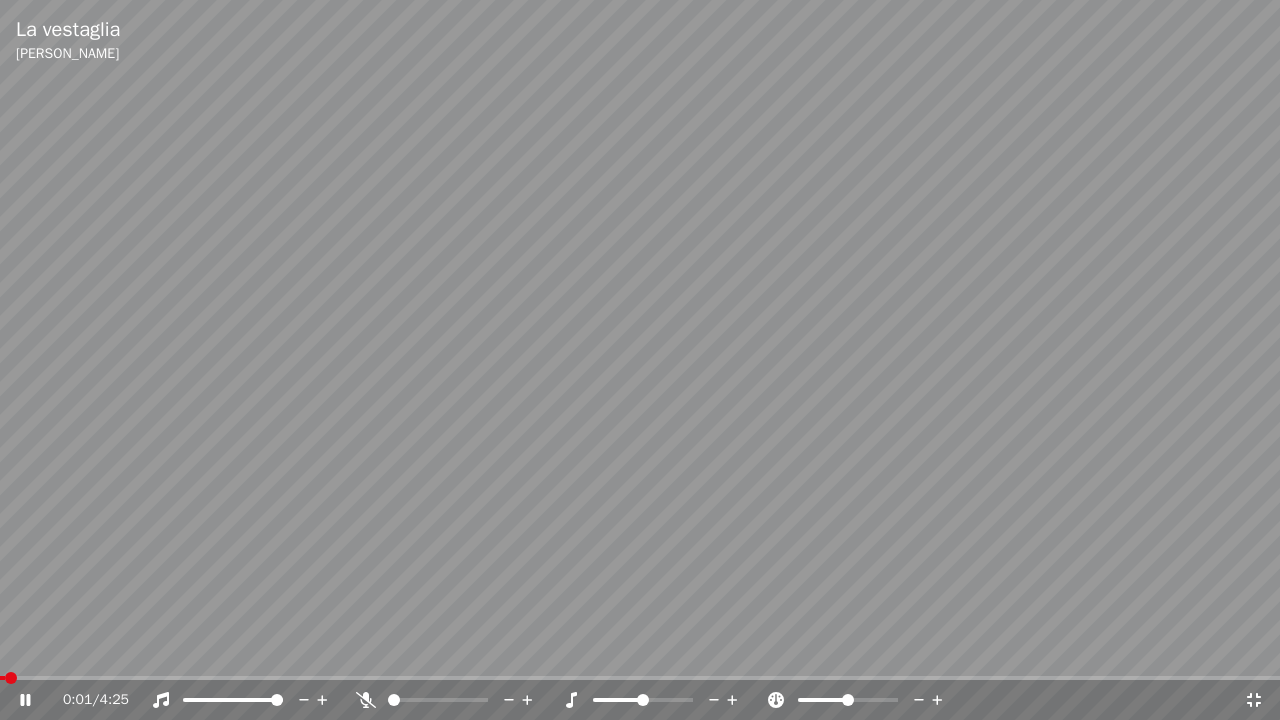 click at bounding box center (2, 678) 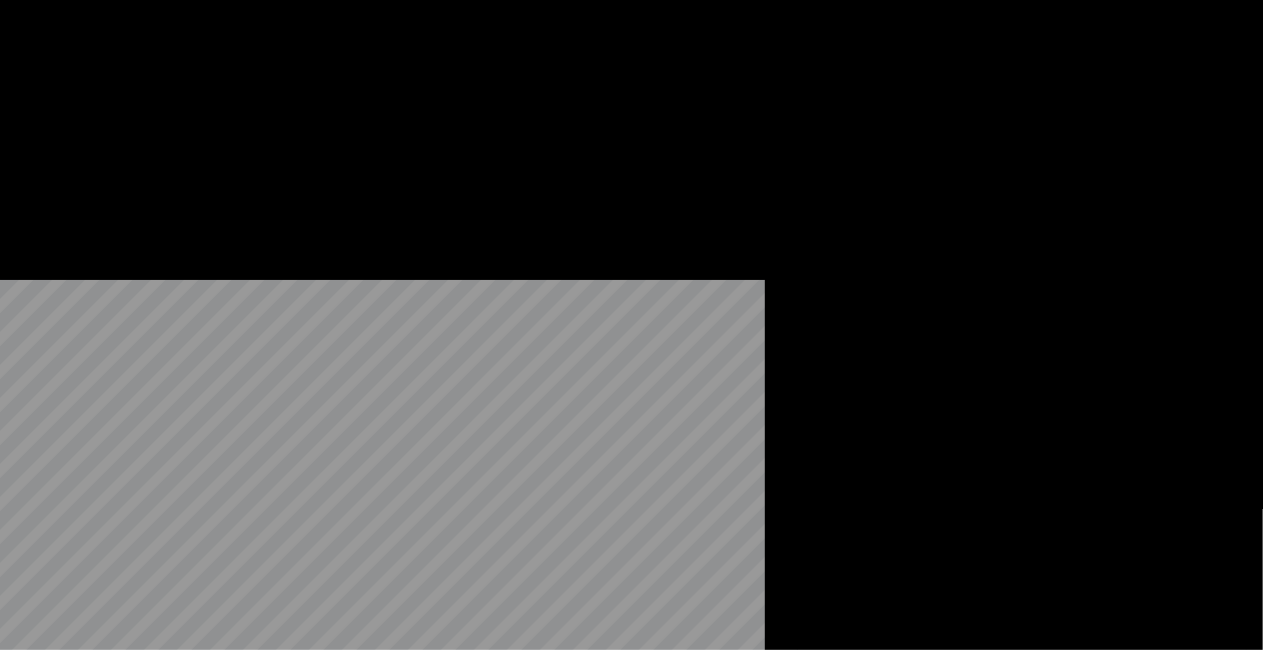 scroll, scrollTop: 27304, scrollLeft: 0, axis: vertical 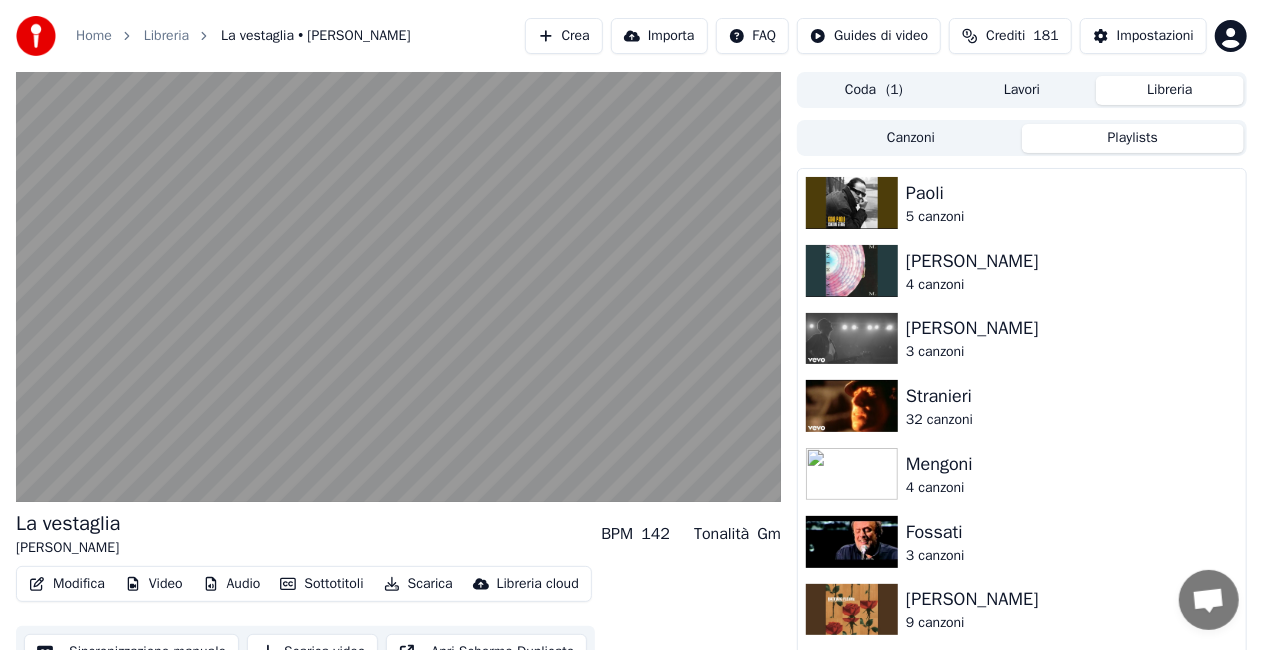 click on "Playlists" at bounding box center [1133, 138] 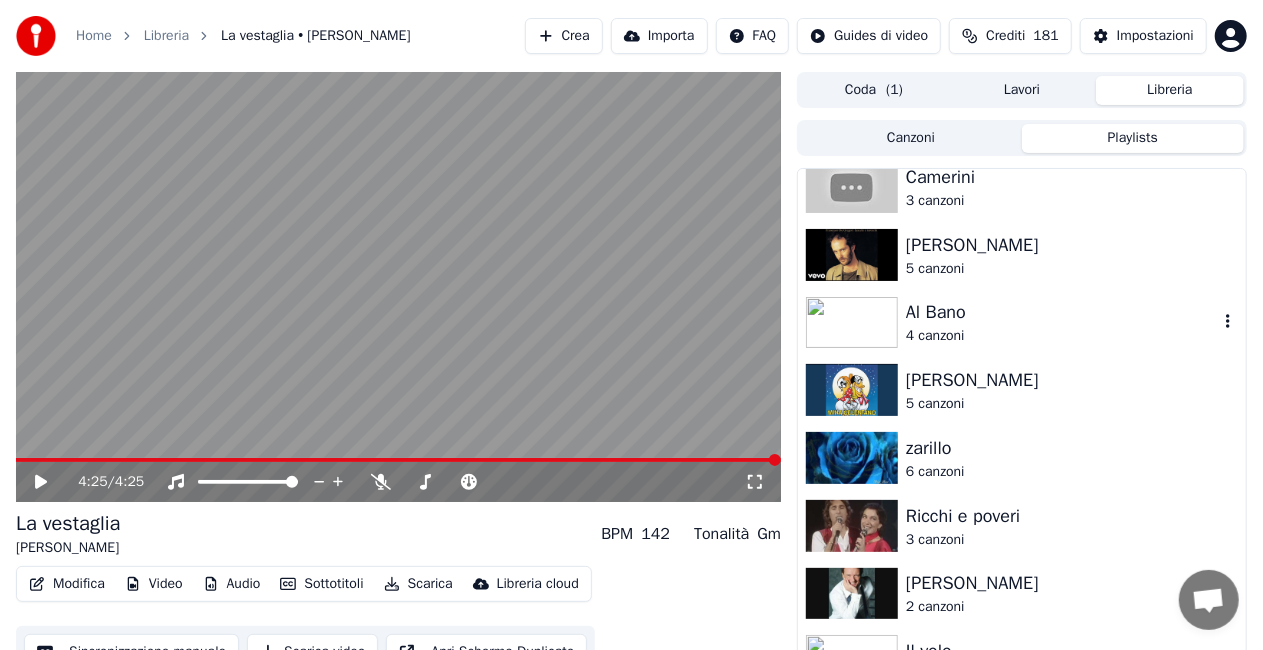 scroll, scrollTop: 1200, scrollLeft: 0, axis: vertical 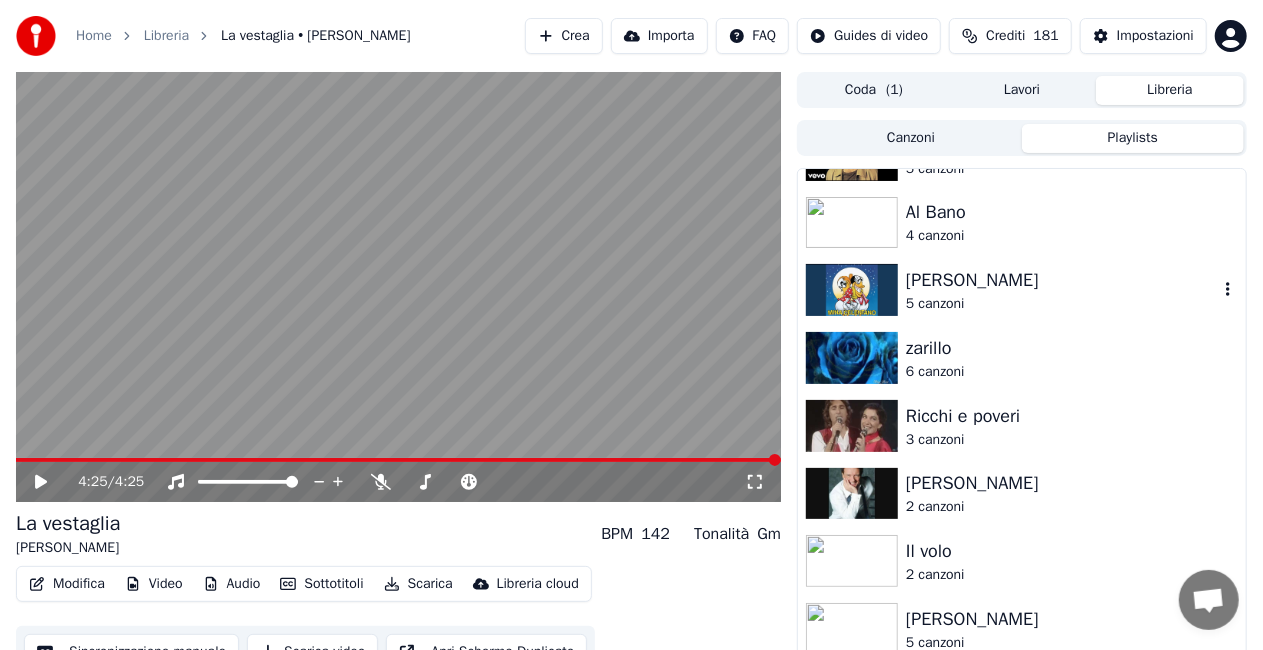 click on "[PERSON_NAME] 5 canzoni" at bounding box center [1022, 290] 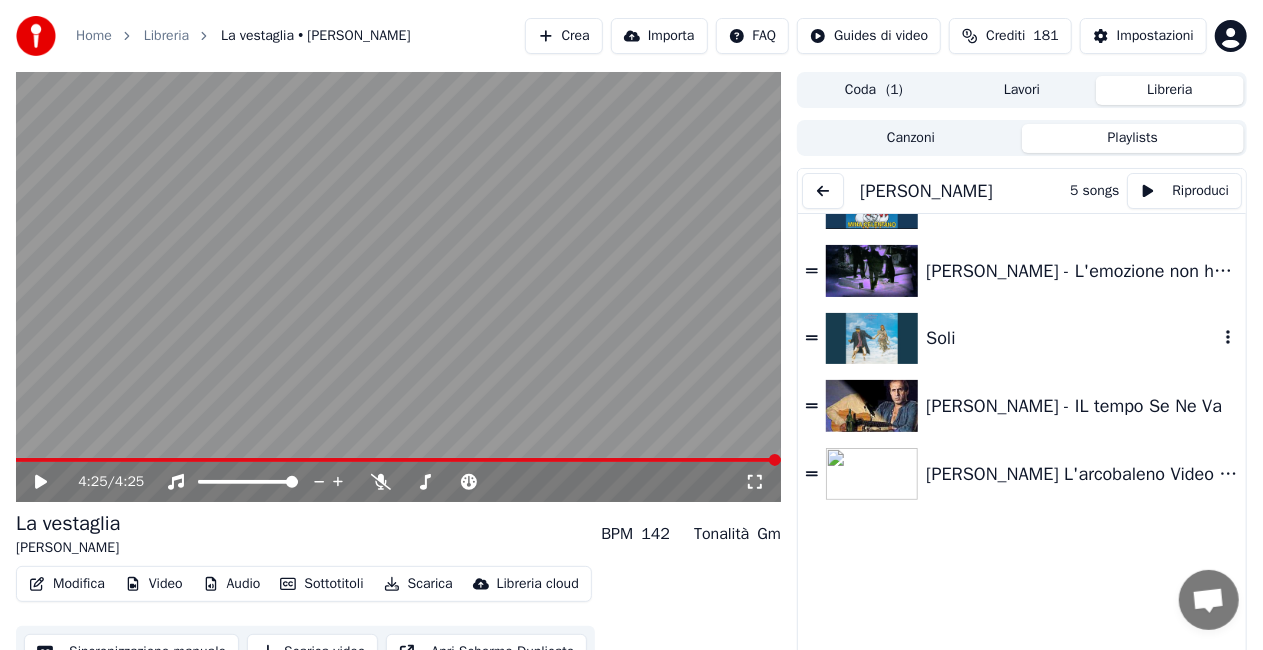 scroll, scrollTop: 48, scrollLeft: 0, axis: vertical 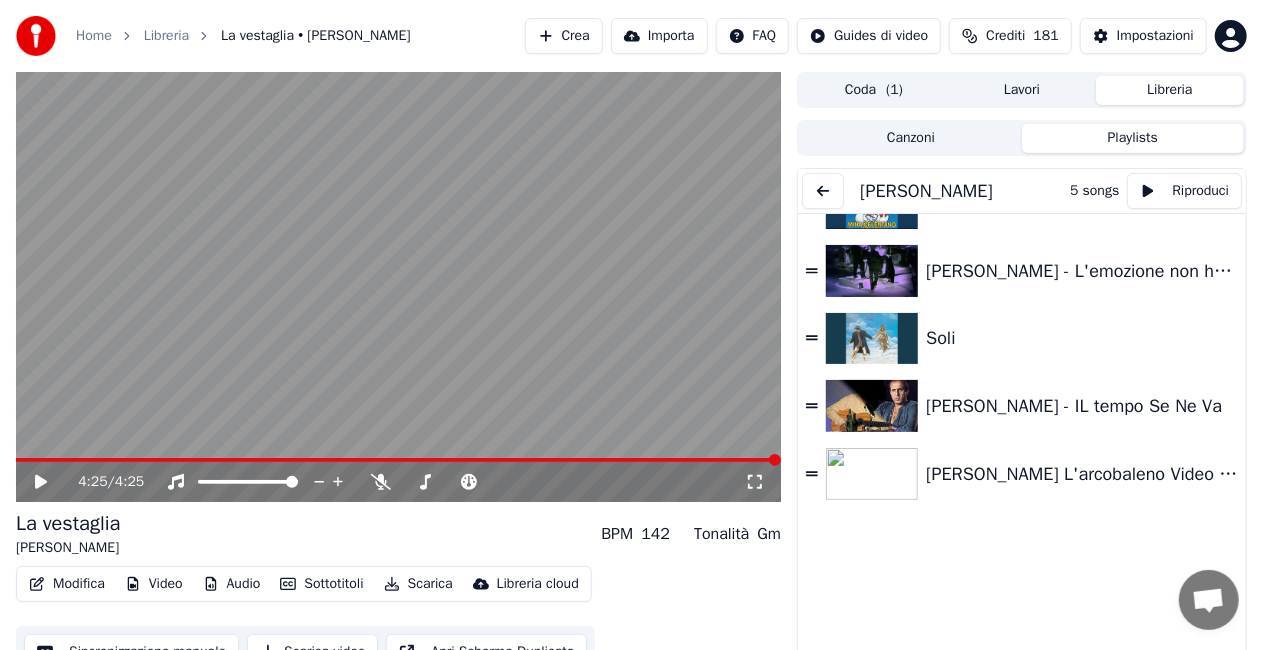 click at bounding box center [823, 191] 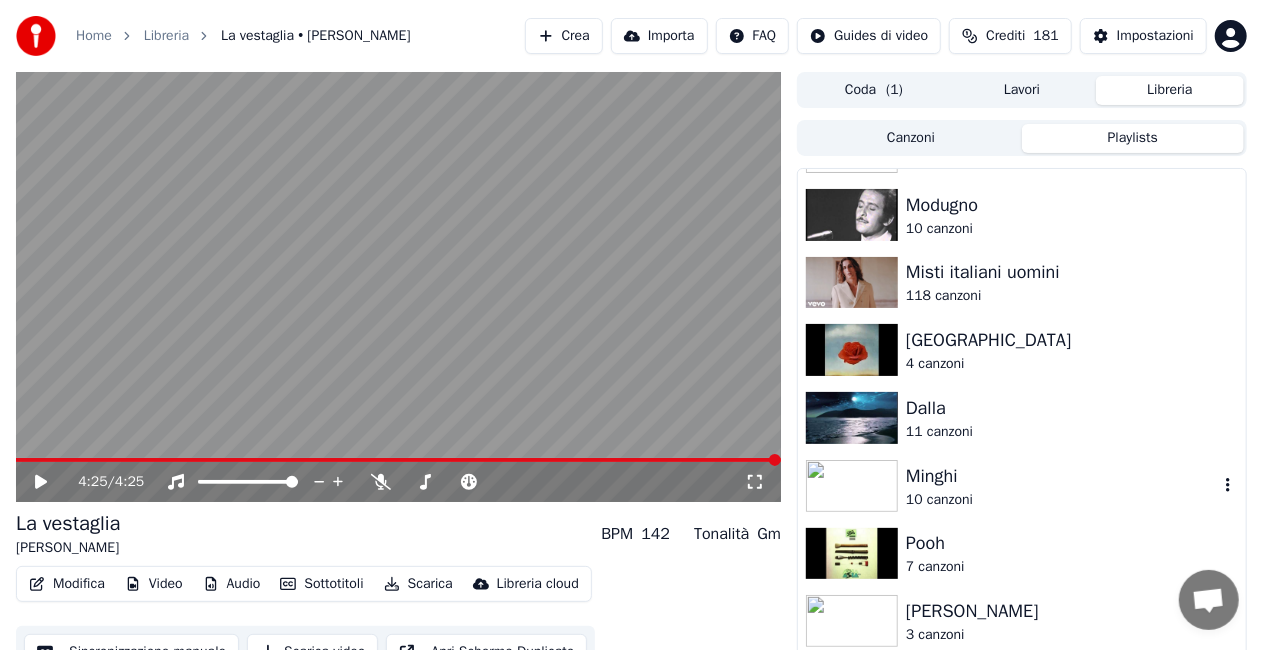 scroll, scrollTop: 648, scrollLeft: 0, axis: vertical 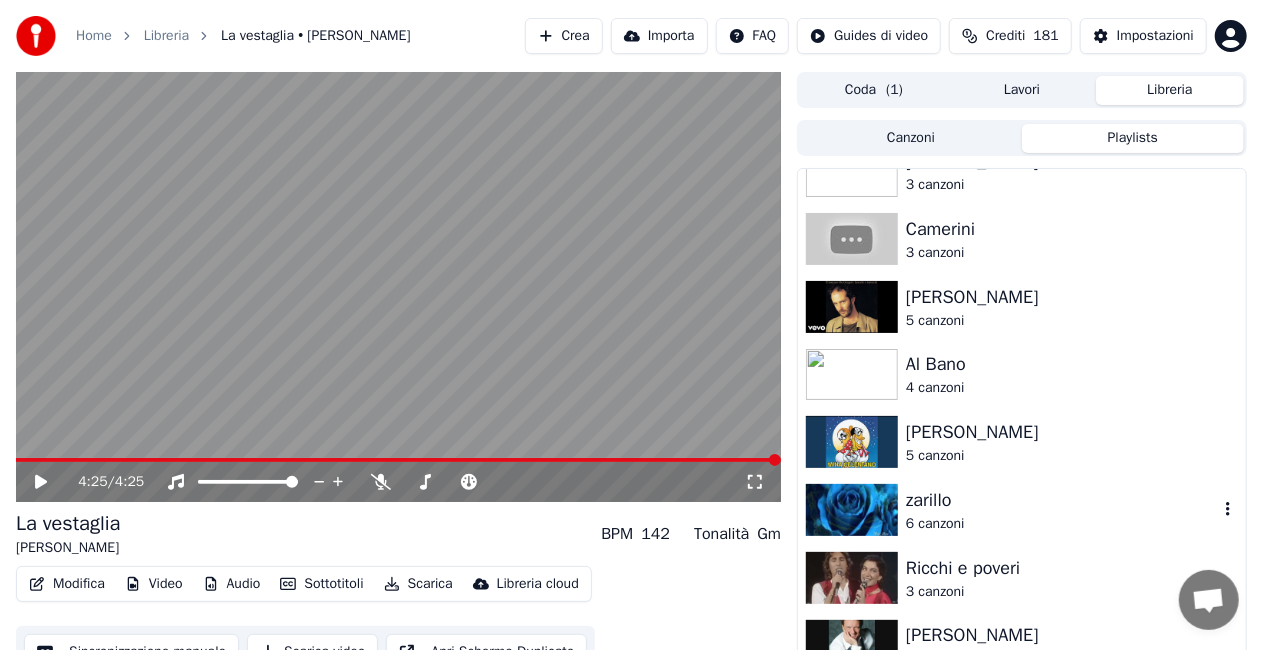click on "zarillo" at bounding box center [1062, 500] 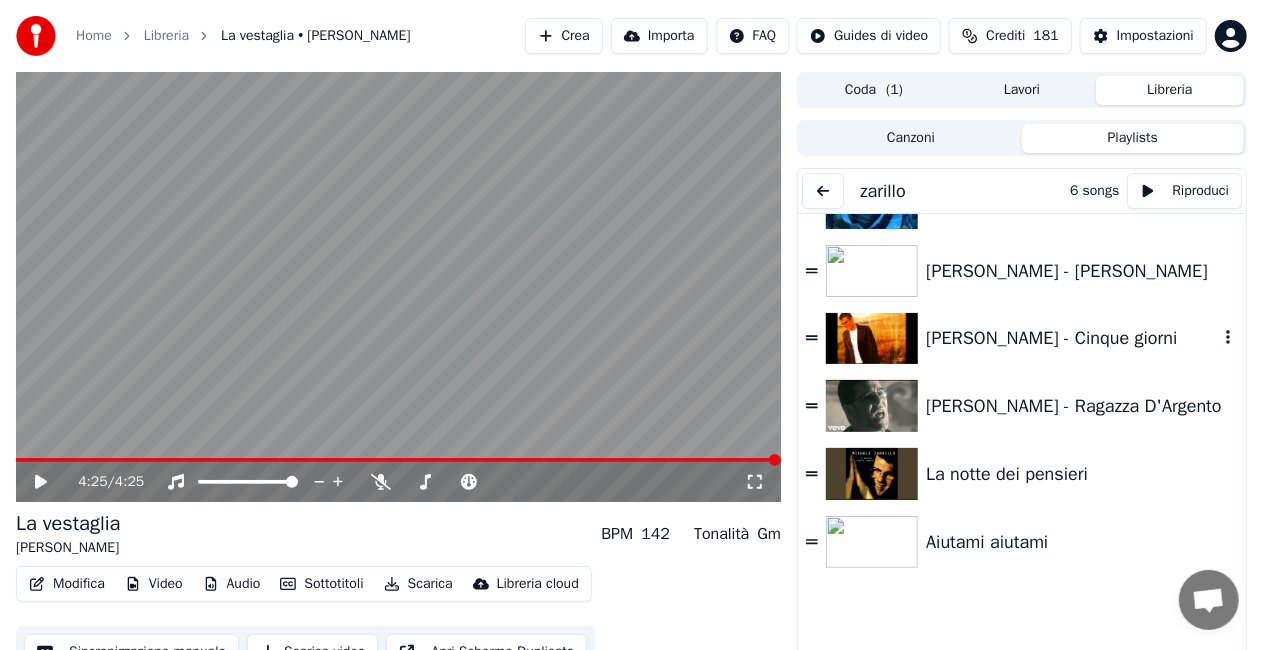 scroll, scrollTop: 0, scrollLeft: 0, axis: both 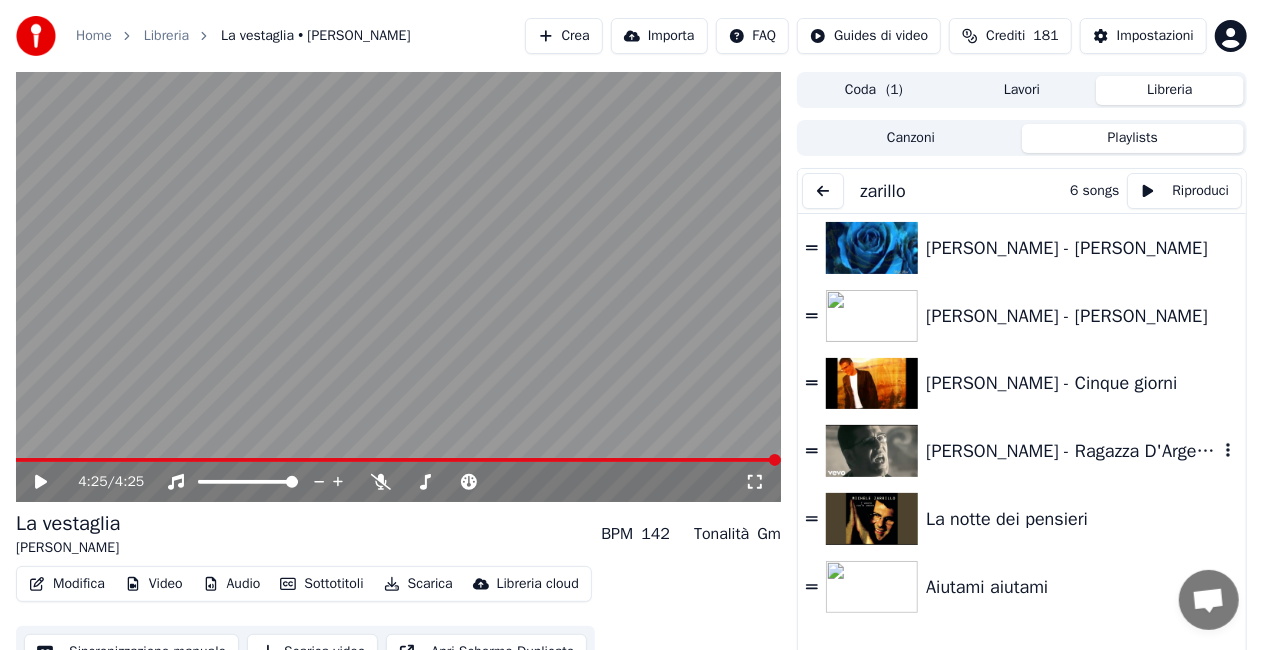 click on "[PERSON_NAME] - Ragazza D'Argento" at bounding box center [1072, 451] 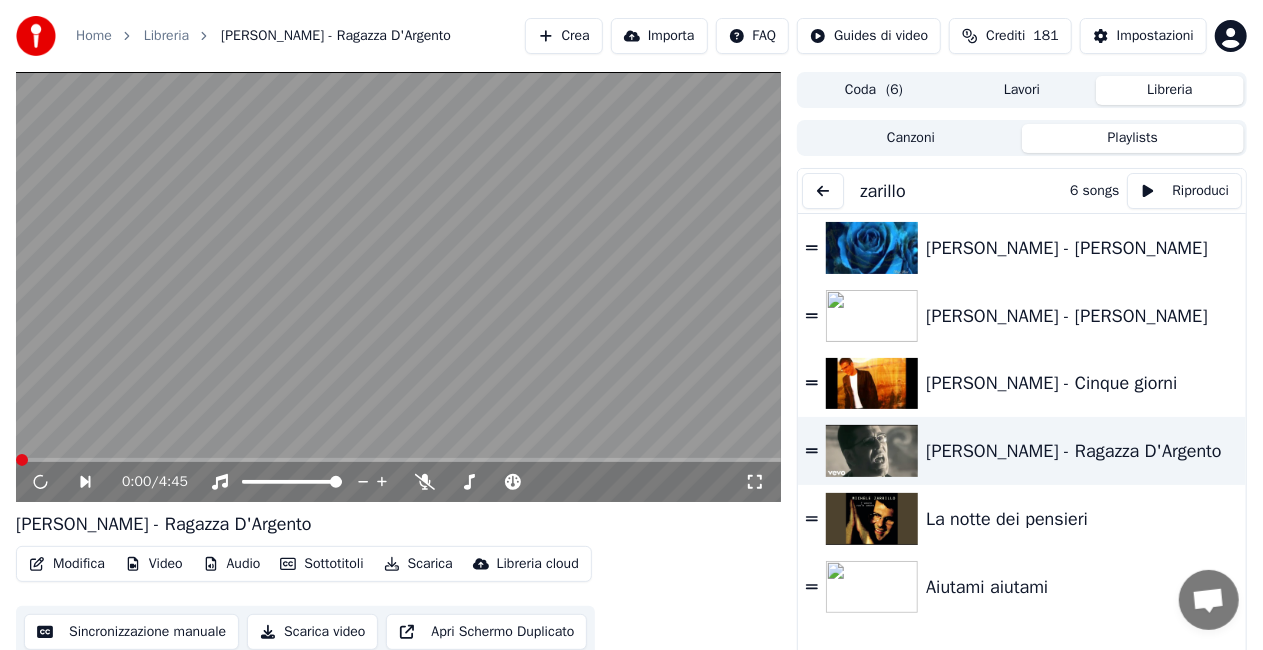 click 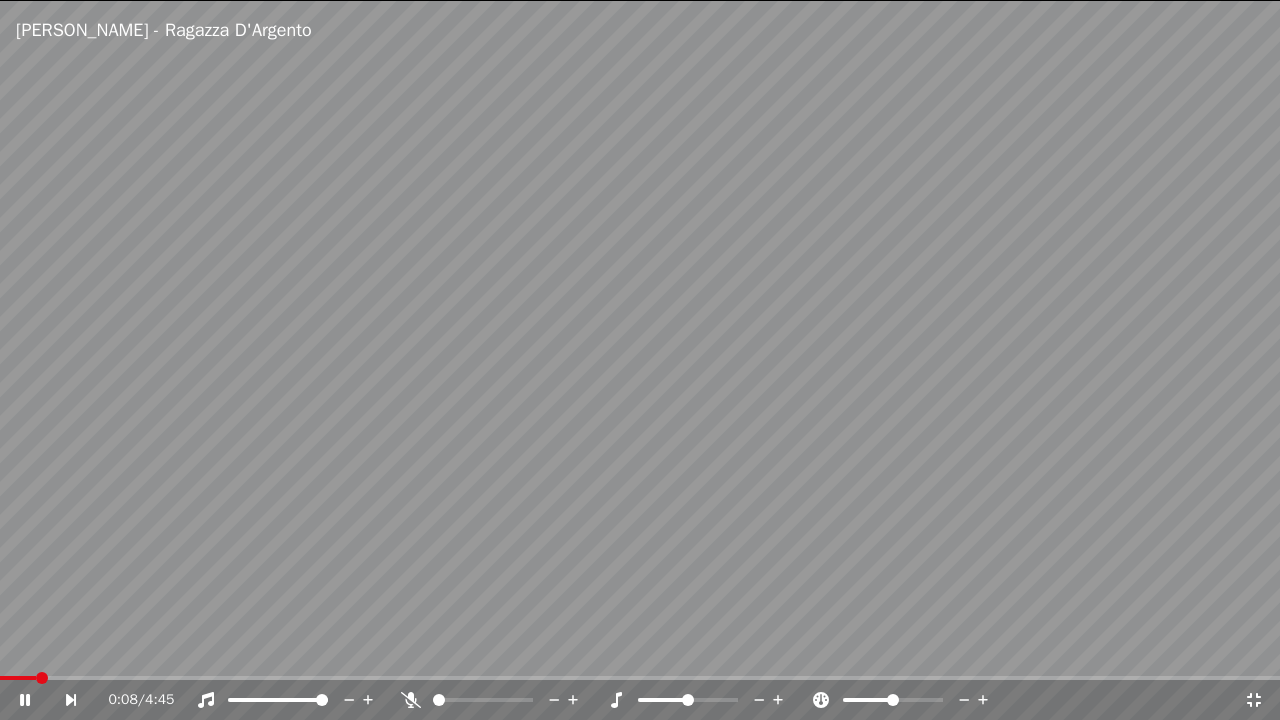 click 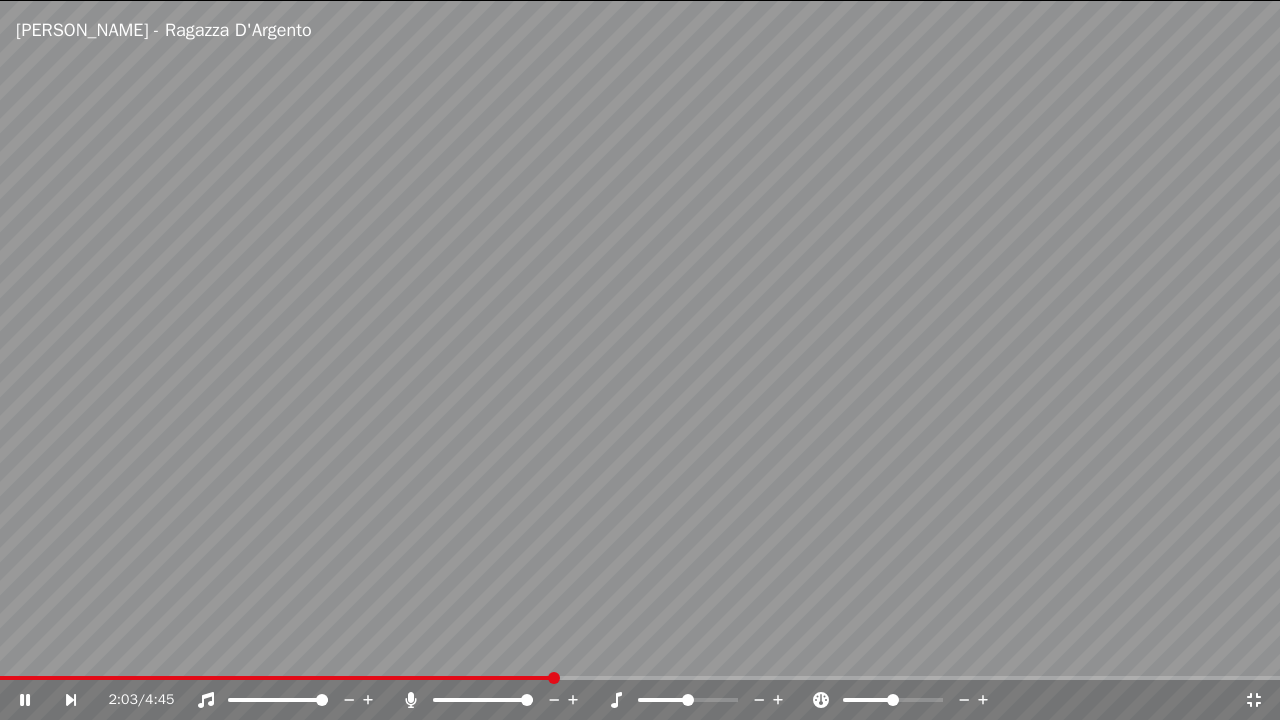 click on "2:03  /  4:45" at bounding box center [640, 700] 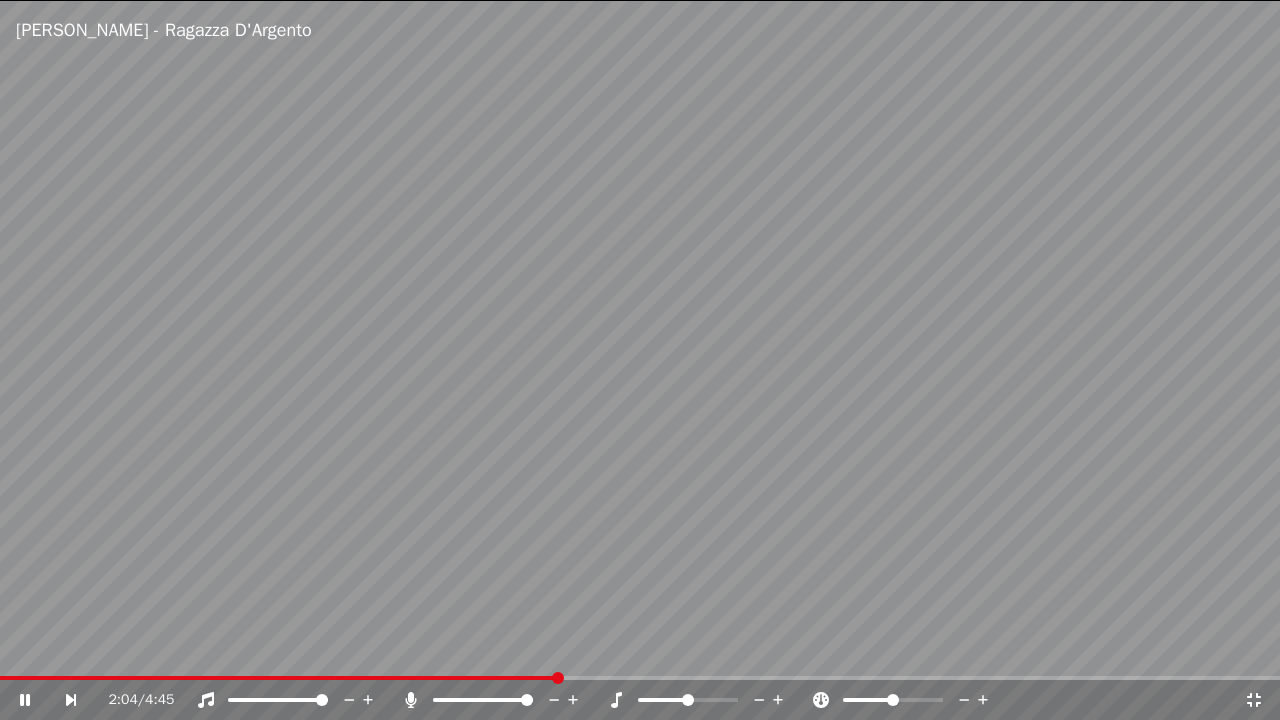 click at bounding box center [640, 360] 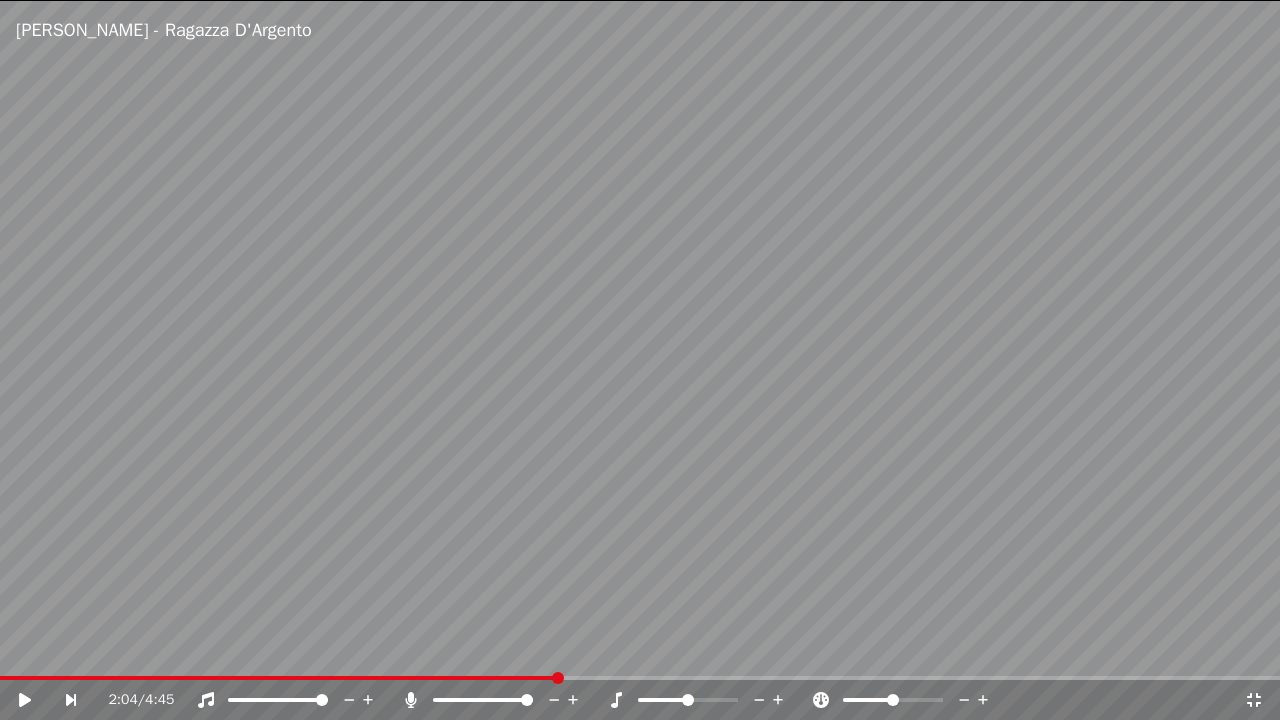 click at bounding box center [279, 678] 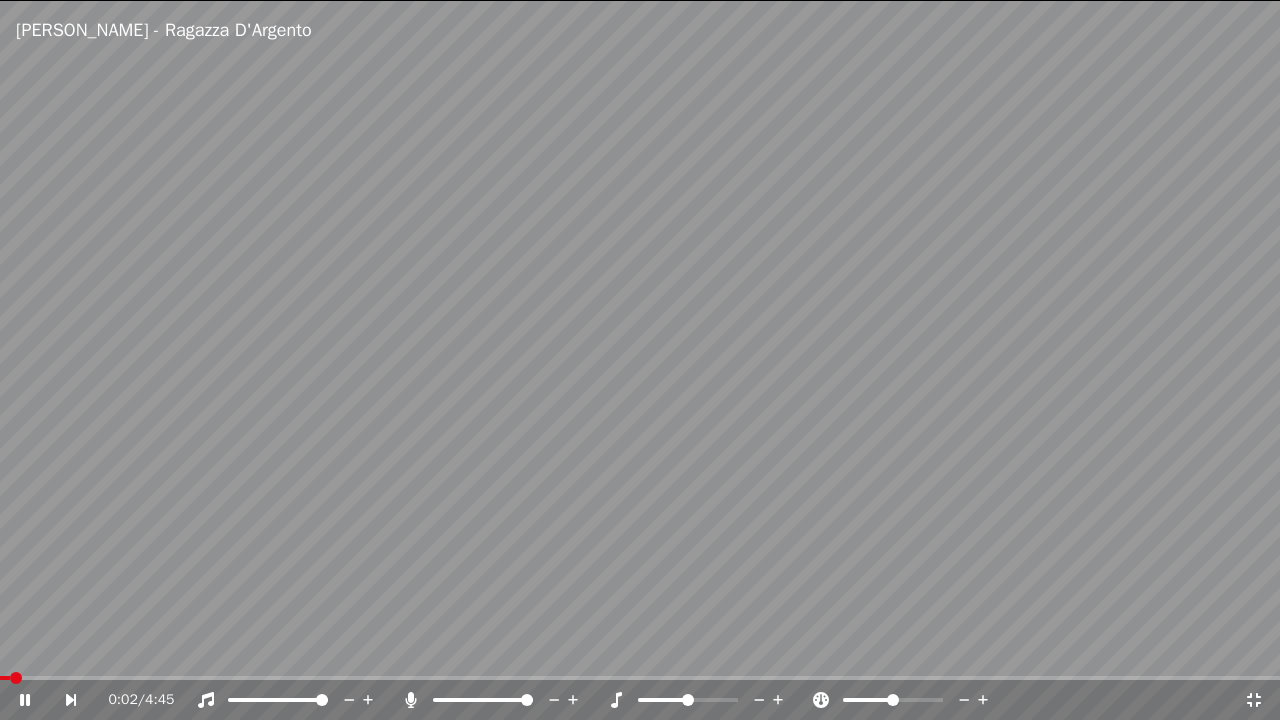 click 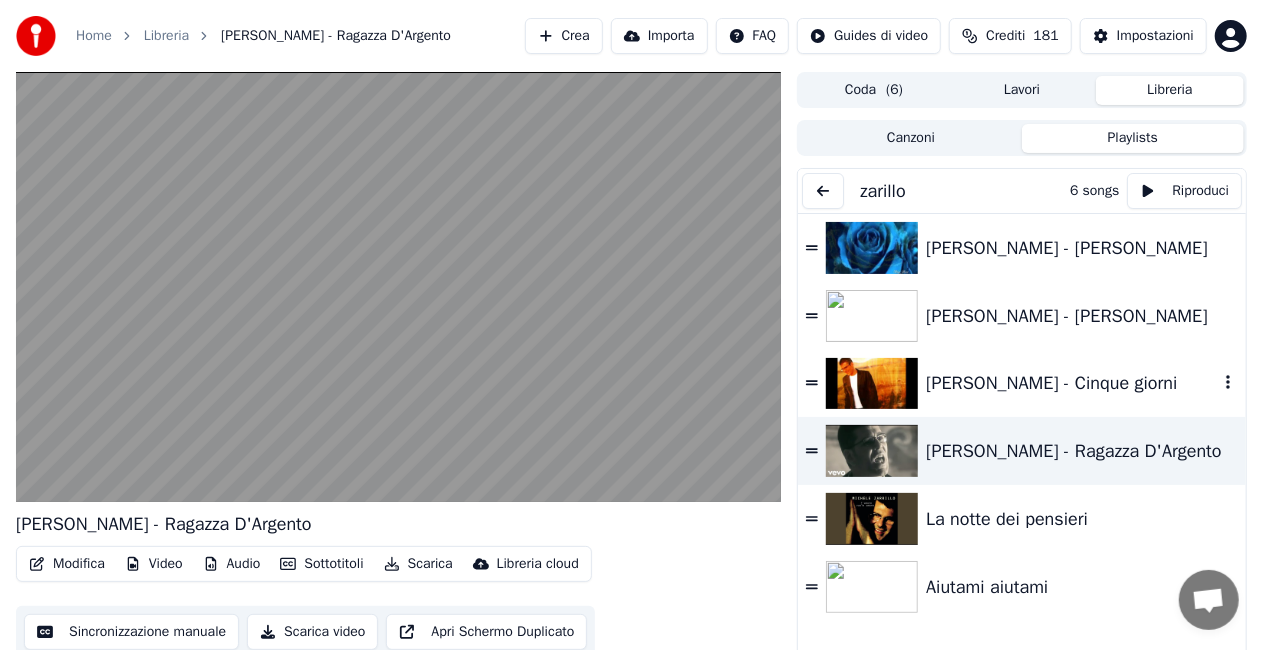click on "[PERSON_NAME] - Cinque giorni" at bounding box center [1072, 383] 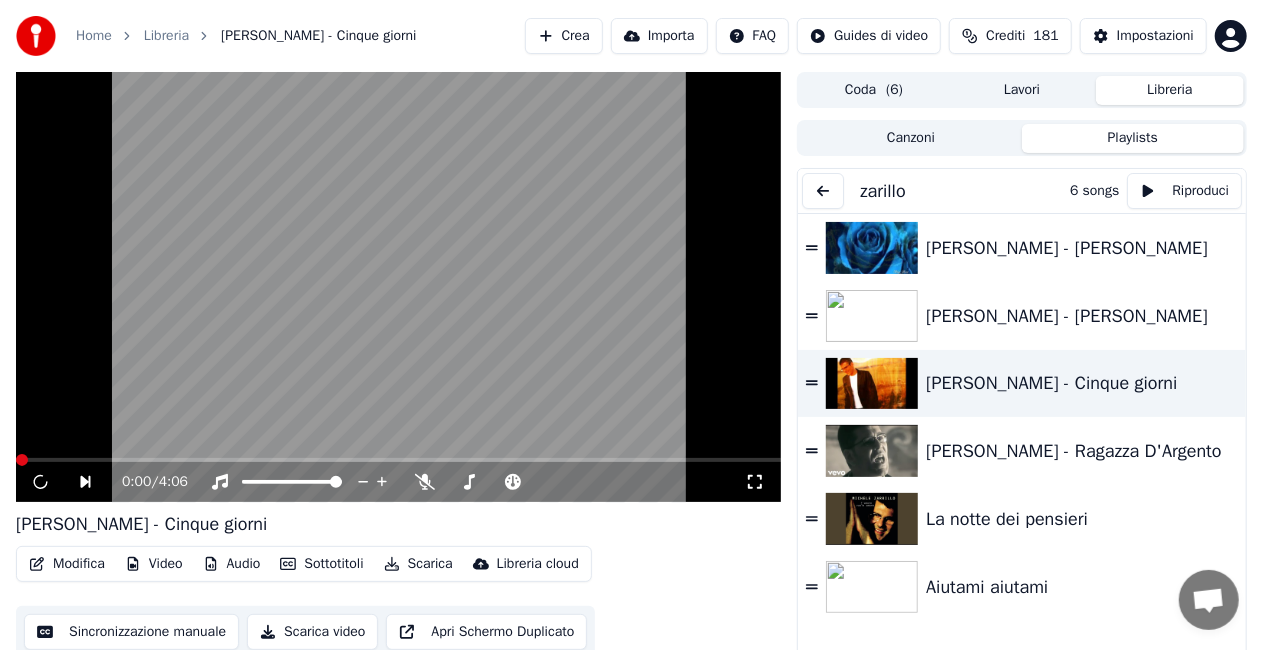 click 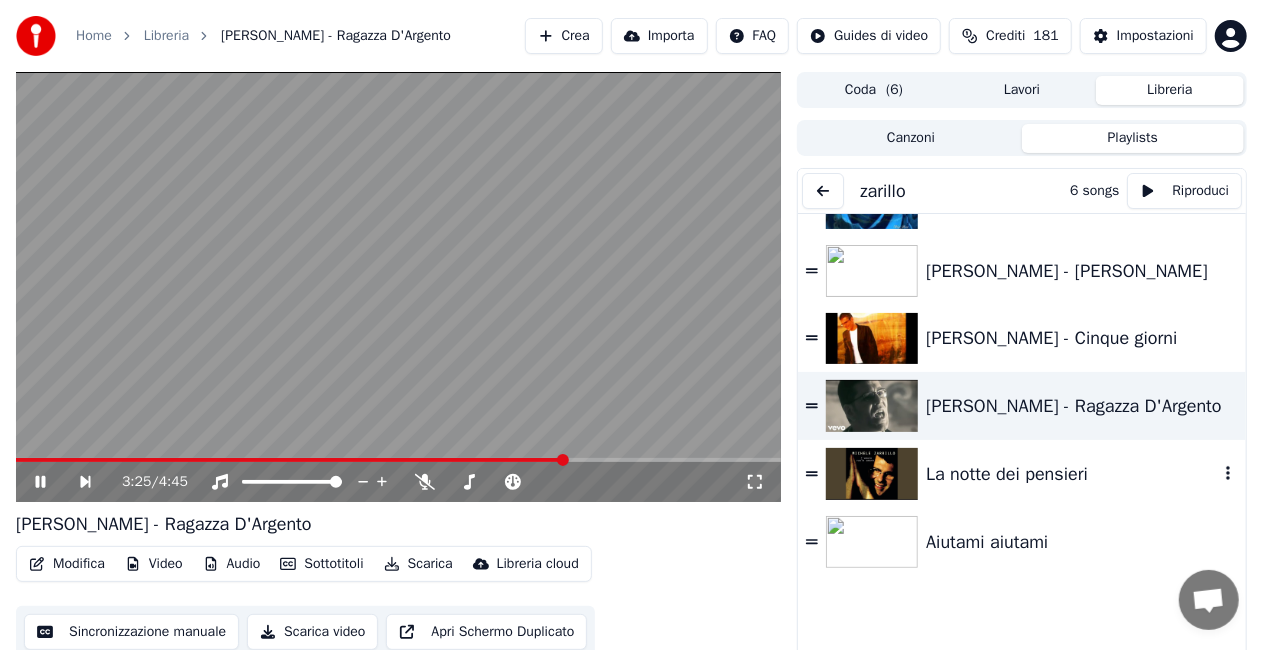scroll, scrollTop: 0, scrollLeft: 0, axis: both 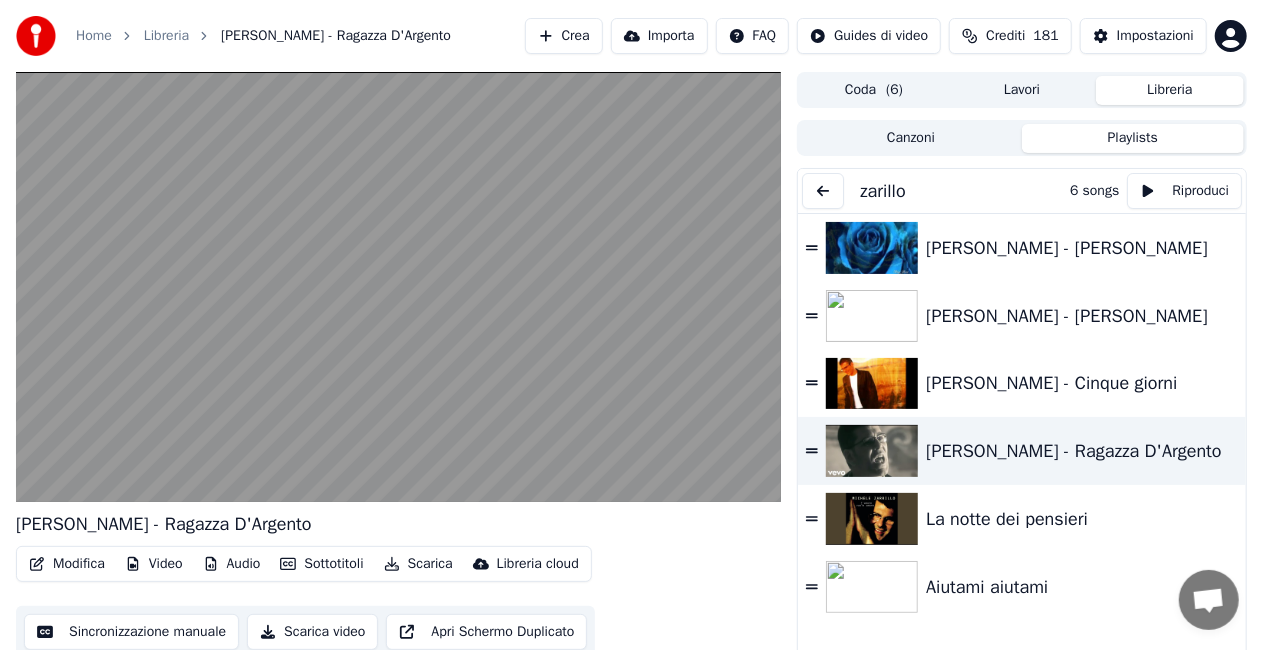 click at bounding box center [823, 191] 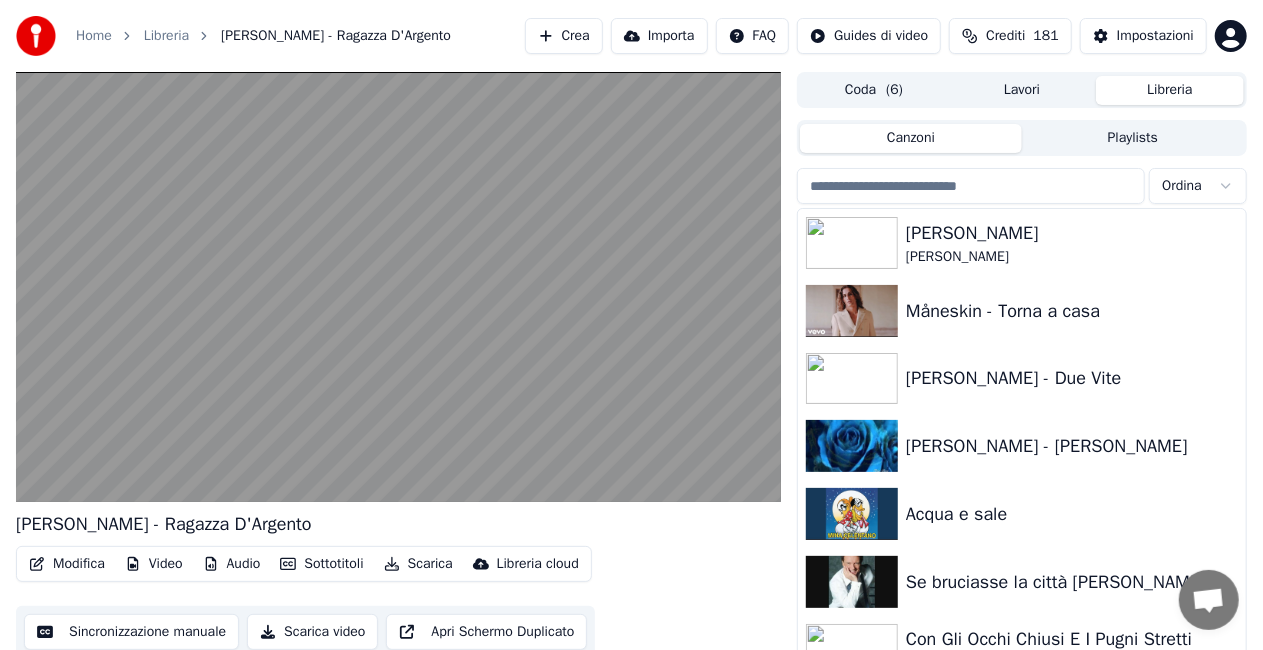 click on "Canzoni" at bounding box center (911, 138) 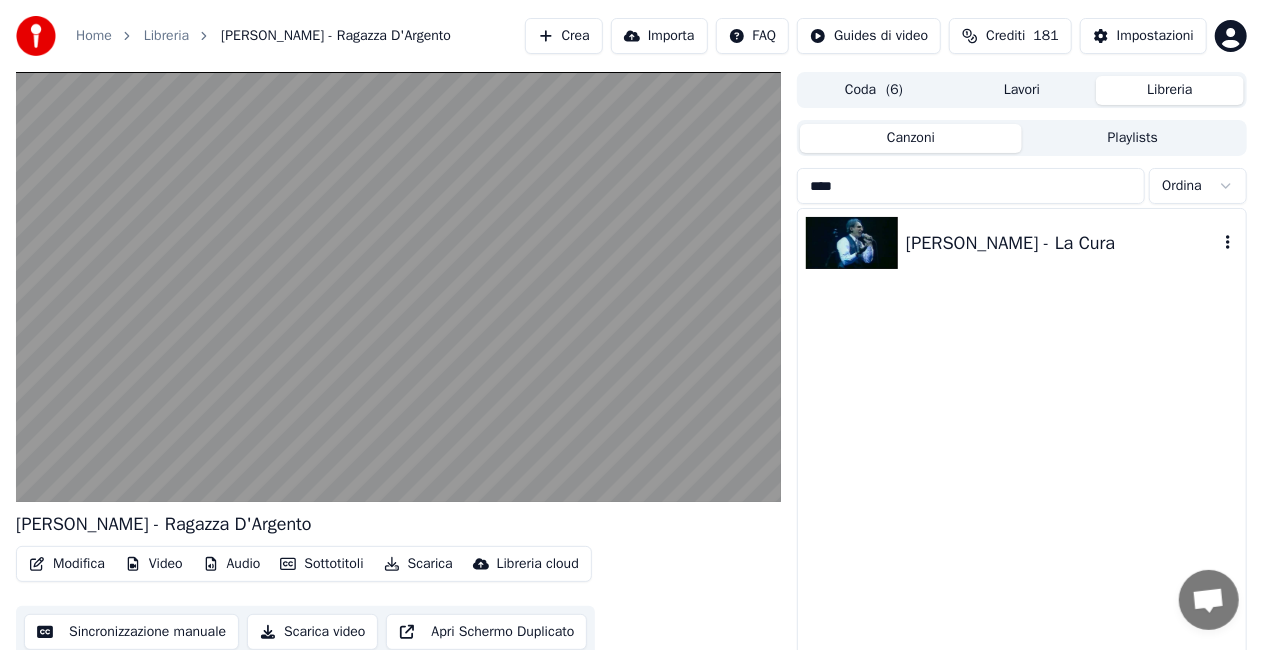 type on "****" 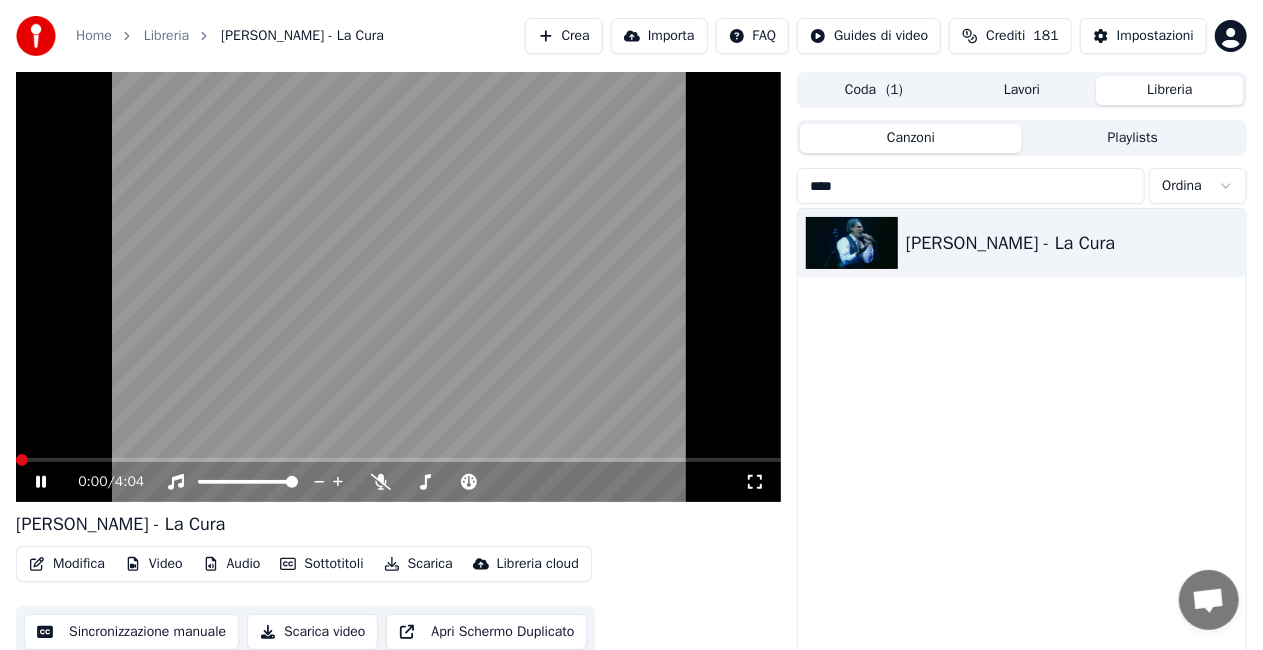 click 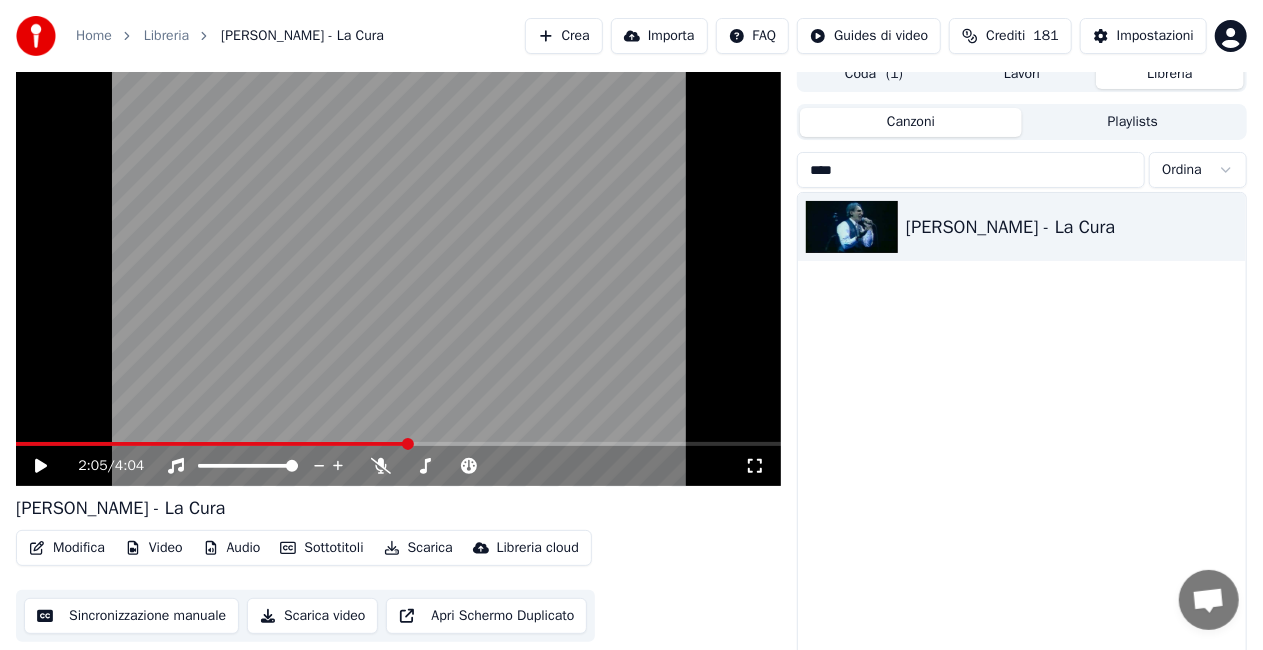 scroll, scrollTop: 0, scrollLeft: 0, axis: both 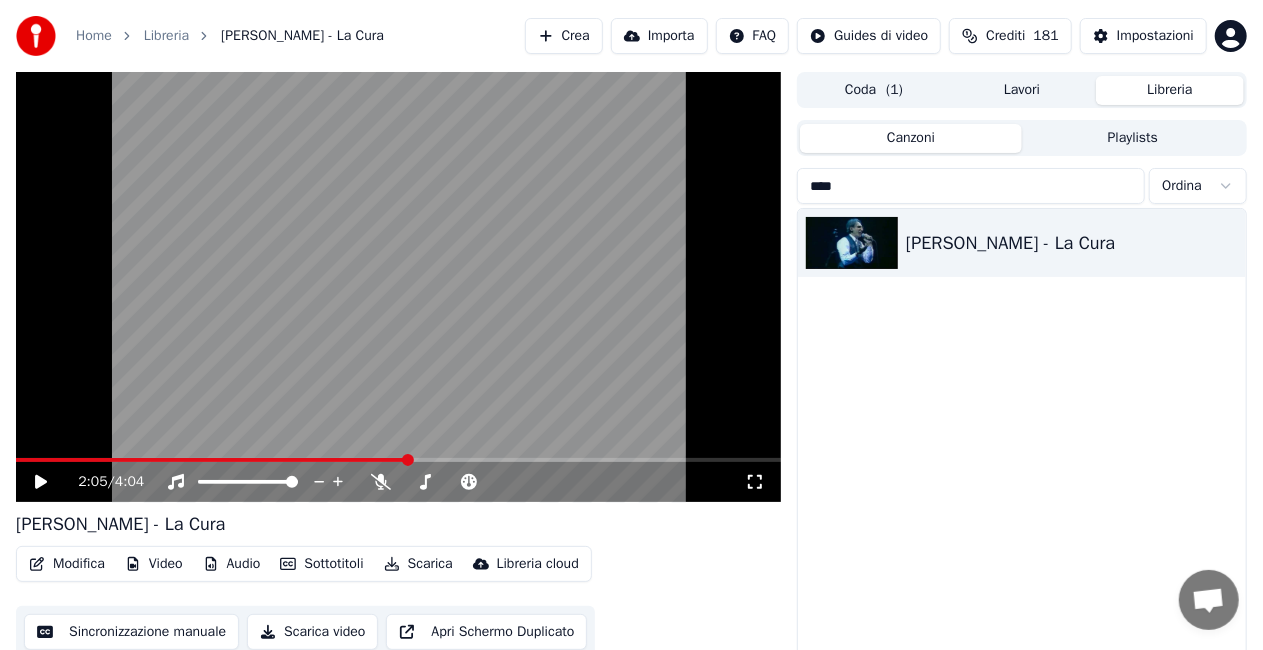 click on "****" at bounding box center [971, 186] 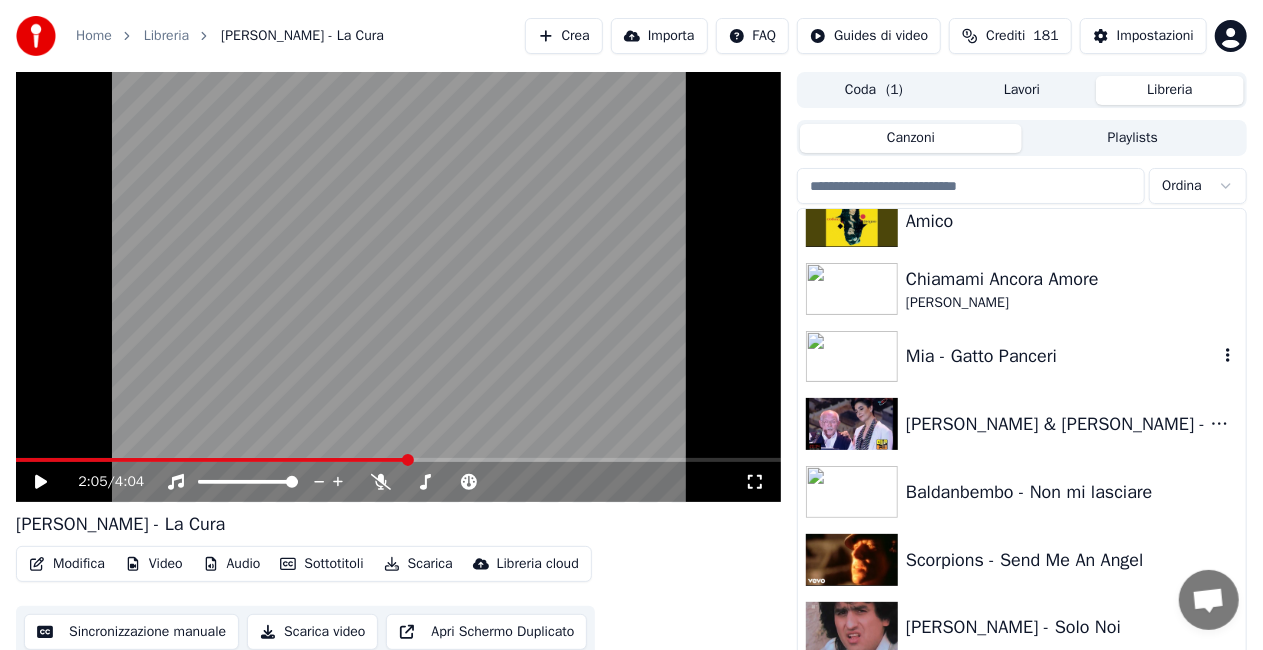 scroll, scrollTop: 500, scrollLeft: 0, axis: vertical 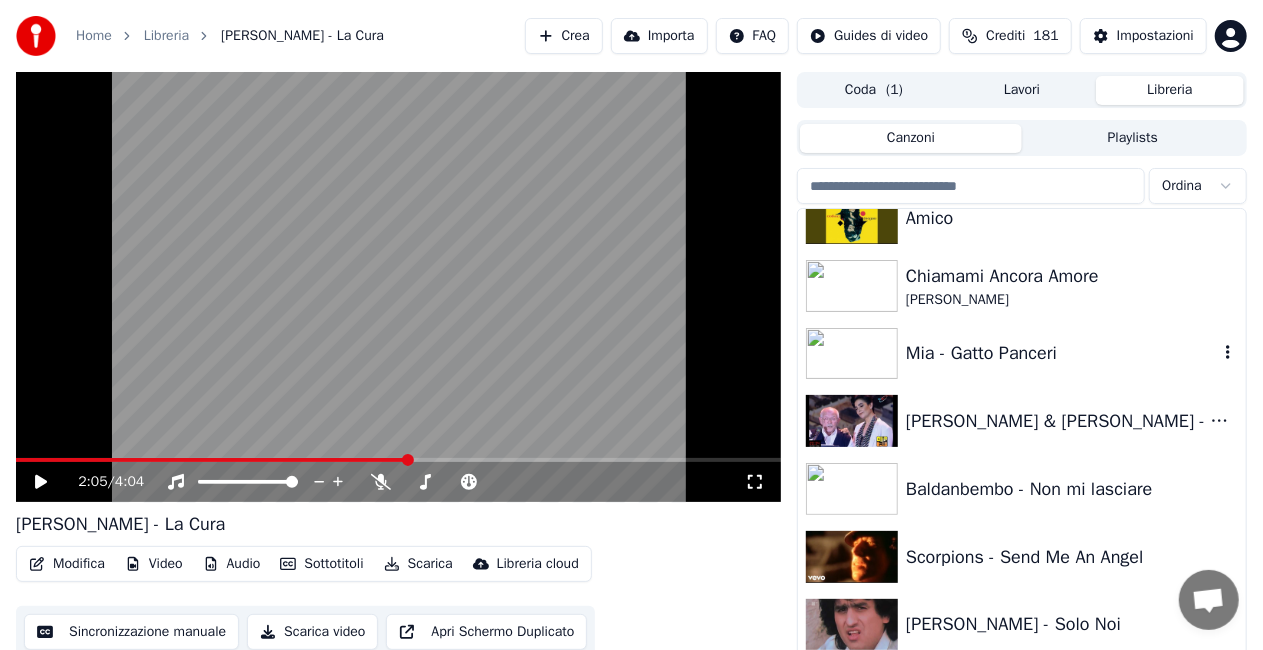 type 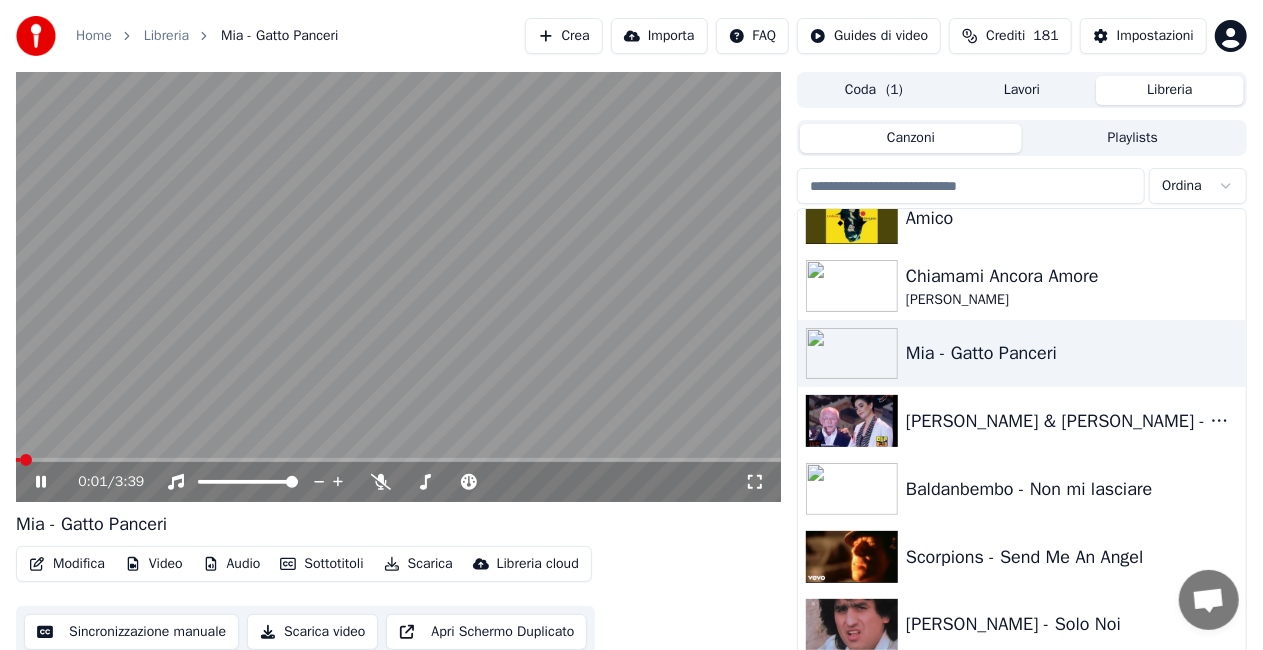 click 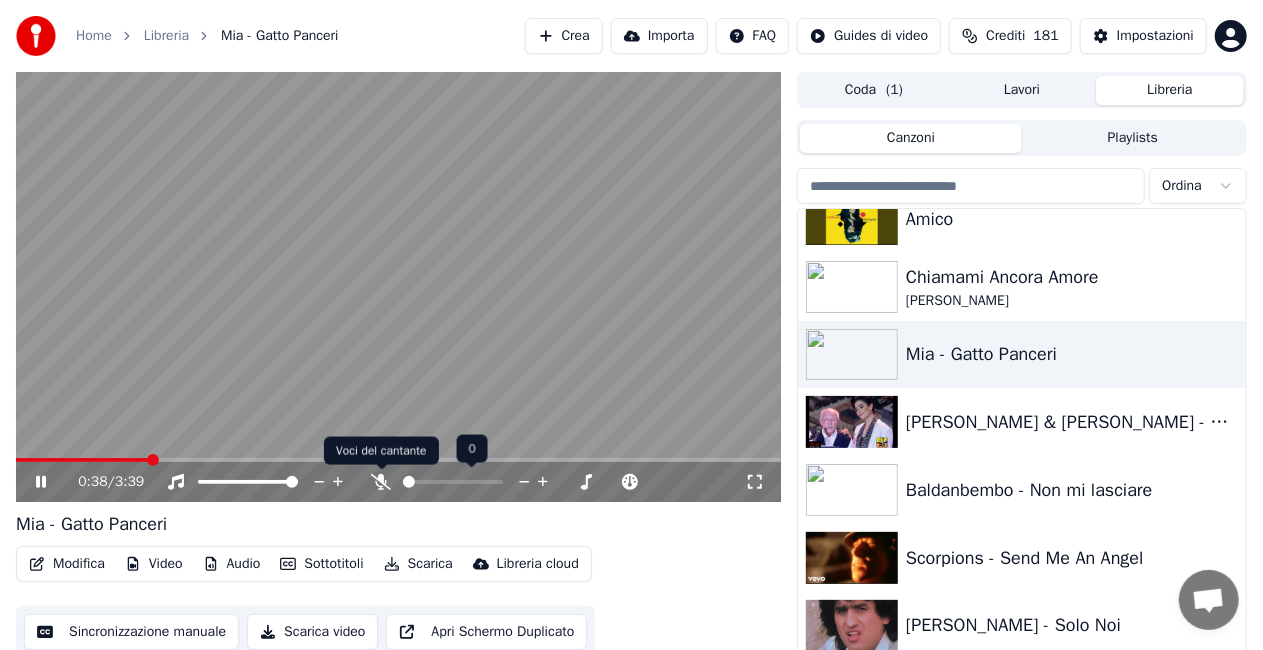 click 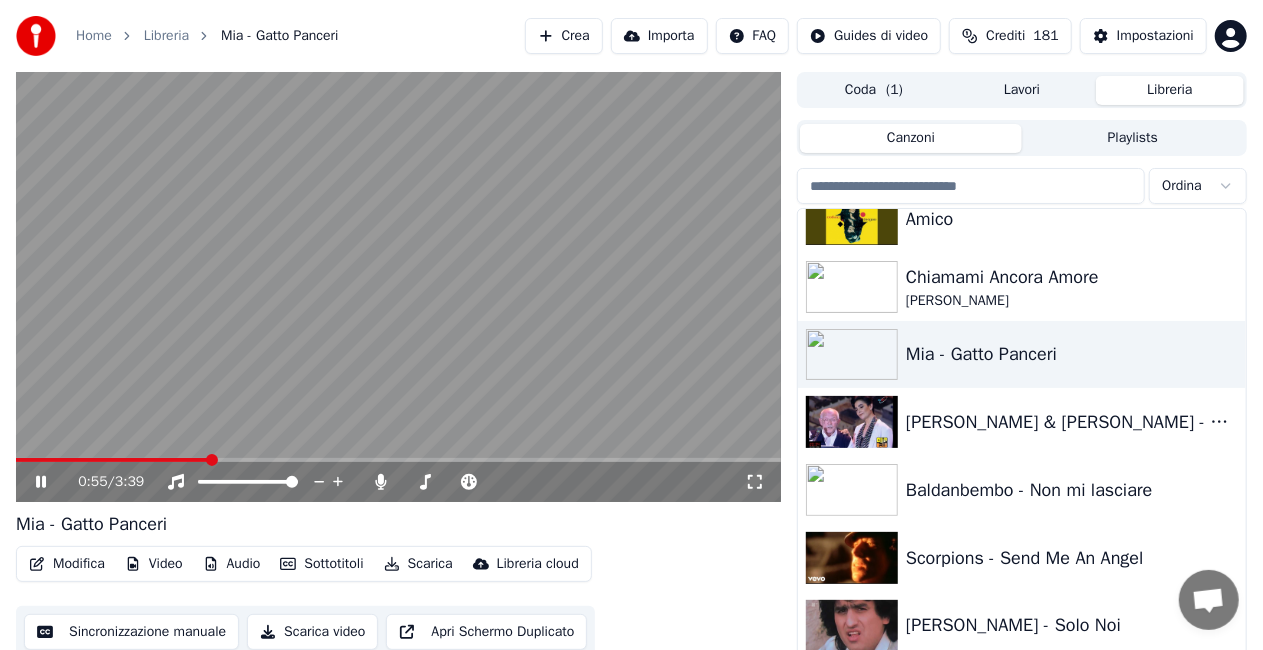 click at bounding box center [398, 287] 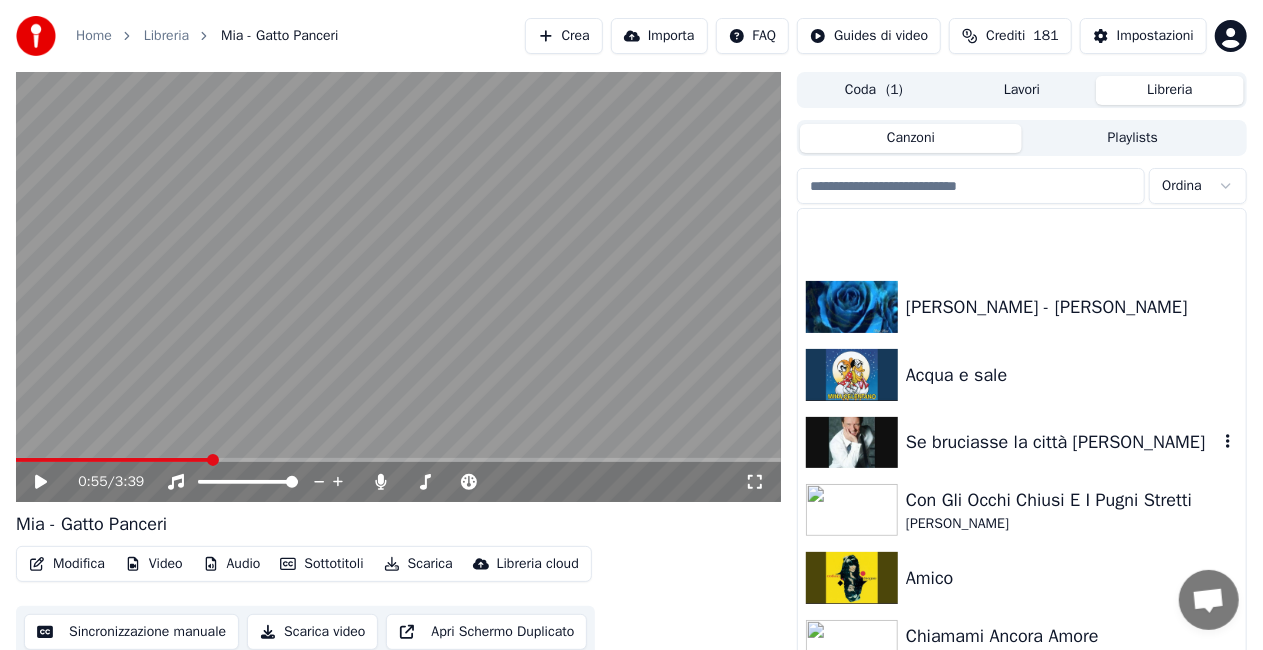 scroll, scrollTop: 100, scrollLeft: 0, axis: vertical 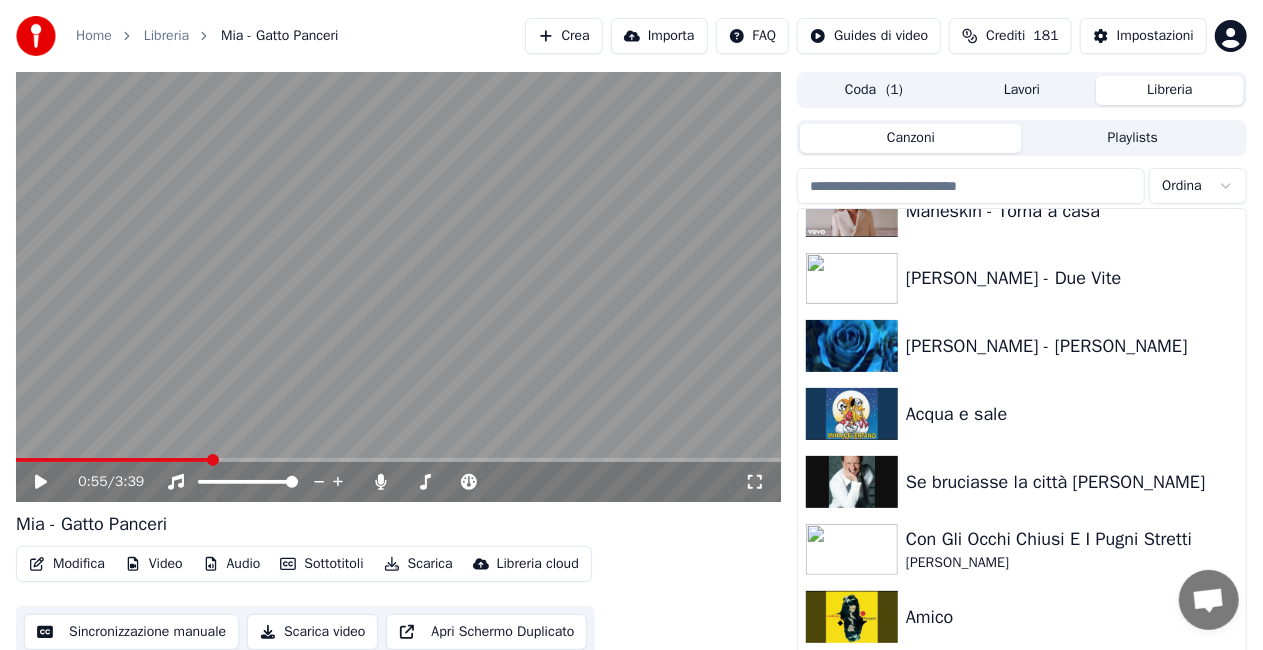 click on "Canzoni Playlists" at bounding box center (1022, 138) 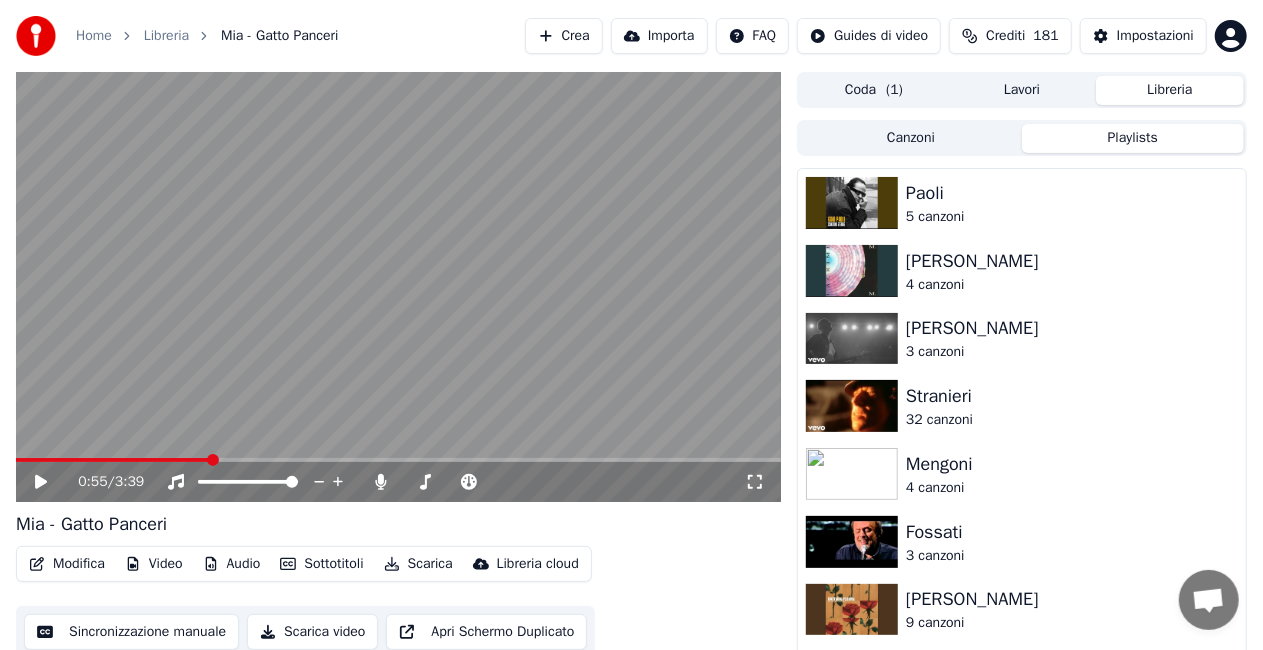 click on "Playlists" at bounding box center (1133, 138) 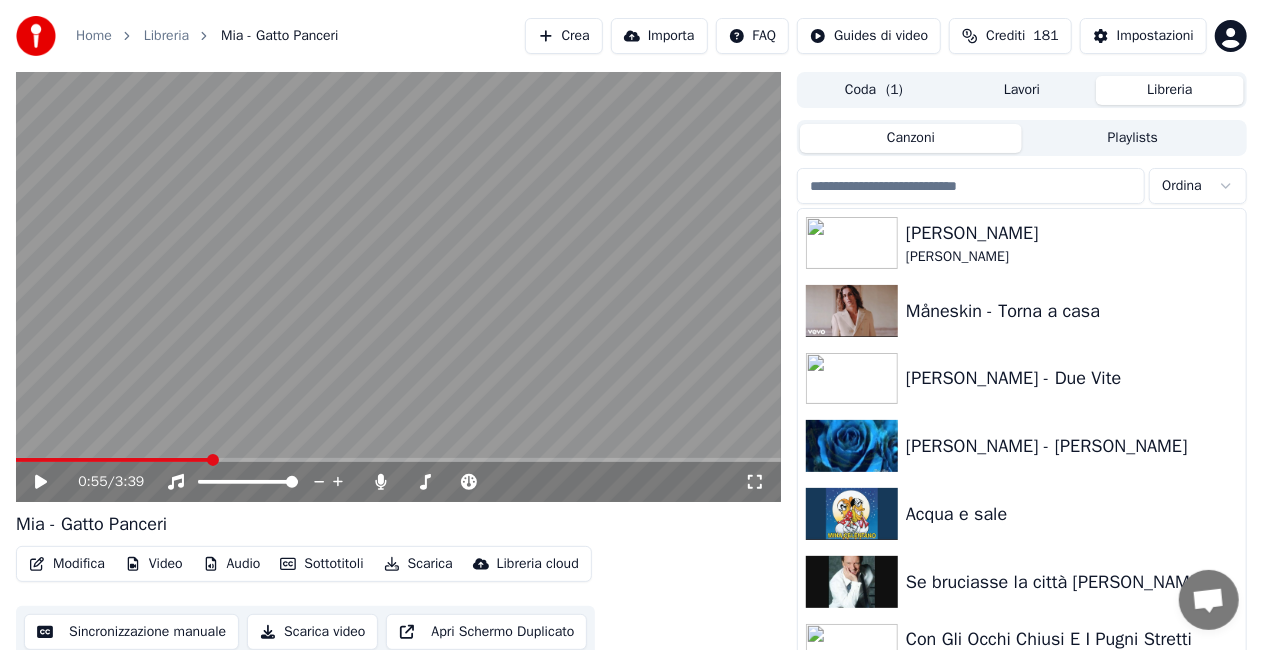 click on "Canzoni" at bounding box center (911, 138) 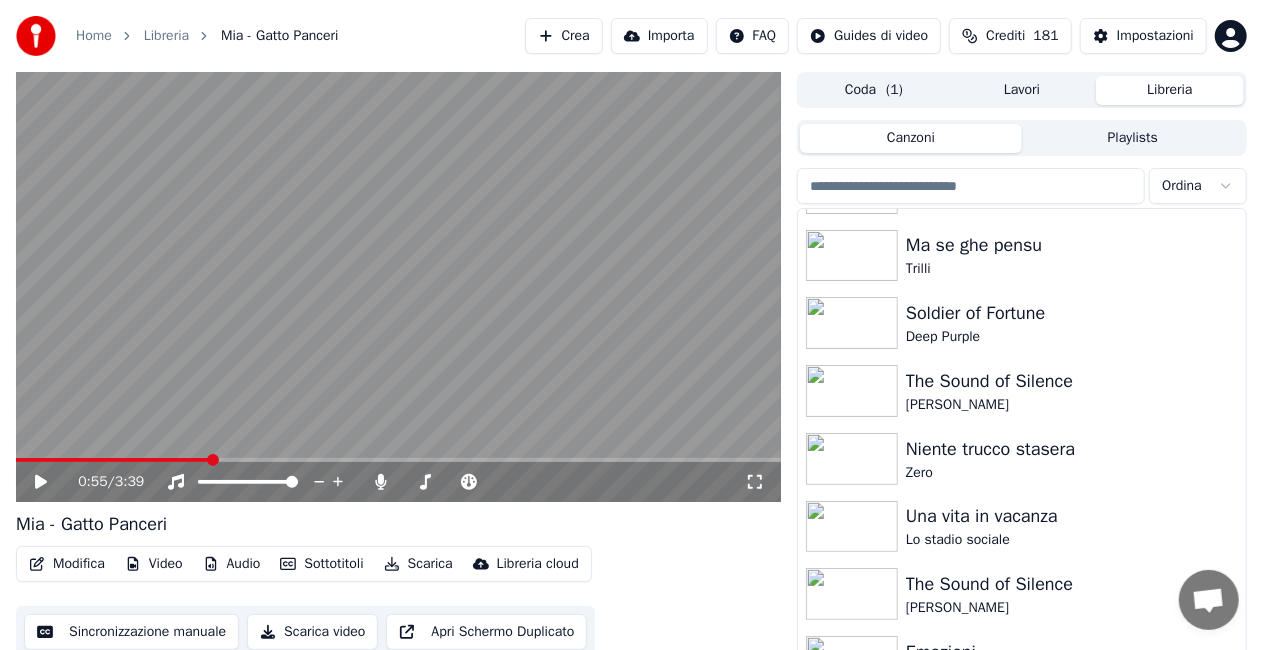 scroll, scrollTop: 28004, scrollLeft: 0, axis: vertical 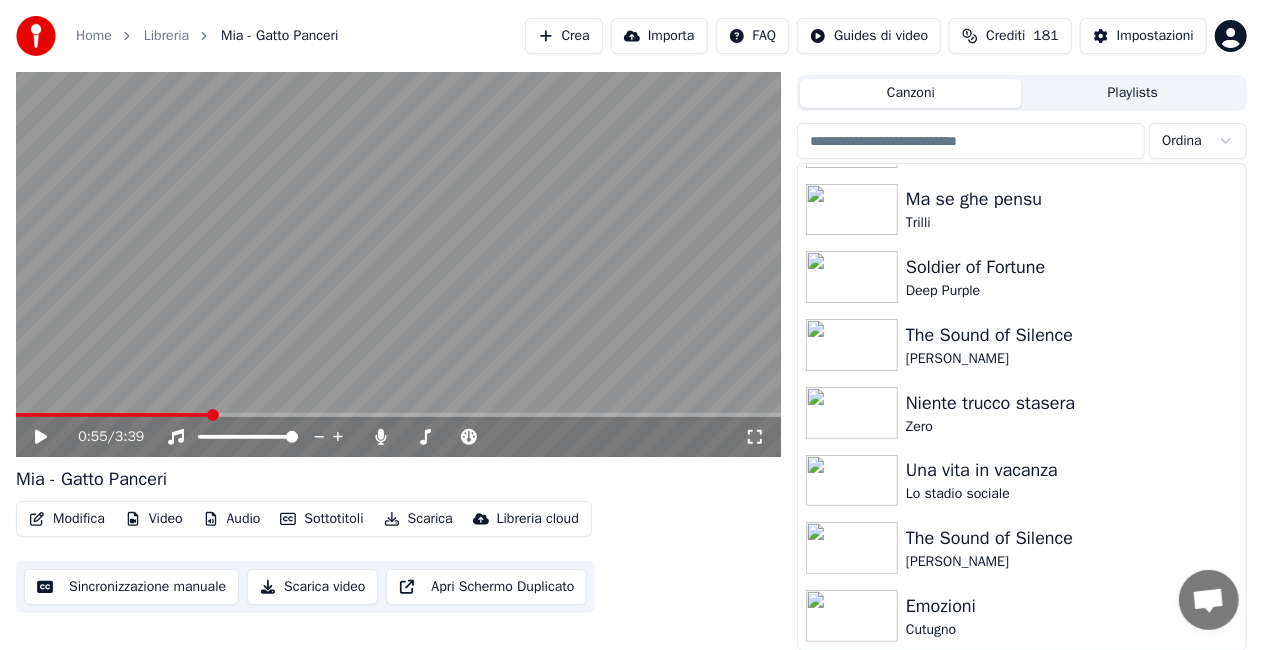 click on "Emozioni" at bounding box center (1062, 606) 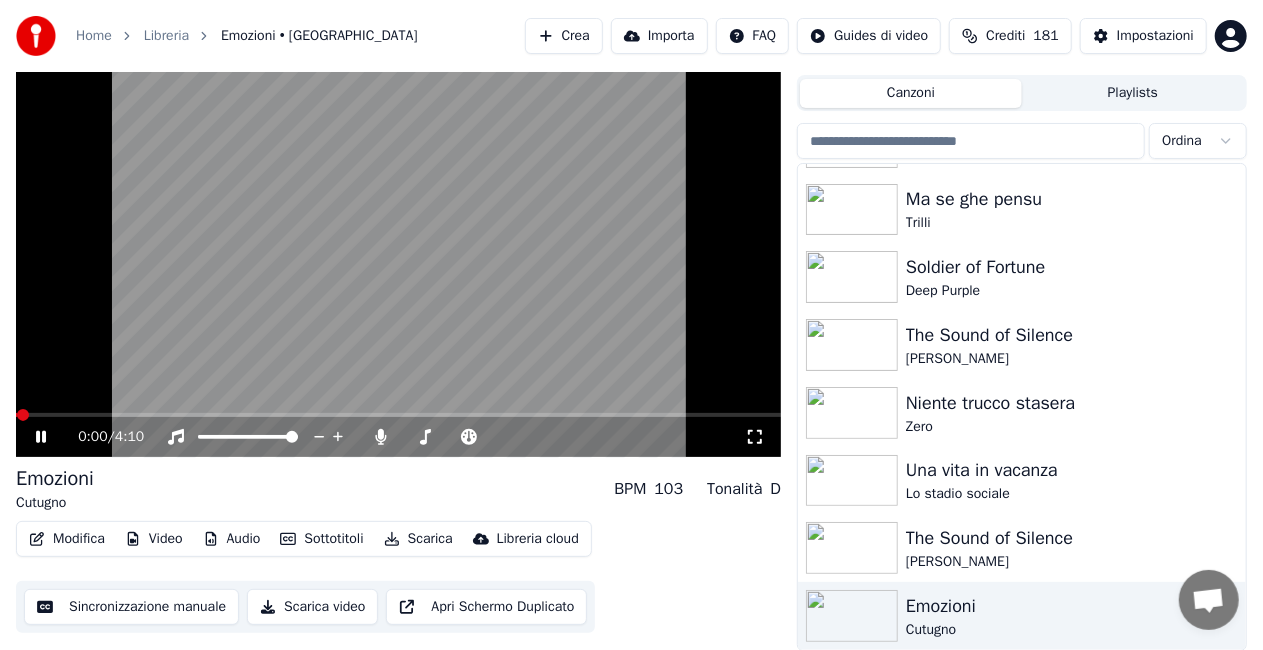 click 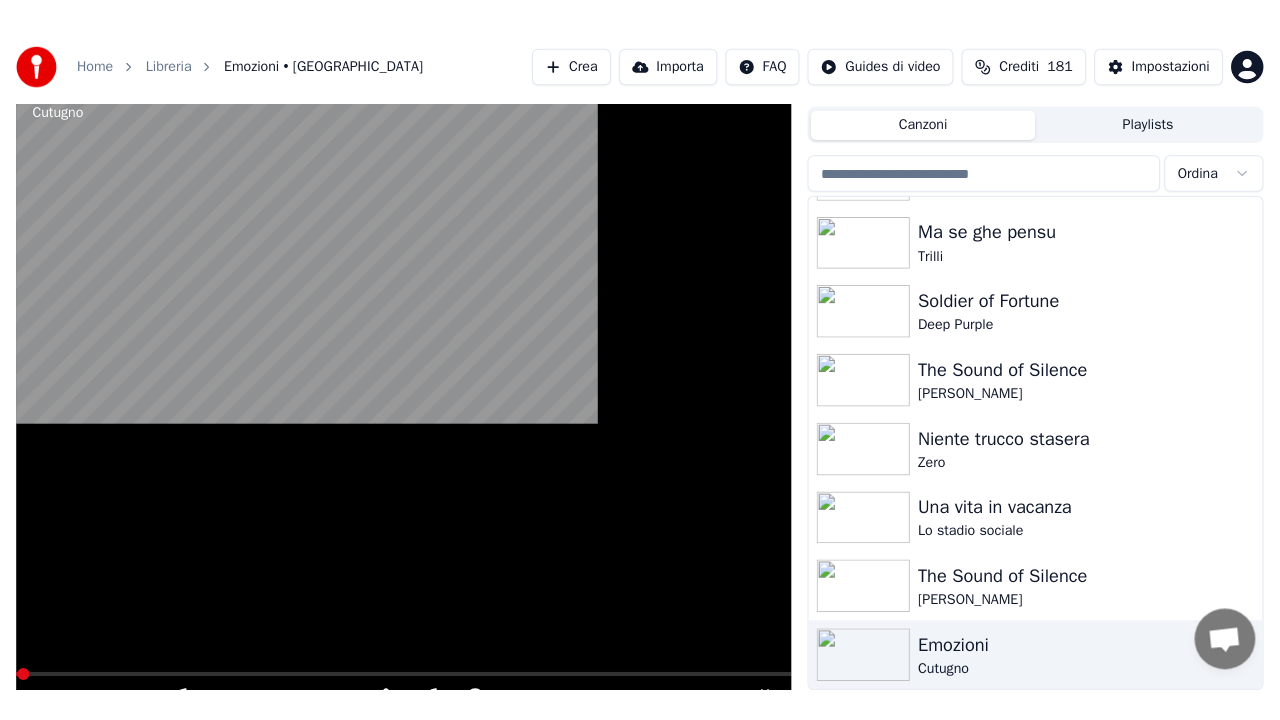 scroll, scrollTop: 28, scrollLeft: 0, axis: vertical 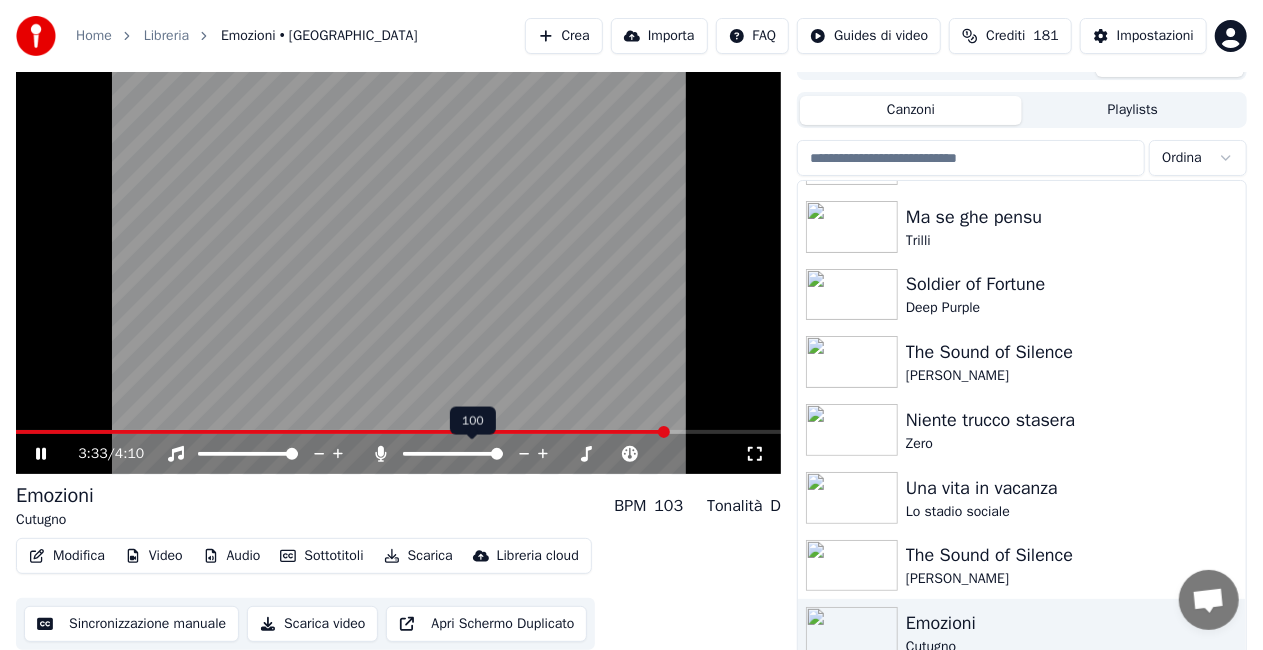 click 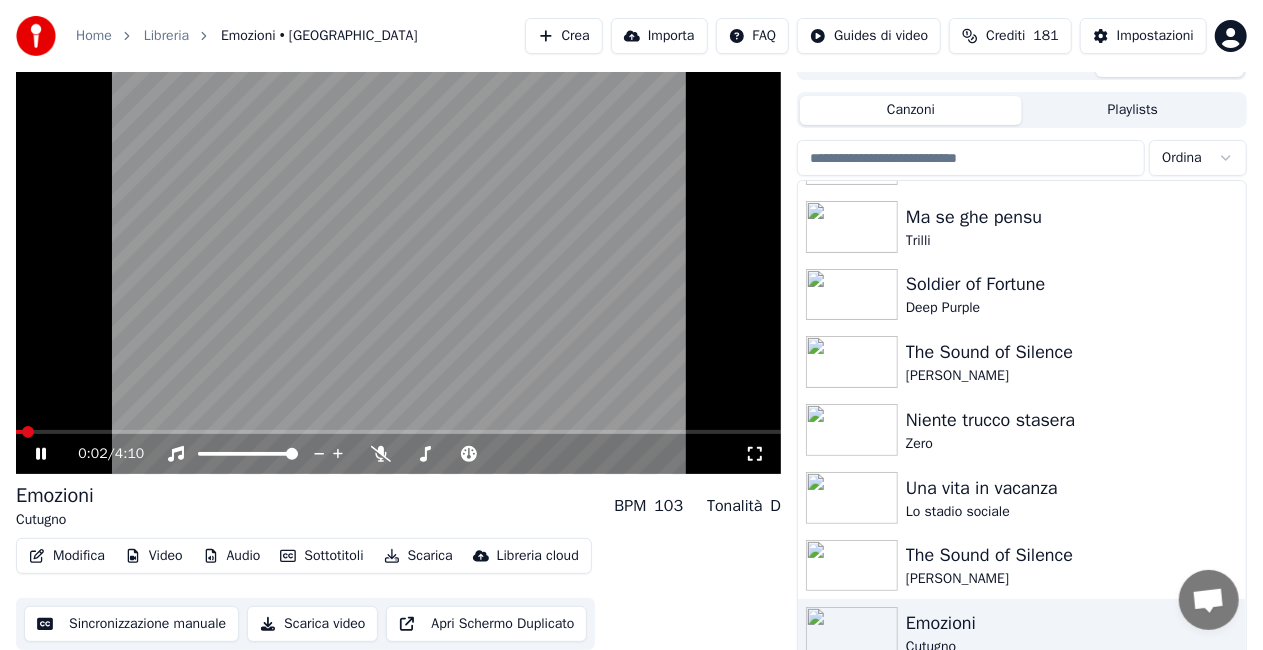 click at bounding box center [19, 432] 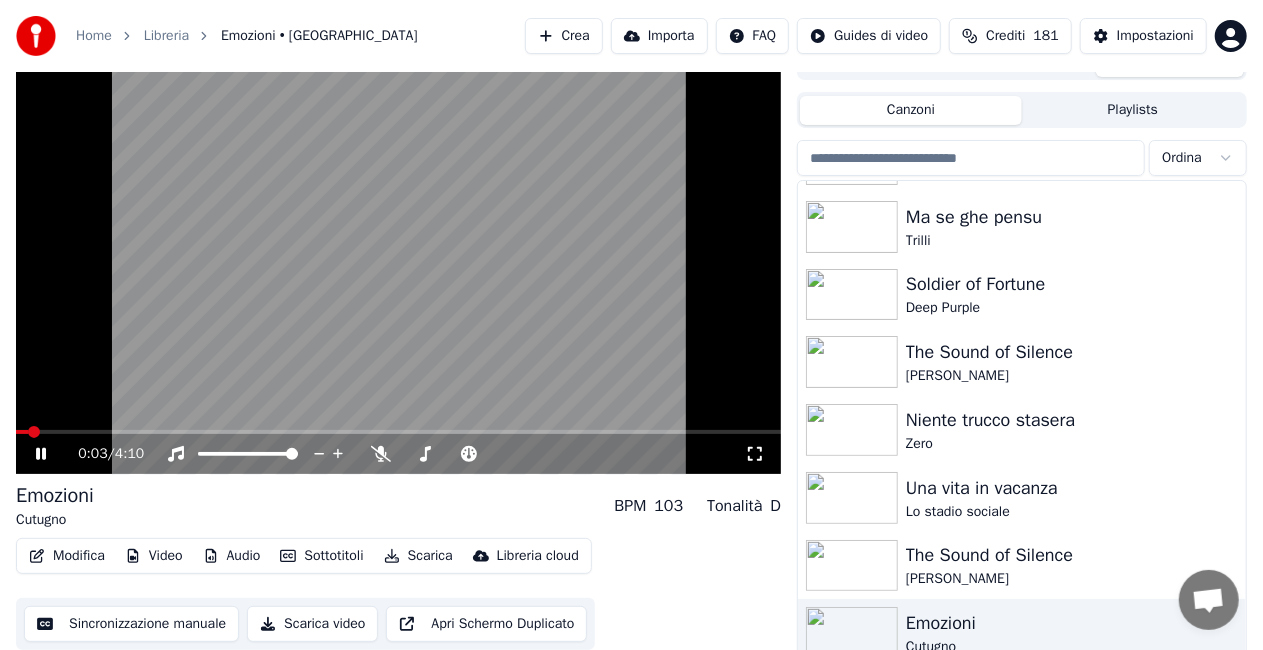 click 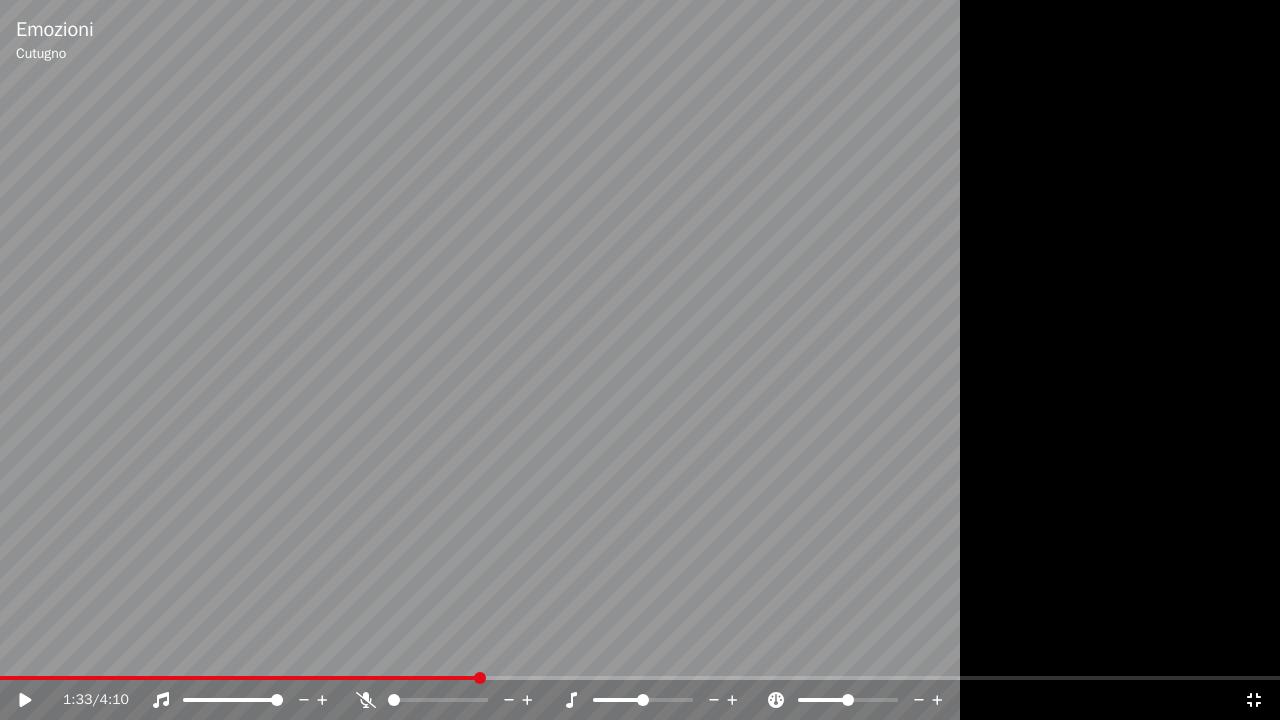 click on "1:33  /  4:10" at bounding box center (640, 700) 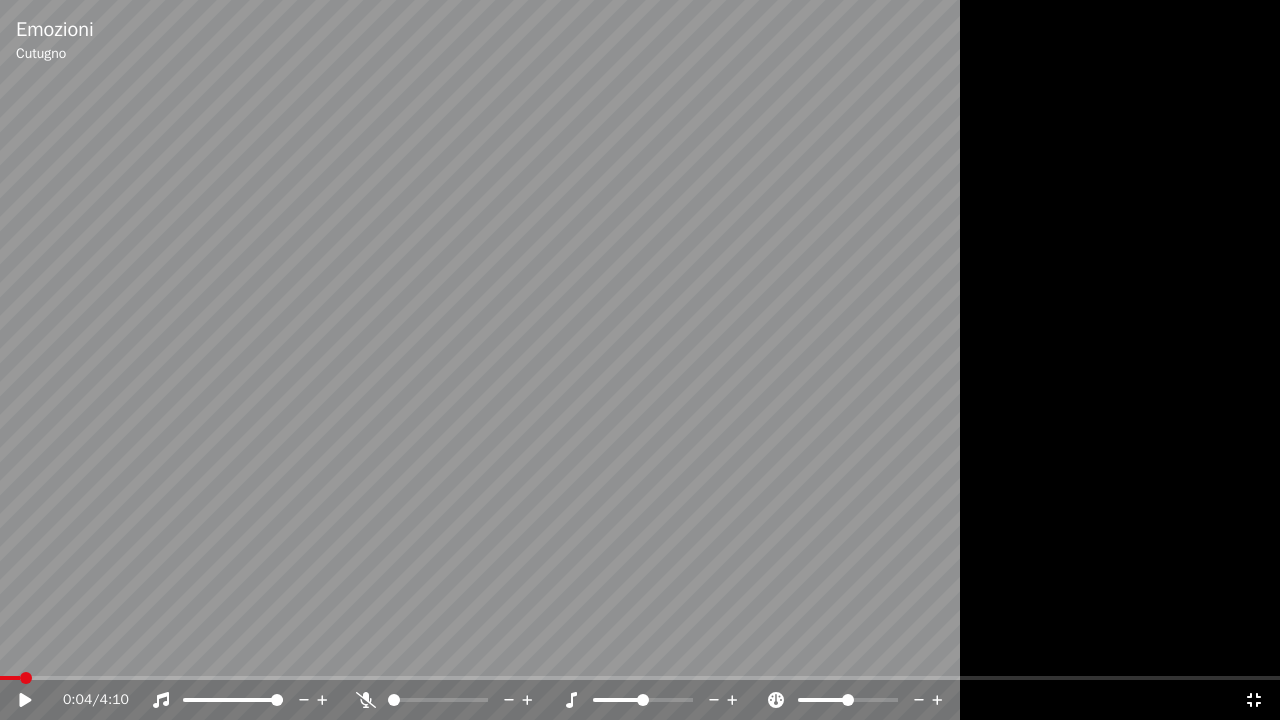 click at bounding box center (10, 678) 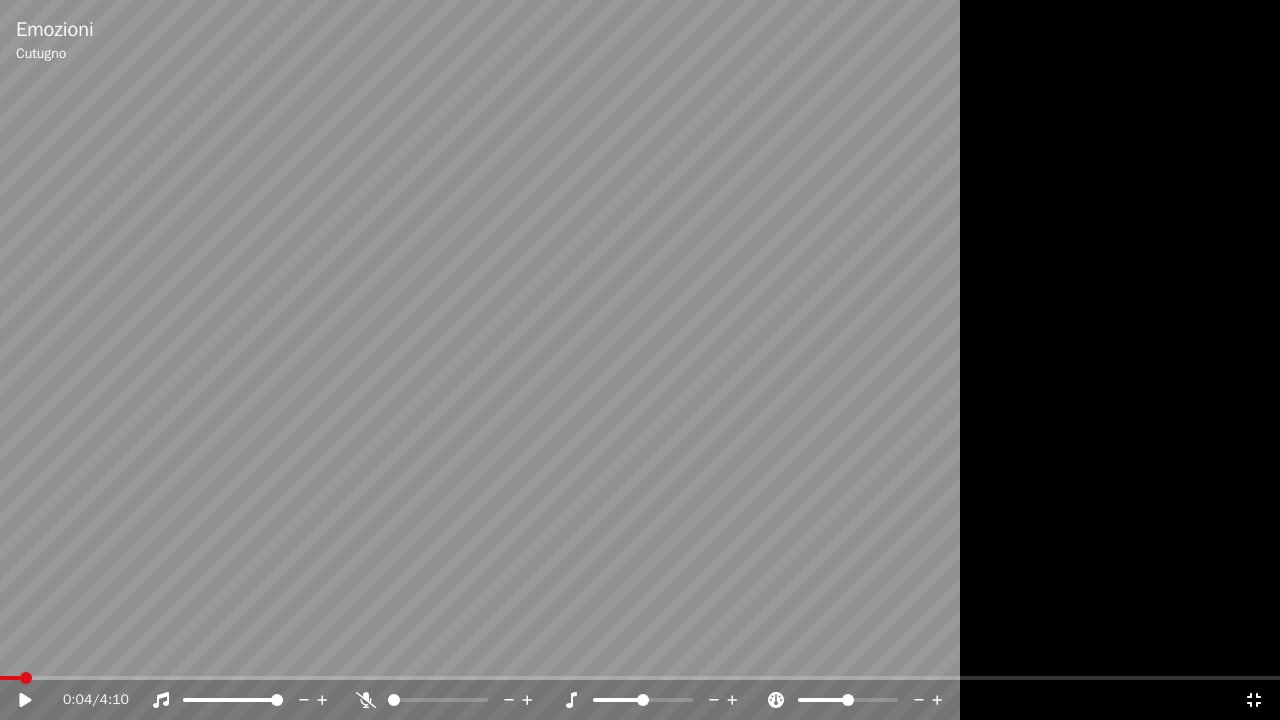 click 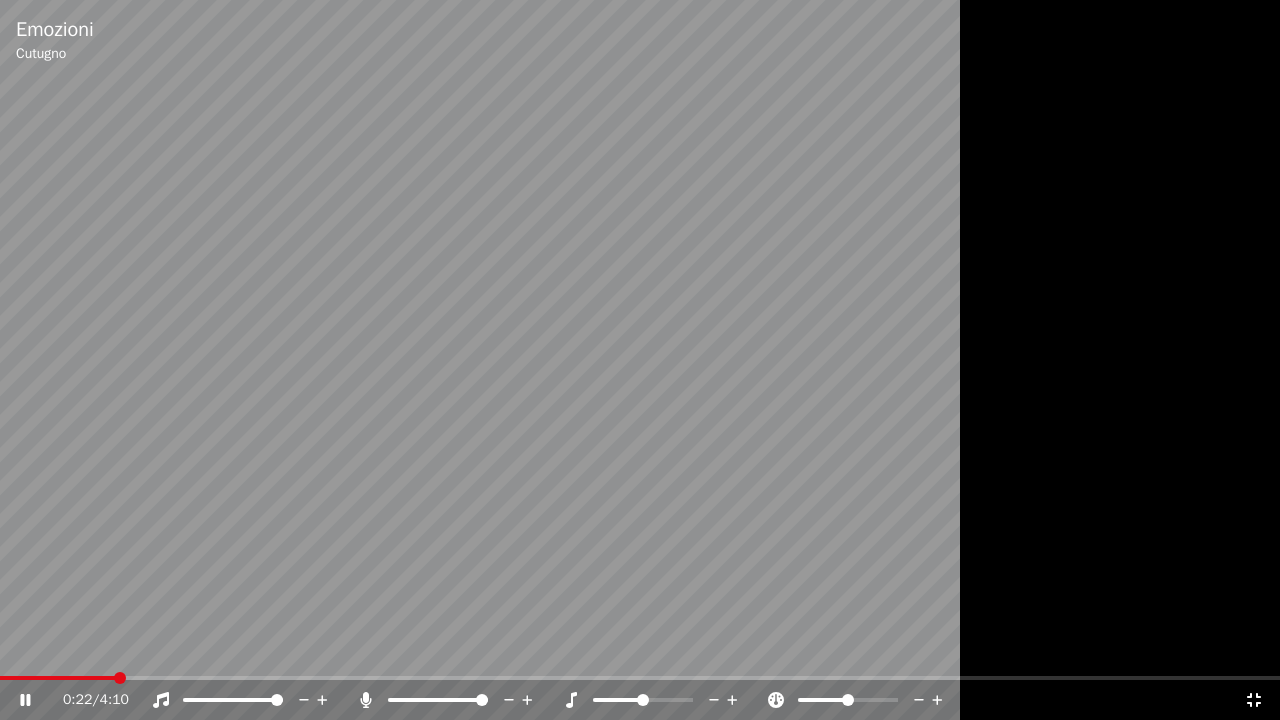 click on "0:22  /  4:10" at bounding box center (640, 700) 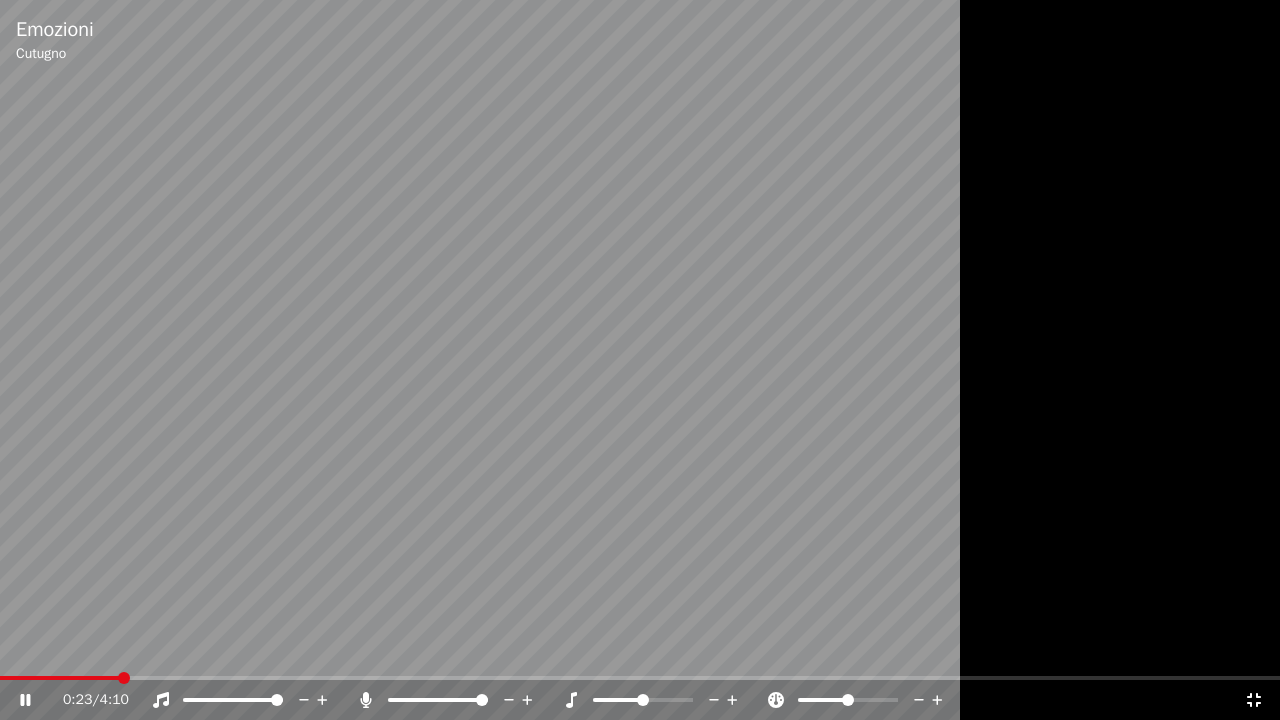 click on "0:23  /  4:10" at bounding box center [640, 700] 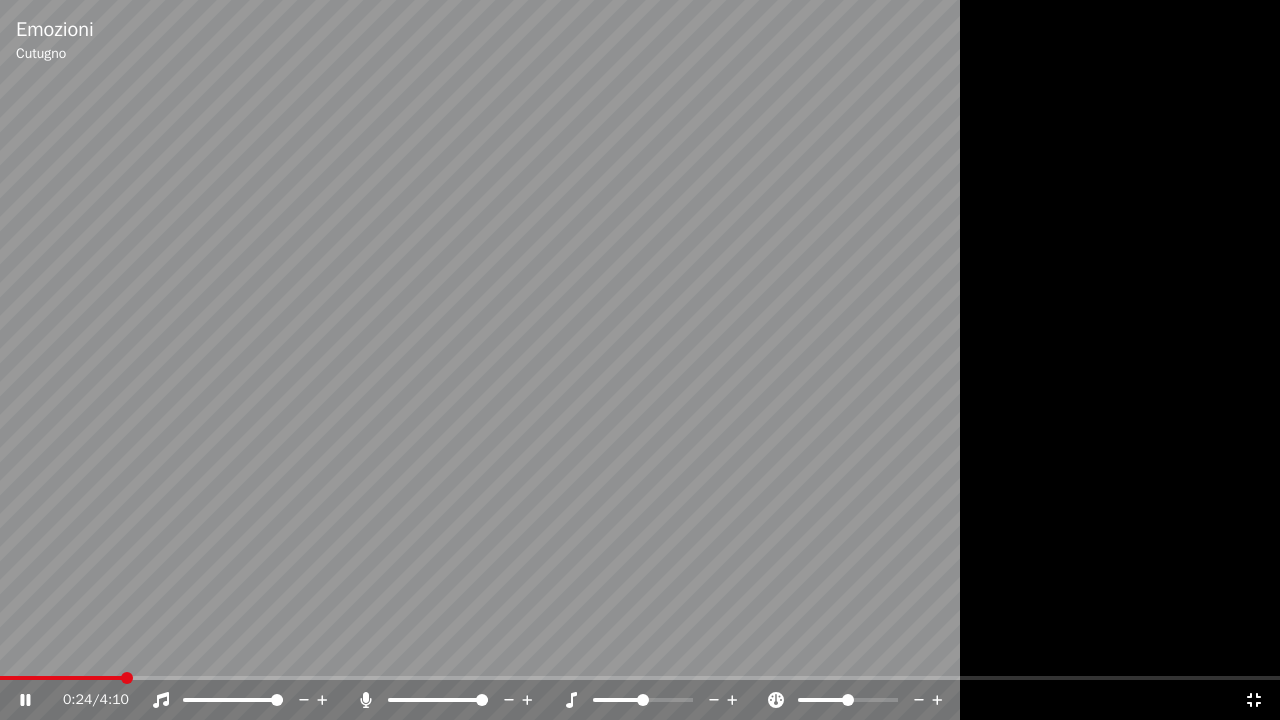 click 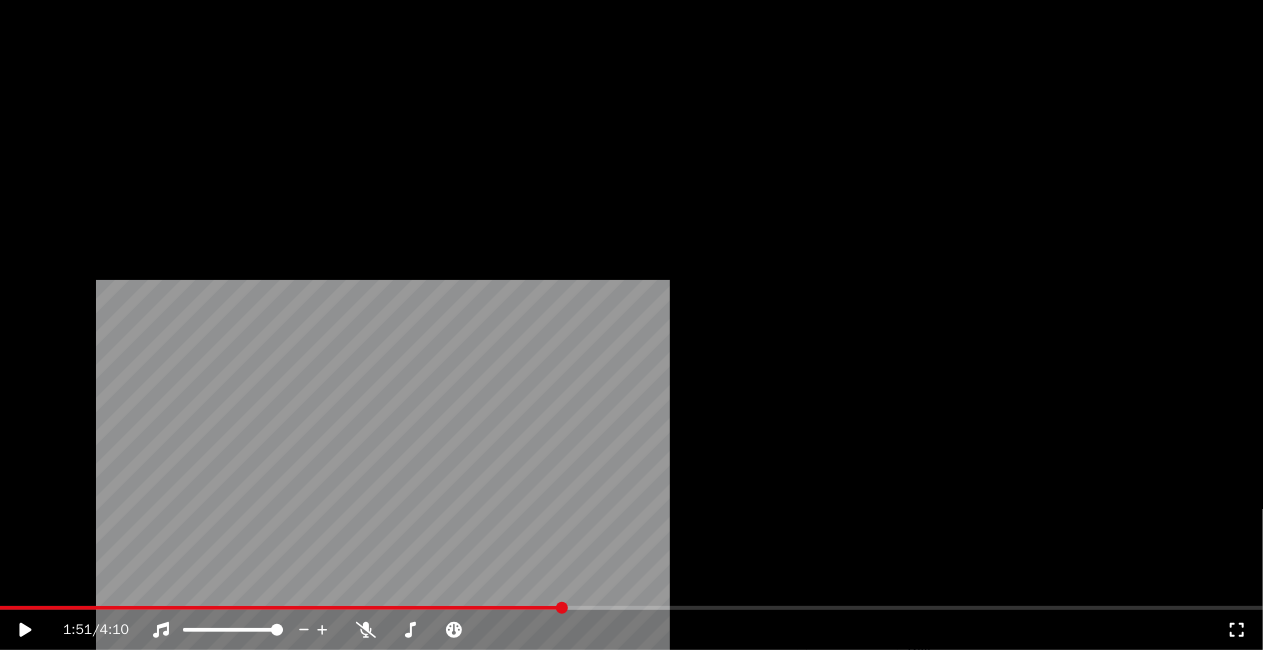 scroll, scrollTop: 26704, scrollLeft: 0, axis: vertical 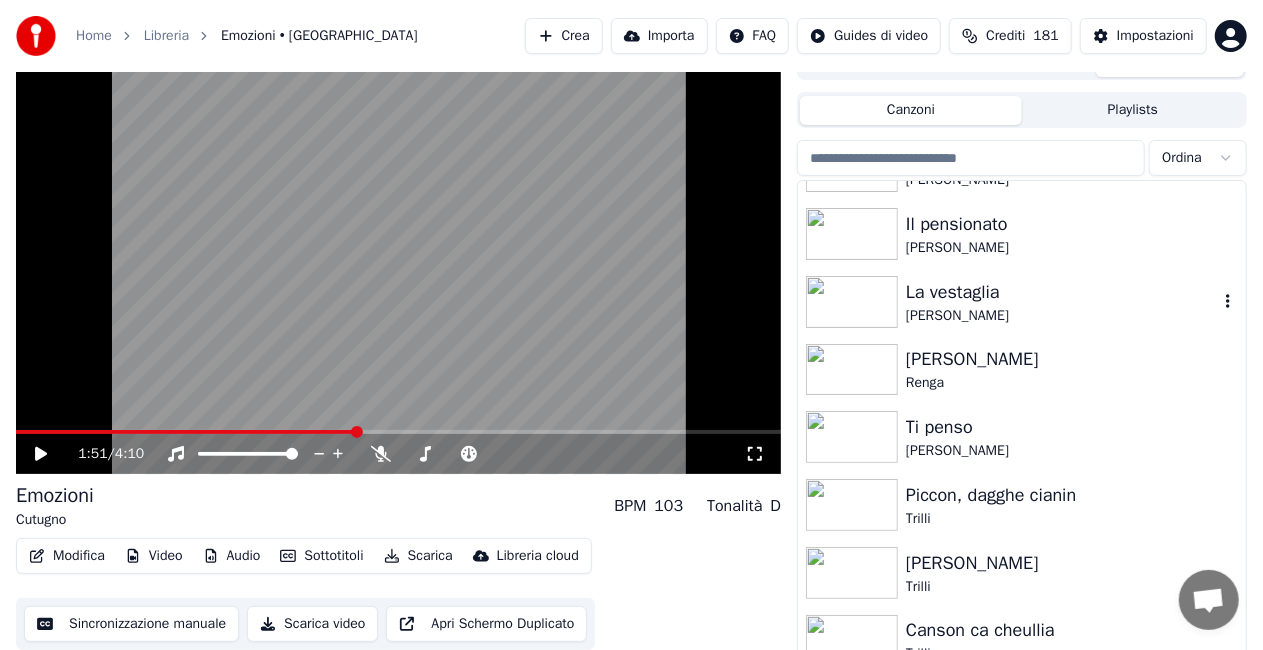 click on "La vestaglia" at bounding box center [1062, 292] 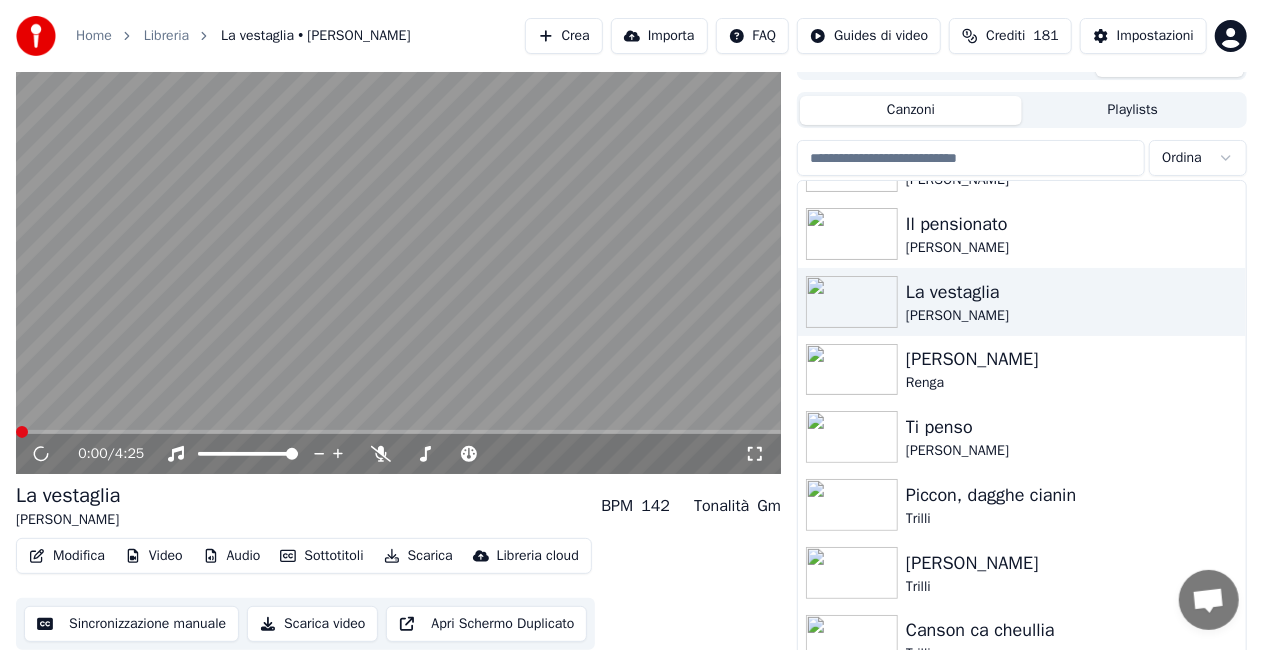 click 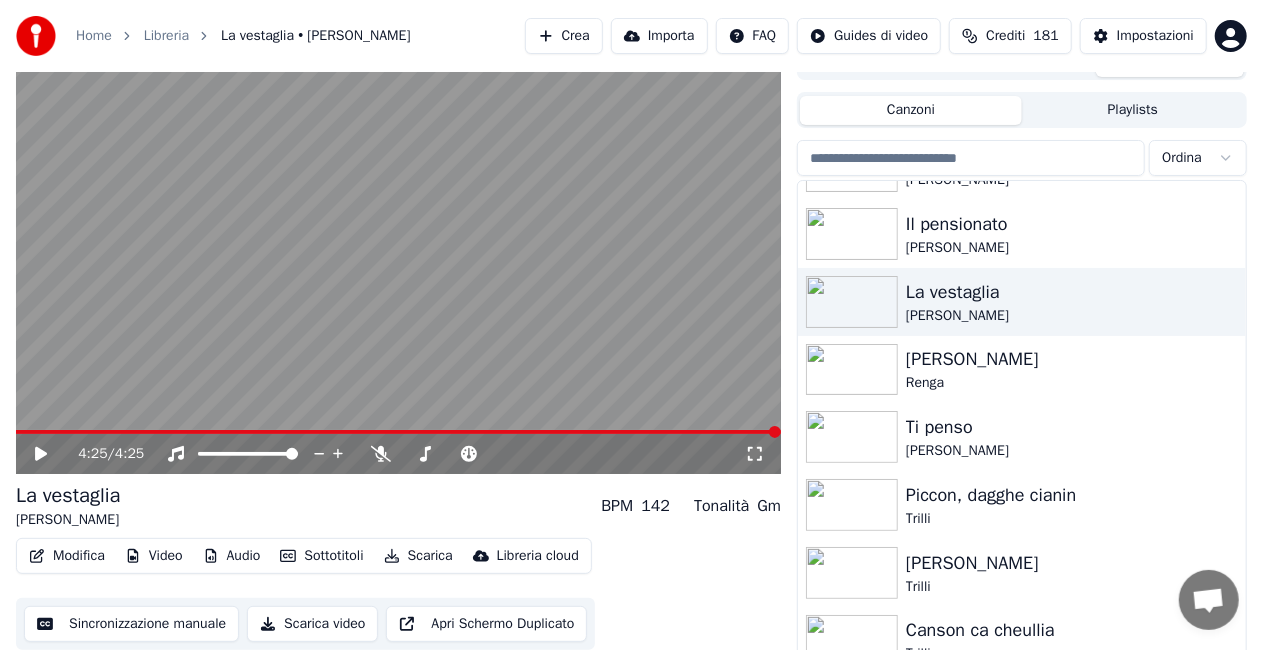 scroll, scrollTop: 45, scrollLeft: 0, axis: vertical 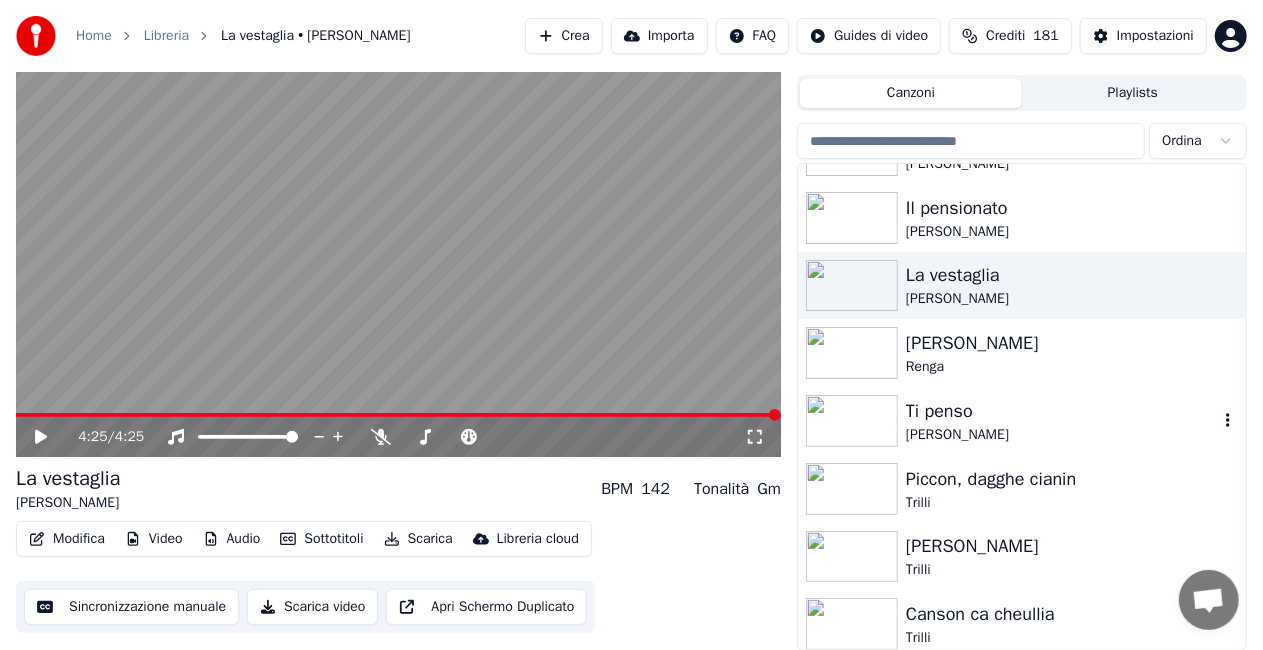 click on "Ti penso" at bounding box center (1062, 411) 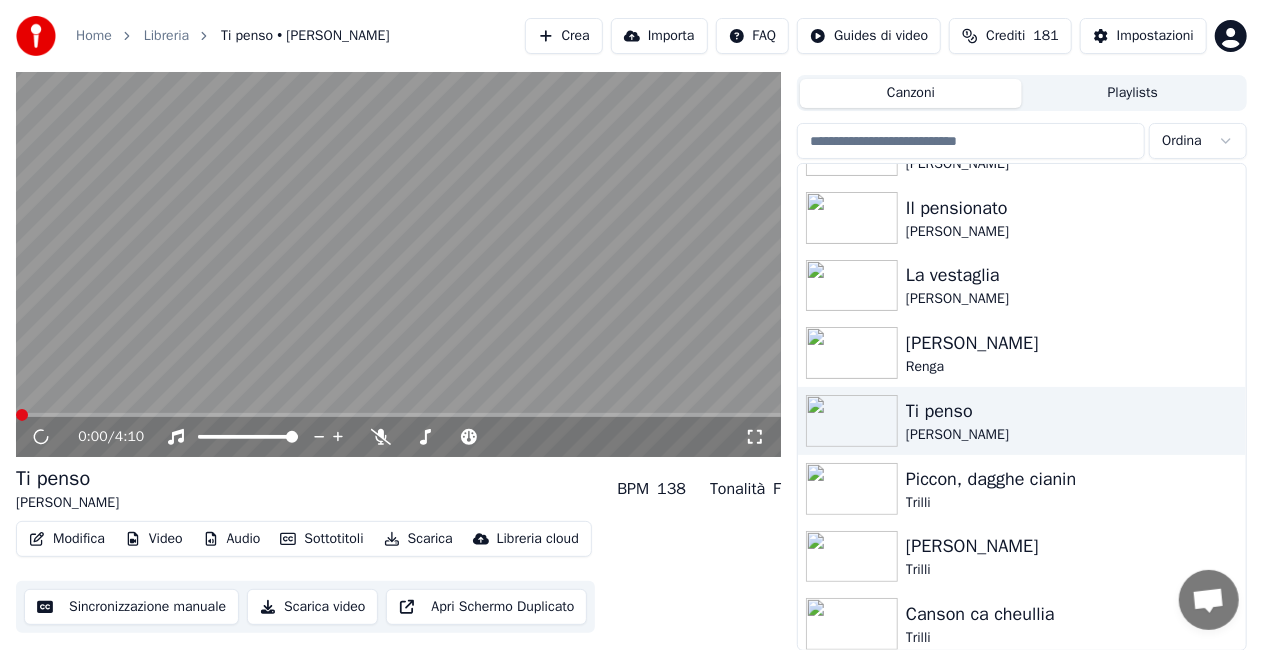 click 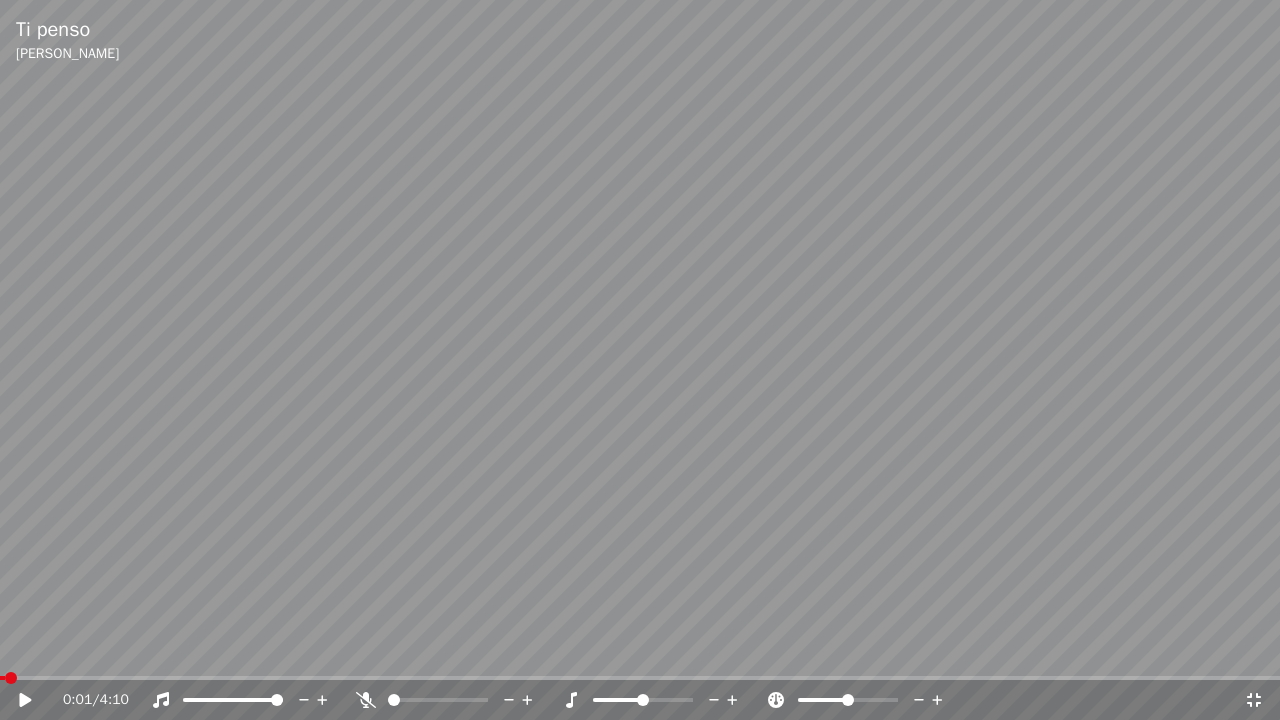 click at bounding box center [2, 678] 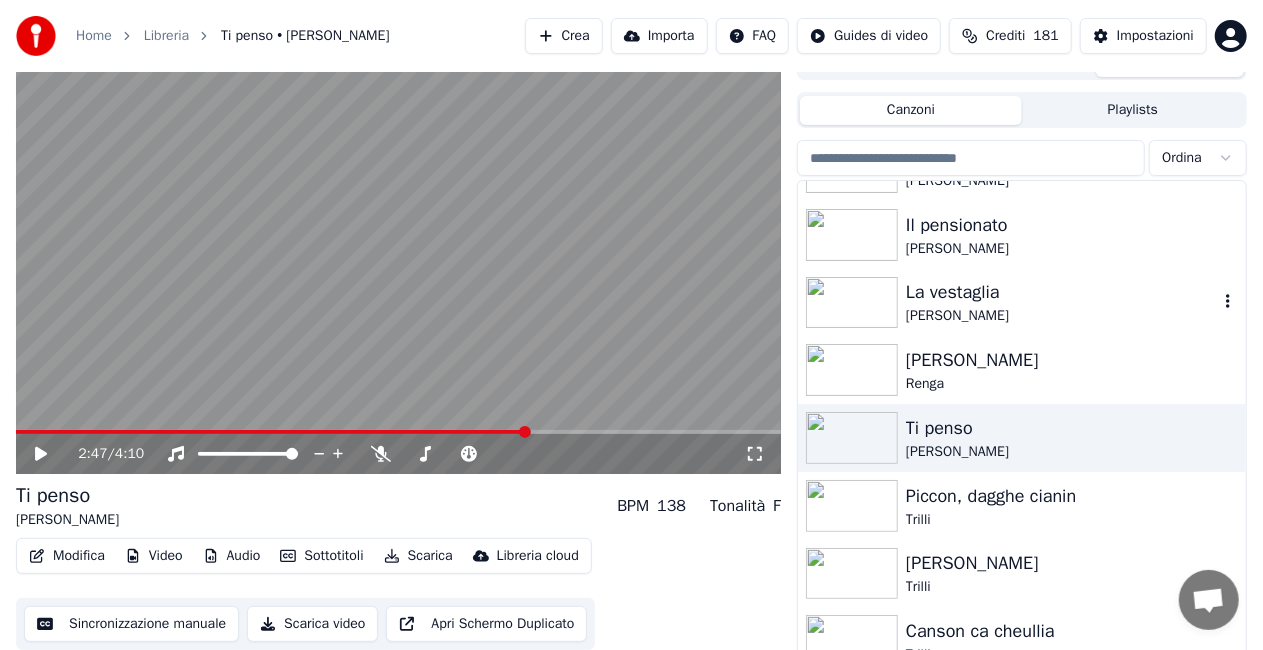 click on "[PERSON_NAME]" at bounding box center (1062, 316) 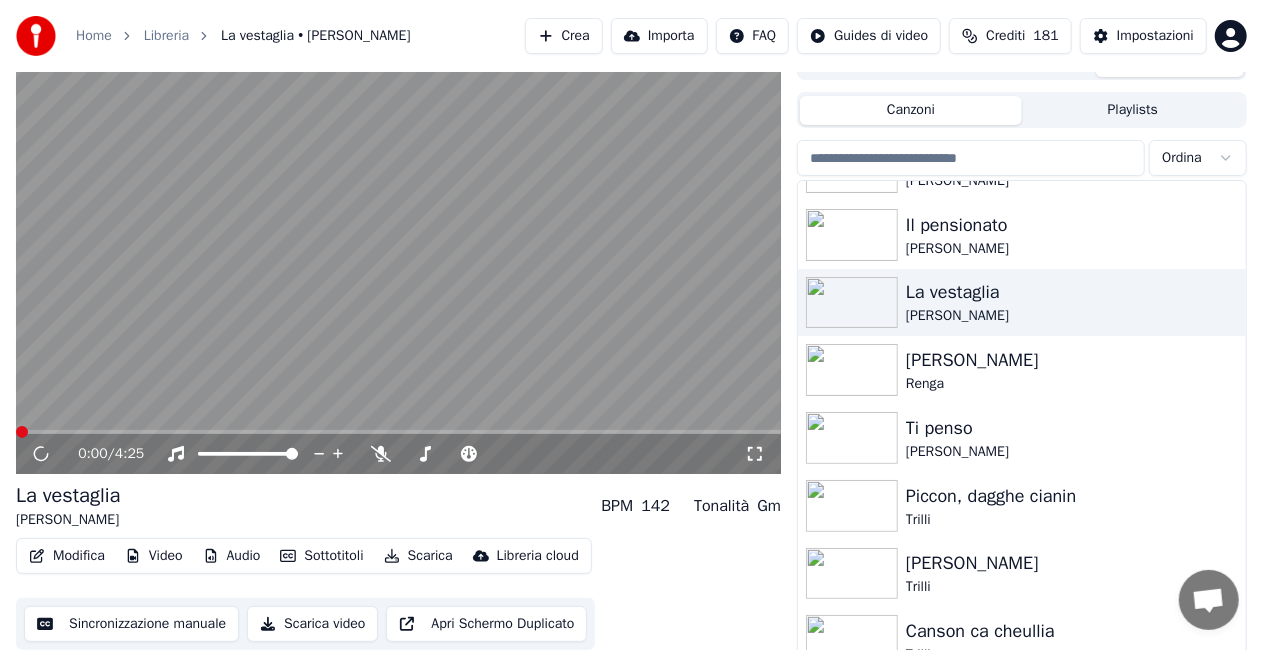 click 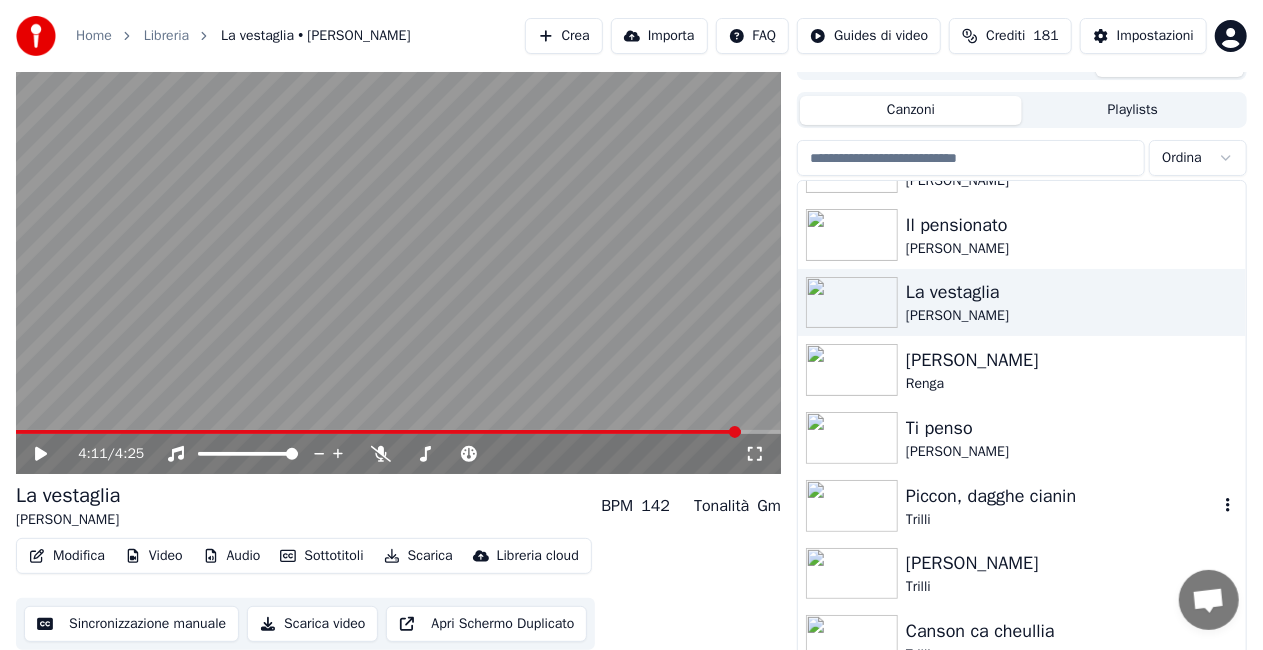 click on "Piccon, dagghe cianin" at bounding box center (1062, 496) 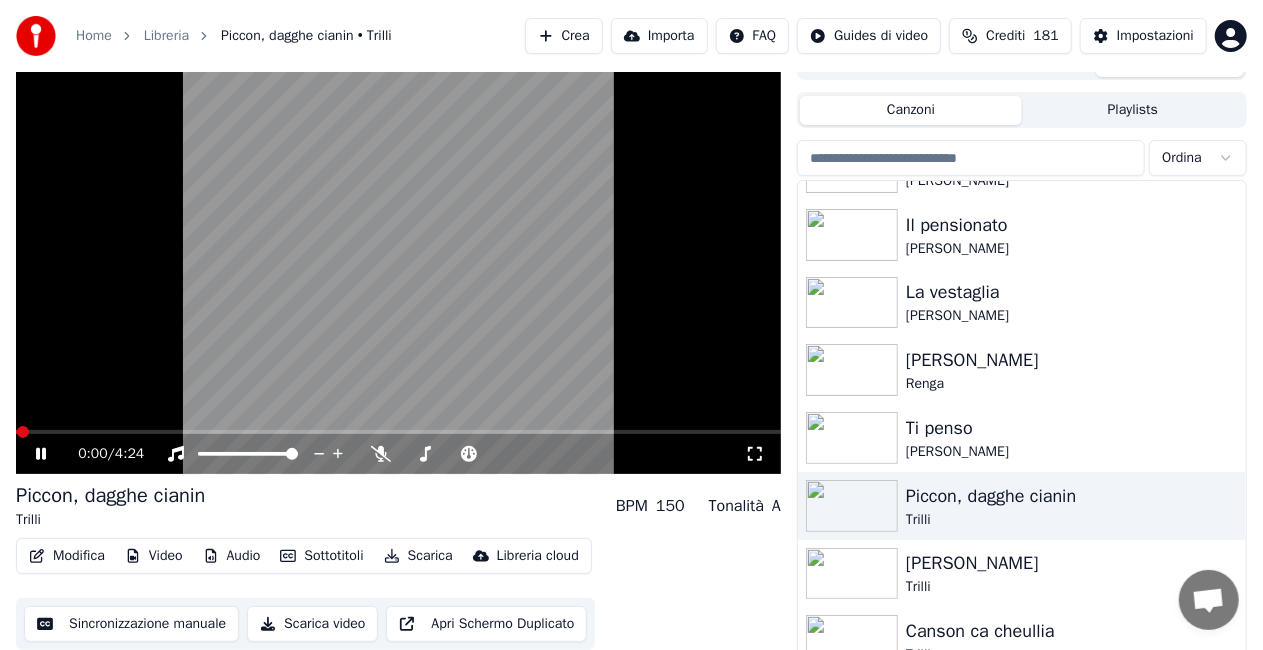 click 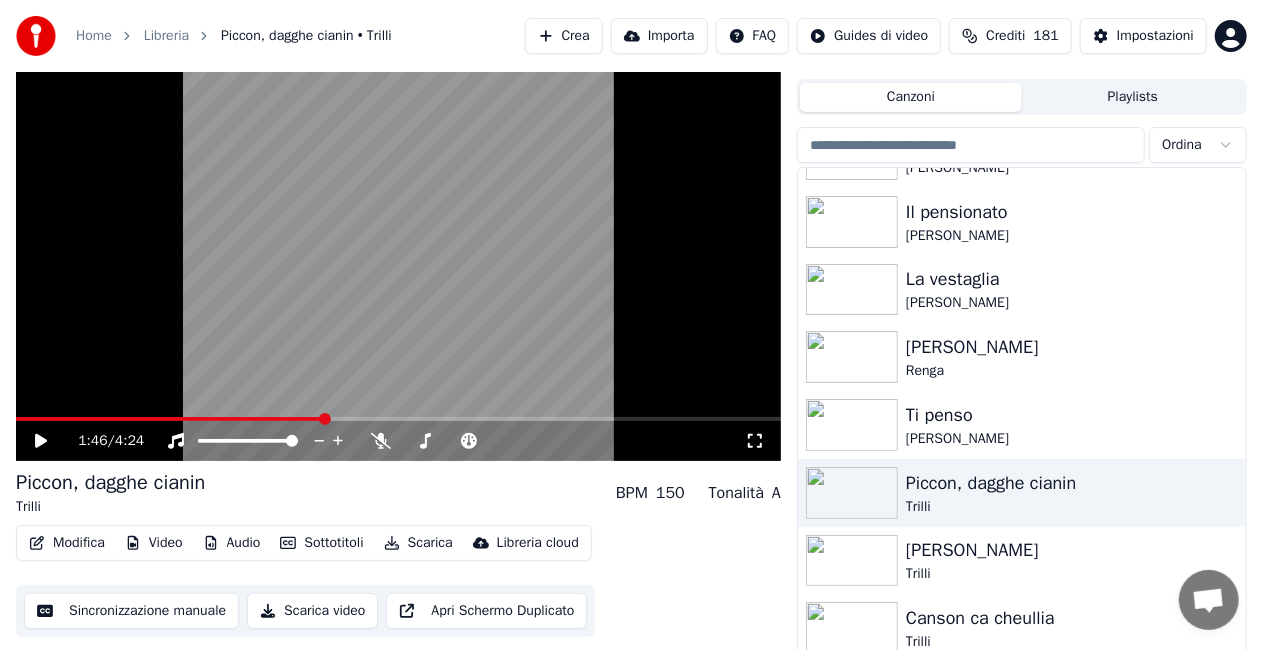 scroll, scrollTop: 45, scrollLeft: 0, axis: vertical 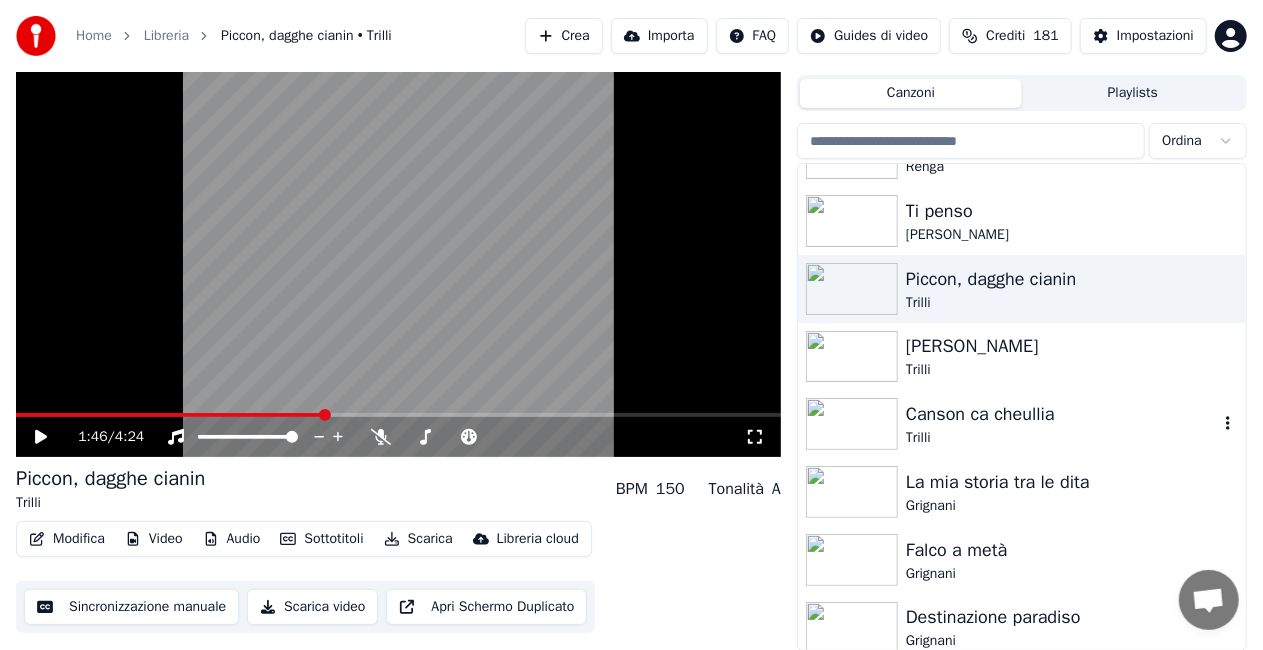 click on "Canson ca cheullia" at bounding box center [1062, 414] 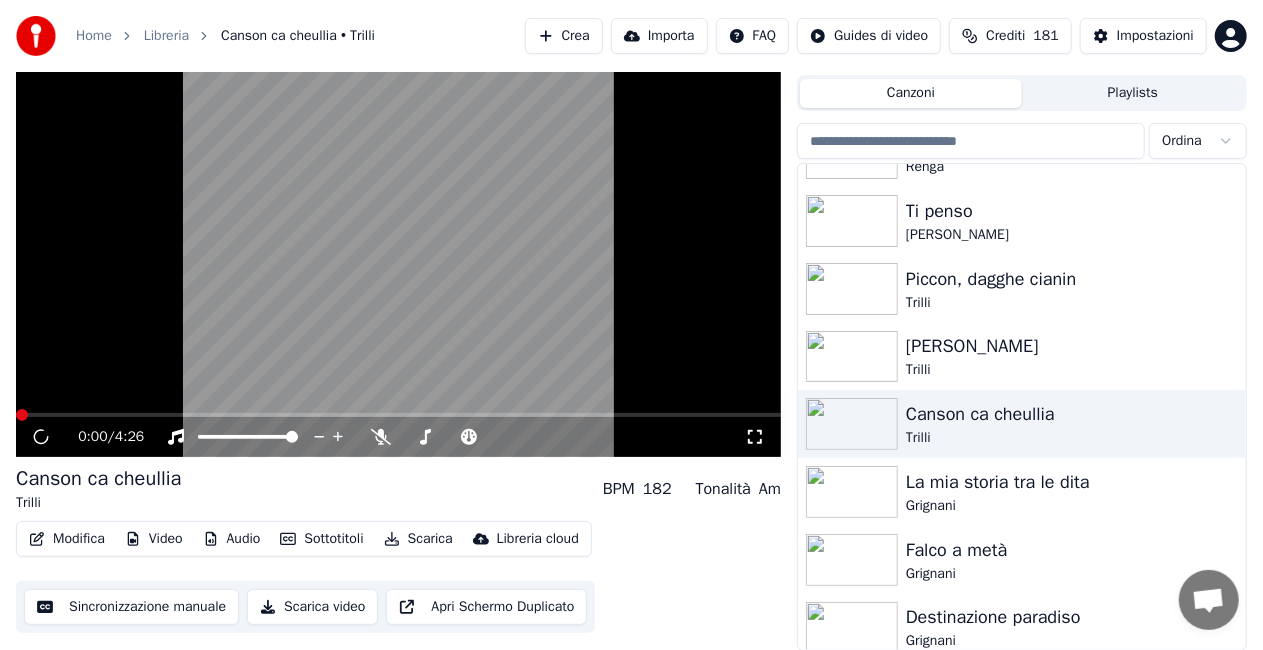 drag, startPoint x: 756, startPoint y: 439, endPoint x: 776, endPoint y: 426, distance: 23.853722 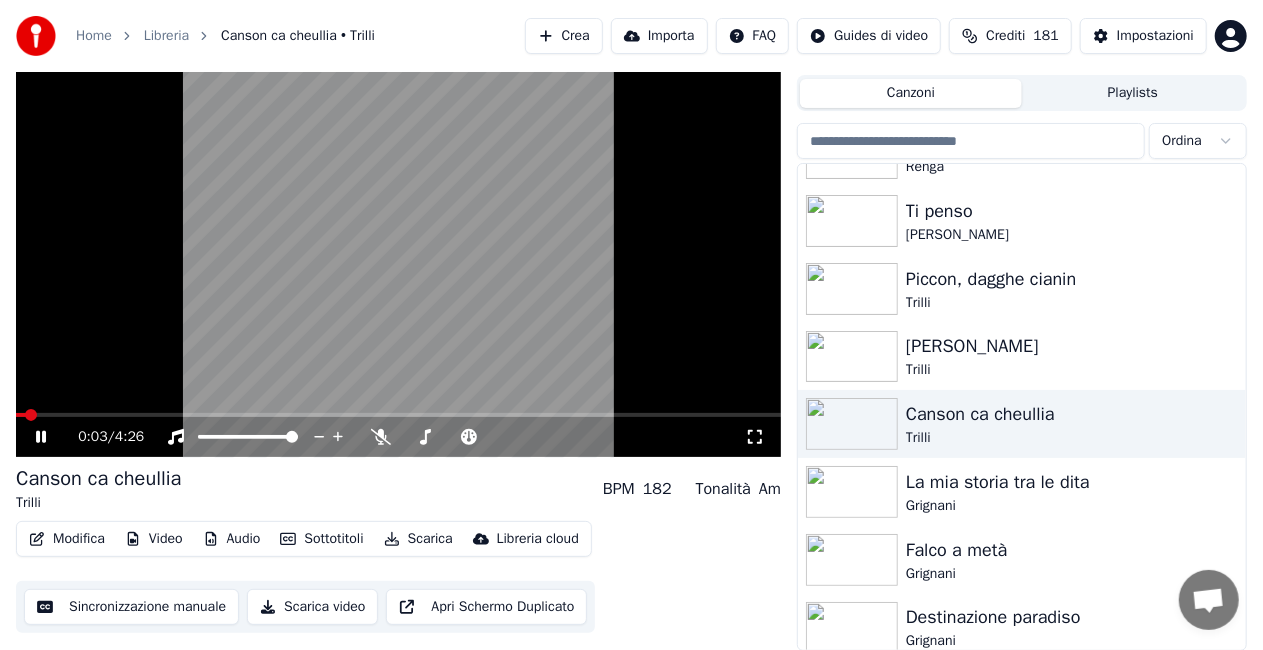 click on "0:03  /  4:26" at bounding box center (398, 437) 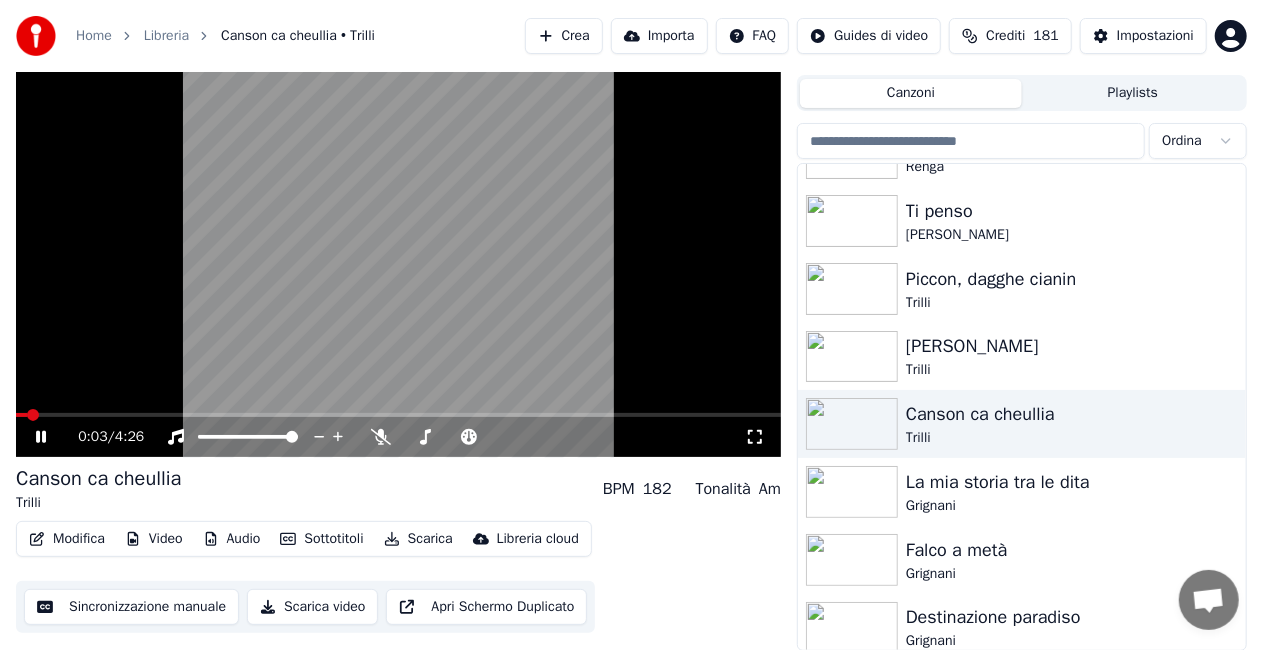 drag, startPoint x: 750, startPoint y: 444, endPoint x: 751, endPoint y: 468, distance: 24.020824 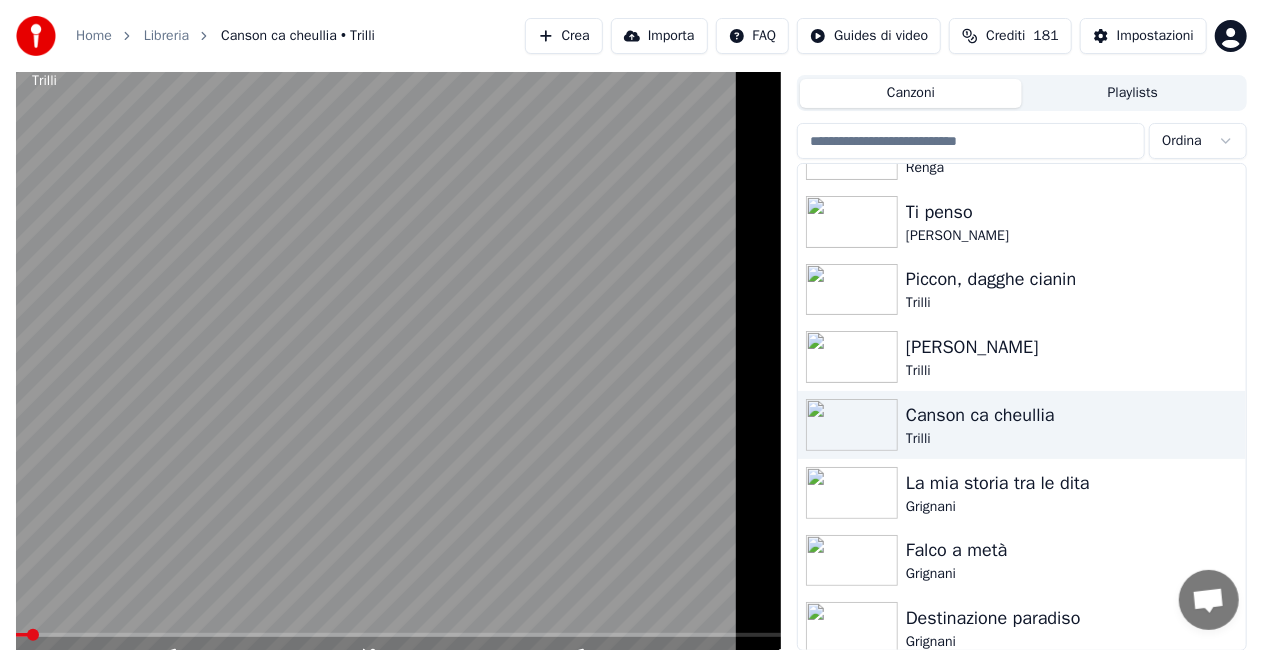 scroll, scrollTop: 28, scrollLeft: 0, axis: vertical 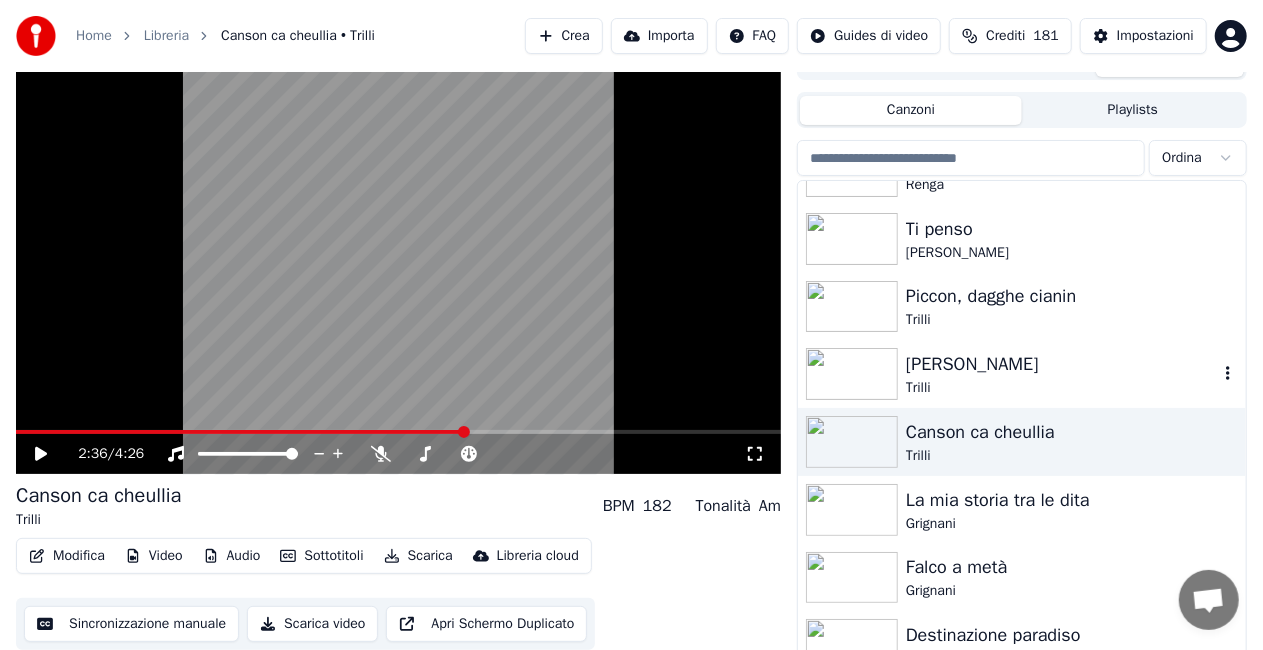 click on "Vico drito [PERSON_NAME]" at bounding box center [1022, 374] 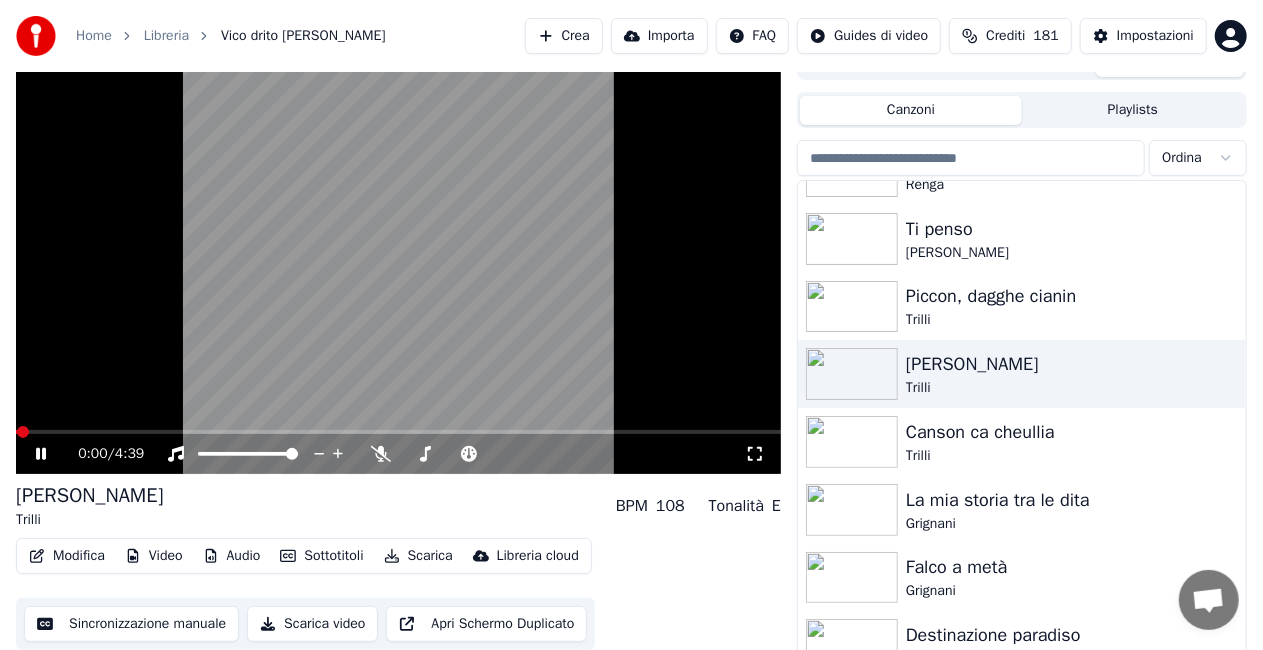 click 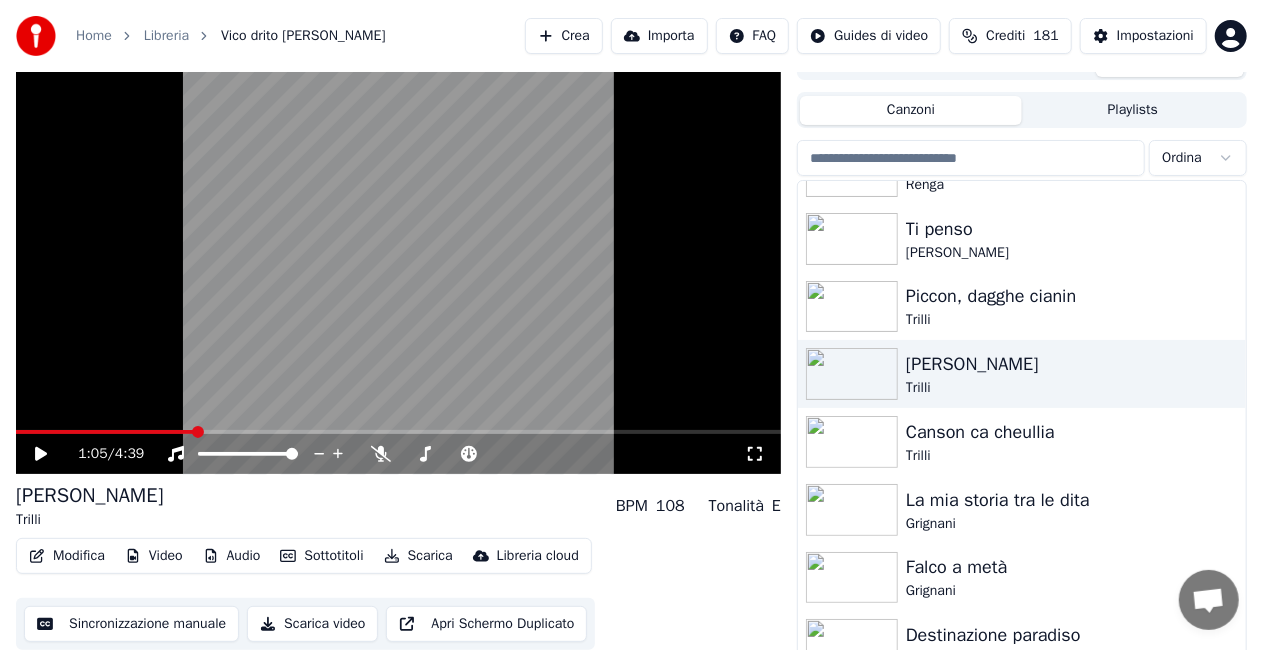 click at bounding box center (971, 158) 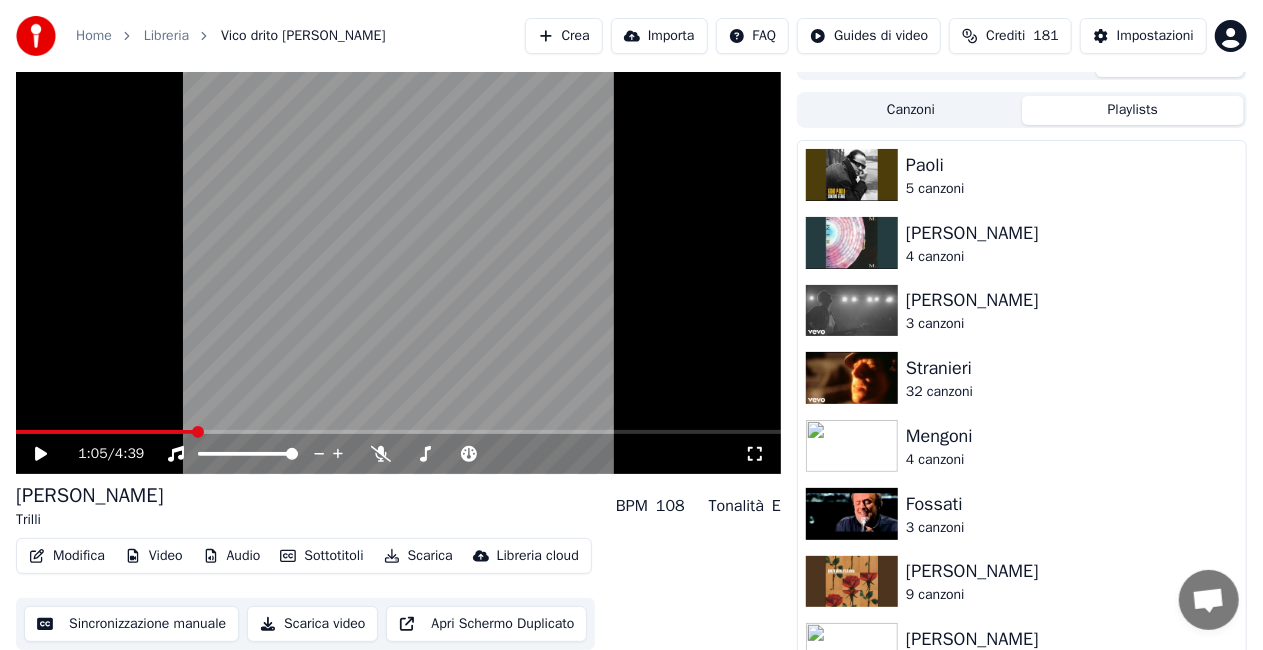 click on "Playlists" at bounding box center (1133, 110) 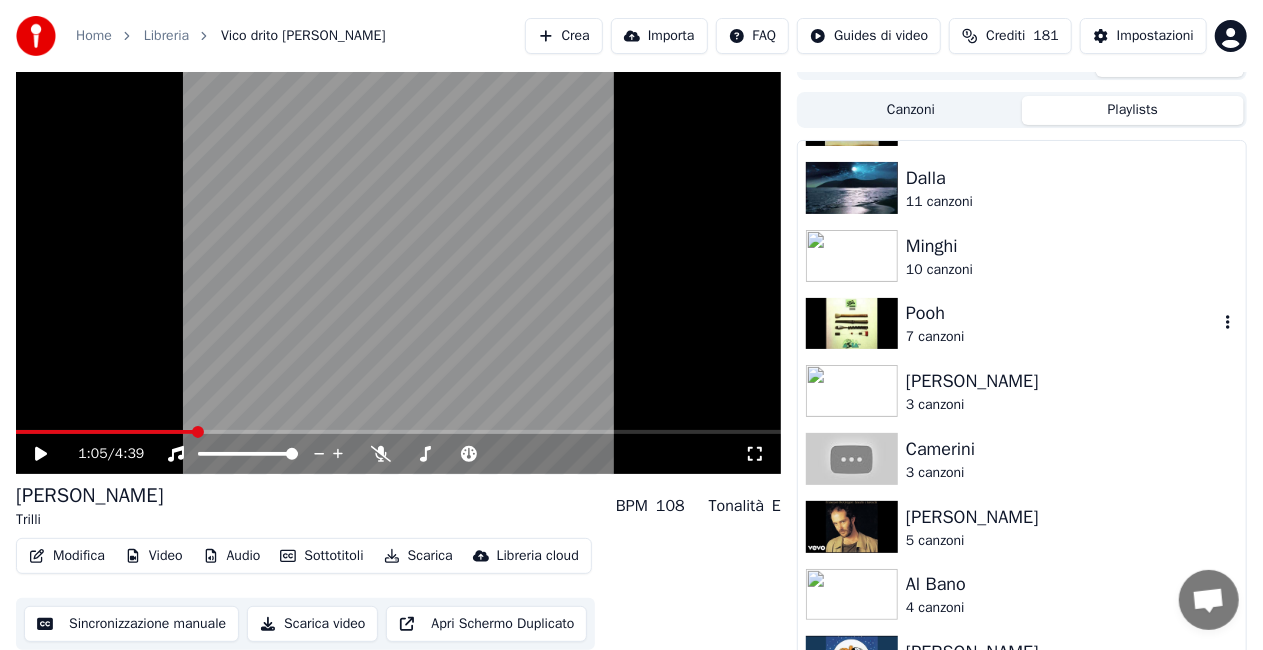 scroll, scrollTop: 900, scrollLeft: 0, axis: vertical 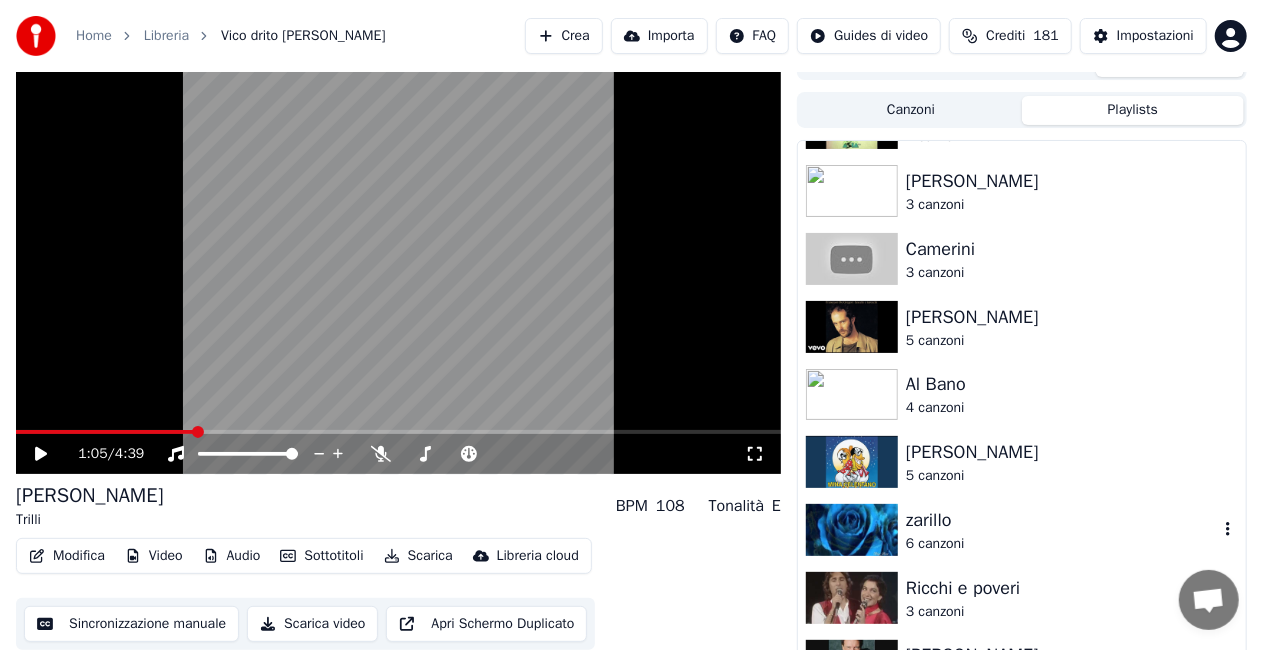 click on "zarillo" at bounding box center (1062, 520) 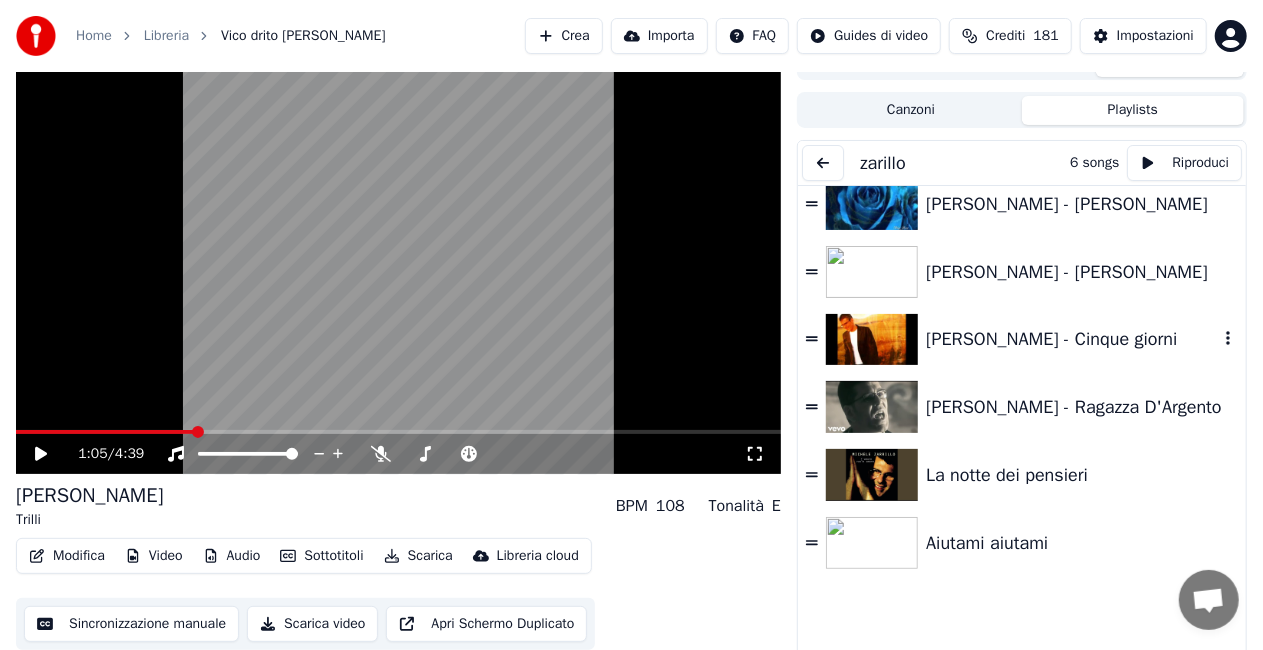 scroll, scrollTop: 0, scrollLeft: 0, axis: both 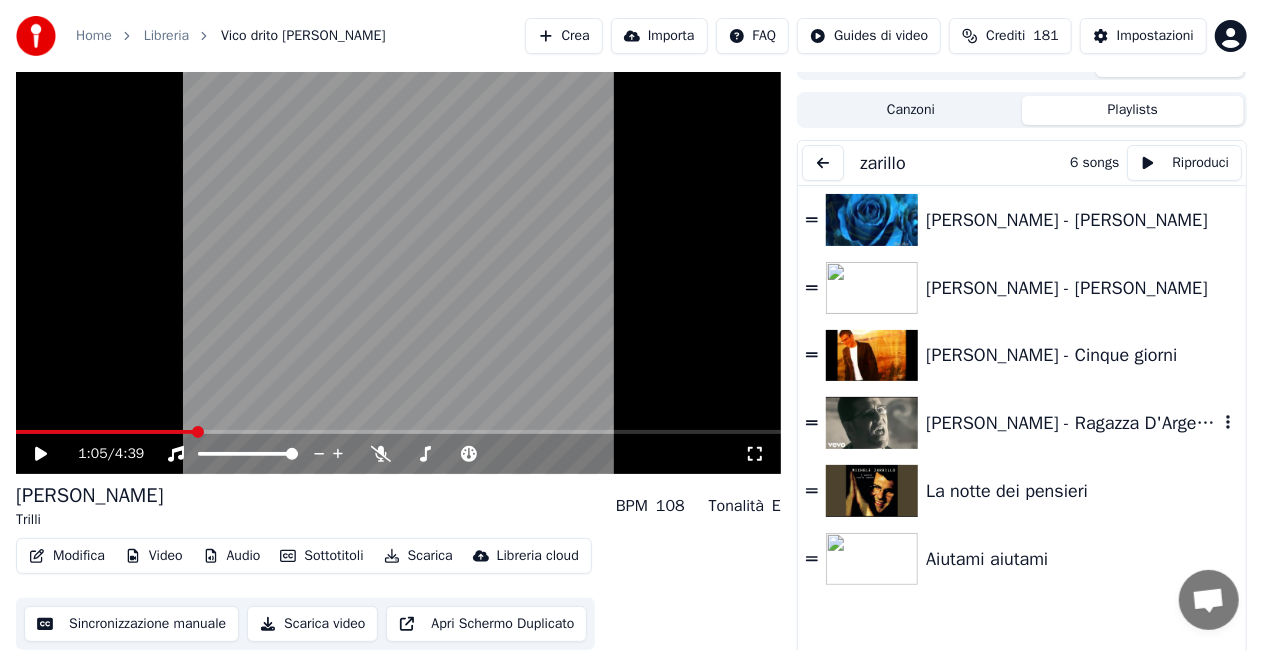 click on "[PERSON_NAME] - Ragazza D'Argento" at bounding box center [1072, 423] 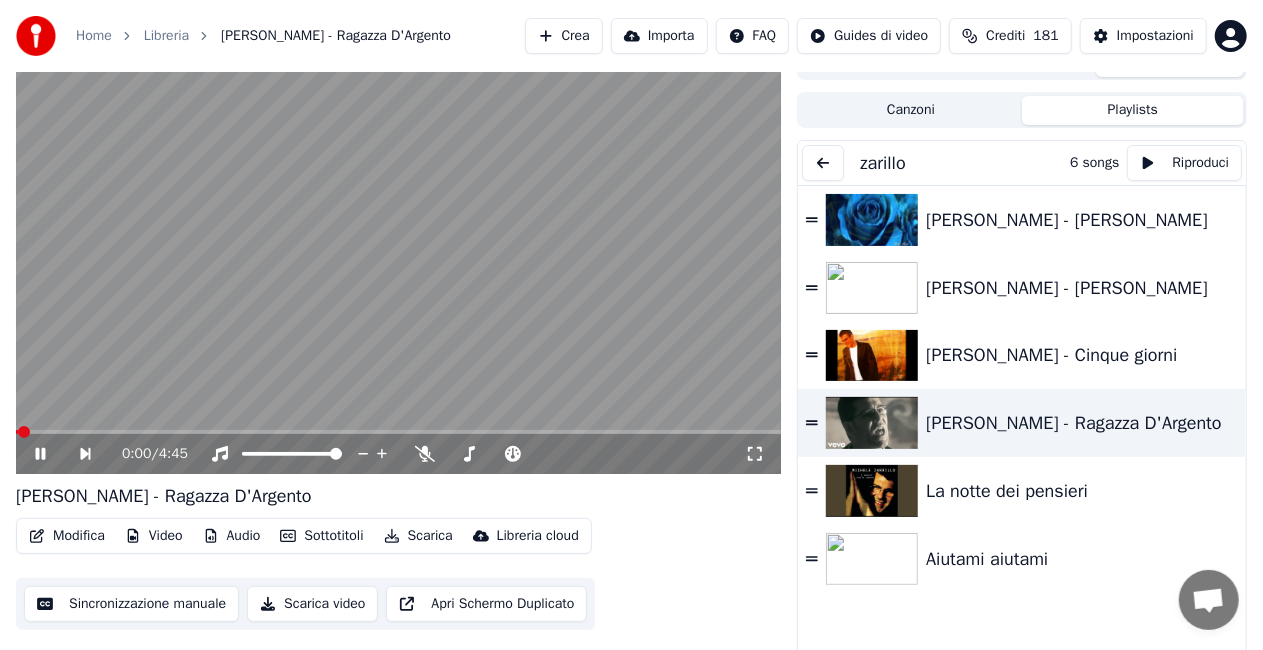 click 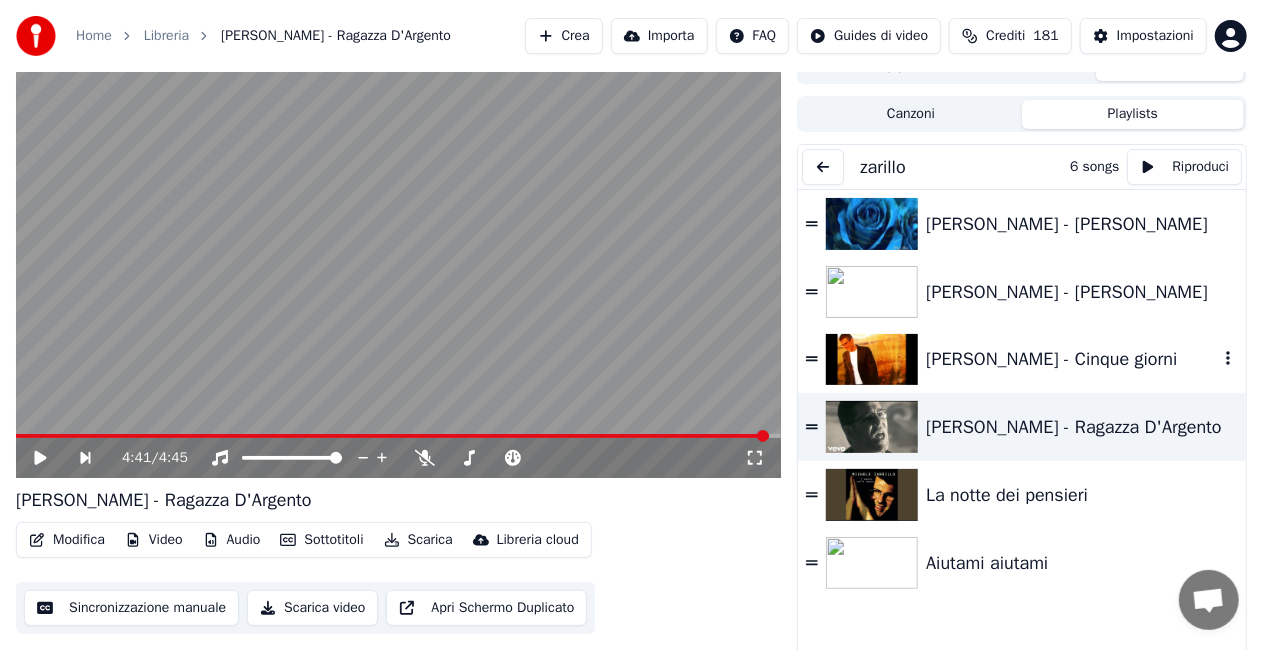 click on "[PERSON_NAME] - Cinque giorni" at bounding box center (1072, 359) 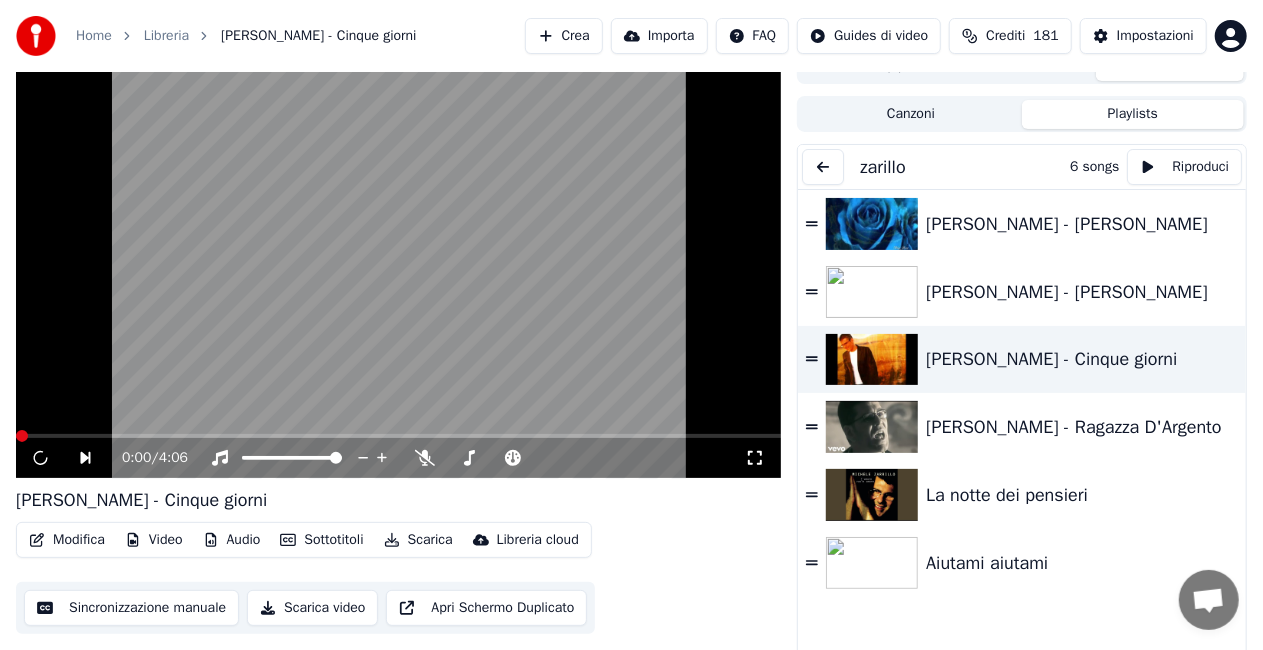 click 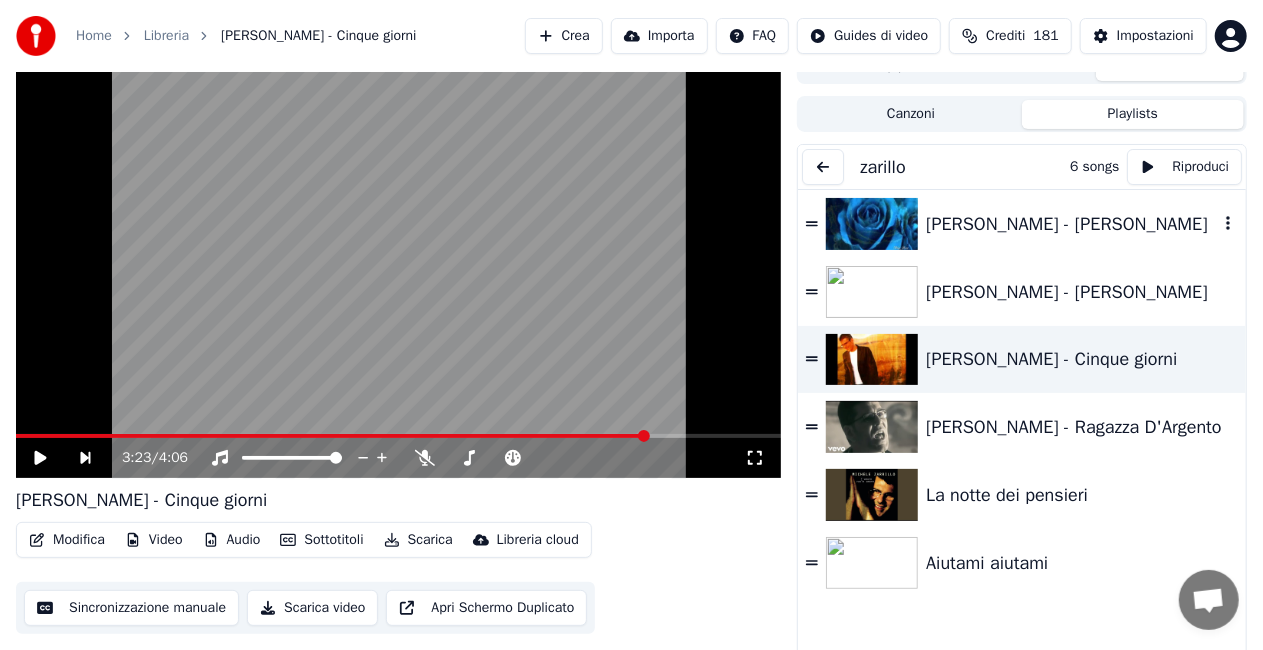 click on "[PERSON_NAME] - [PERSON_NAME]" at bounding box center (1072, 224) 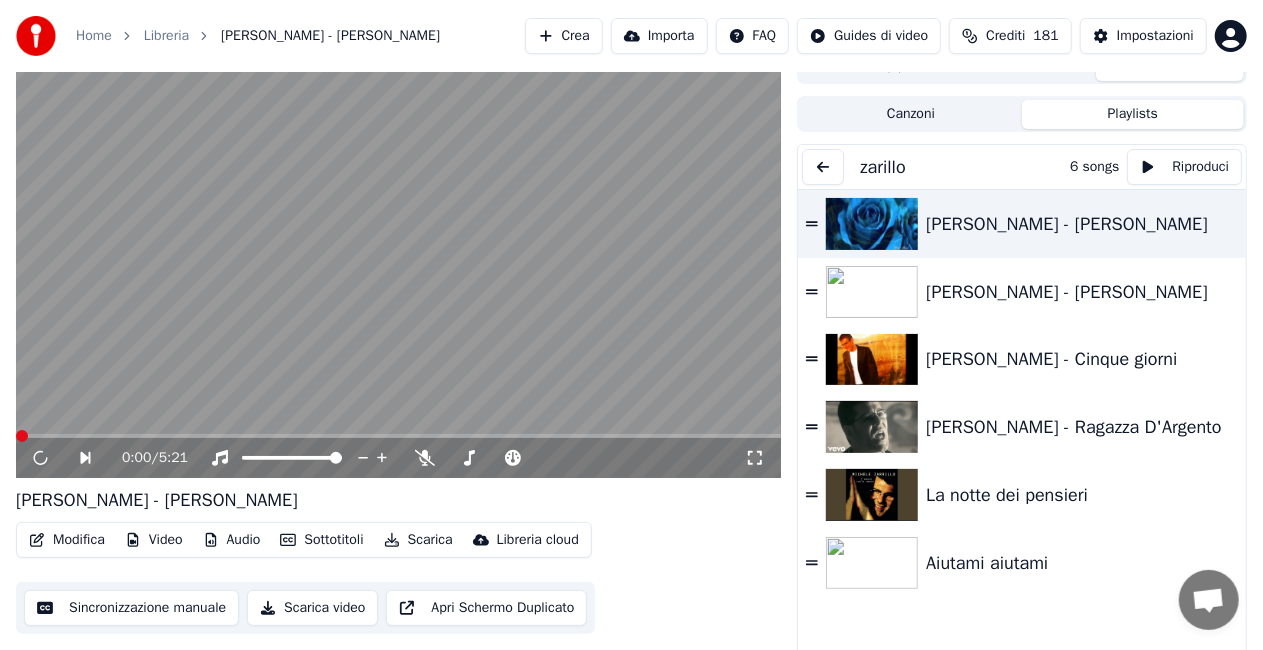 drag, startPoint x: 746, startPoint y: 460, endPoint x: 746, endPoint y: 483, distance: 23 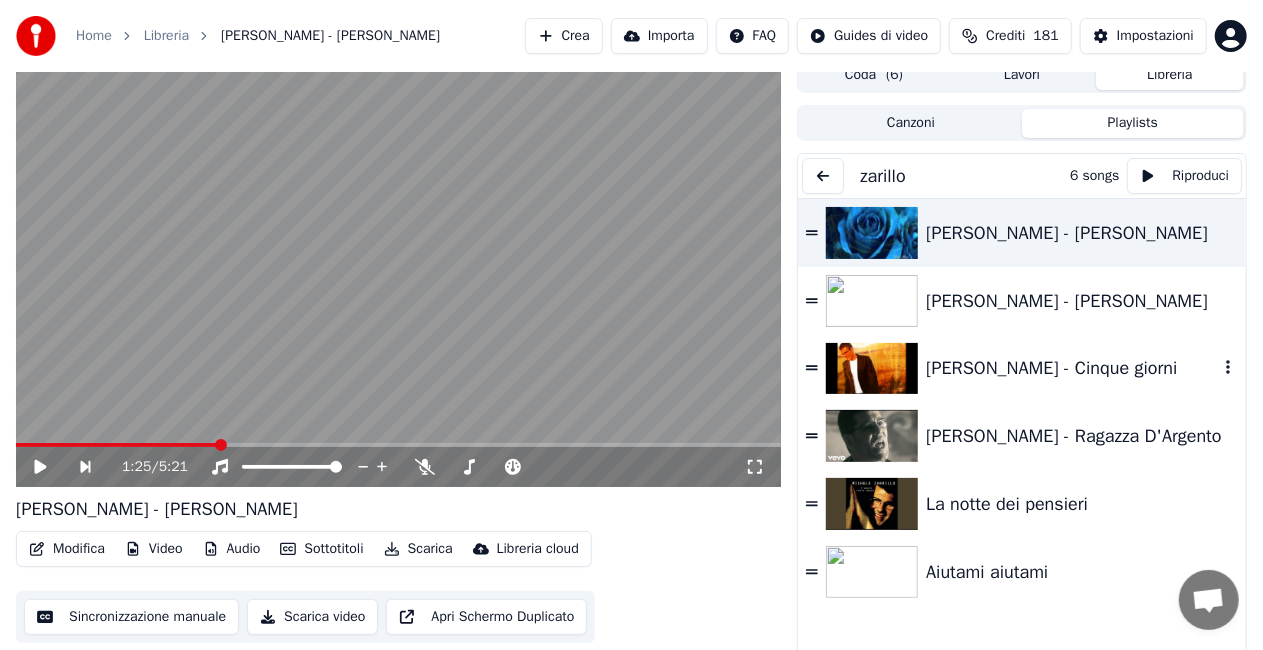 scroll, scrollTop: 0, scrollLeft: 0, axis: both 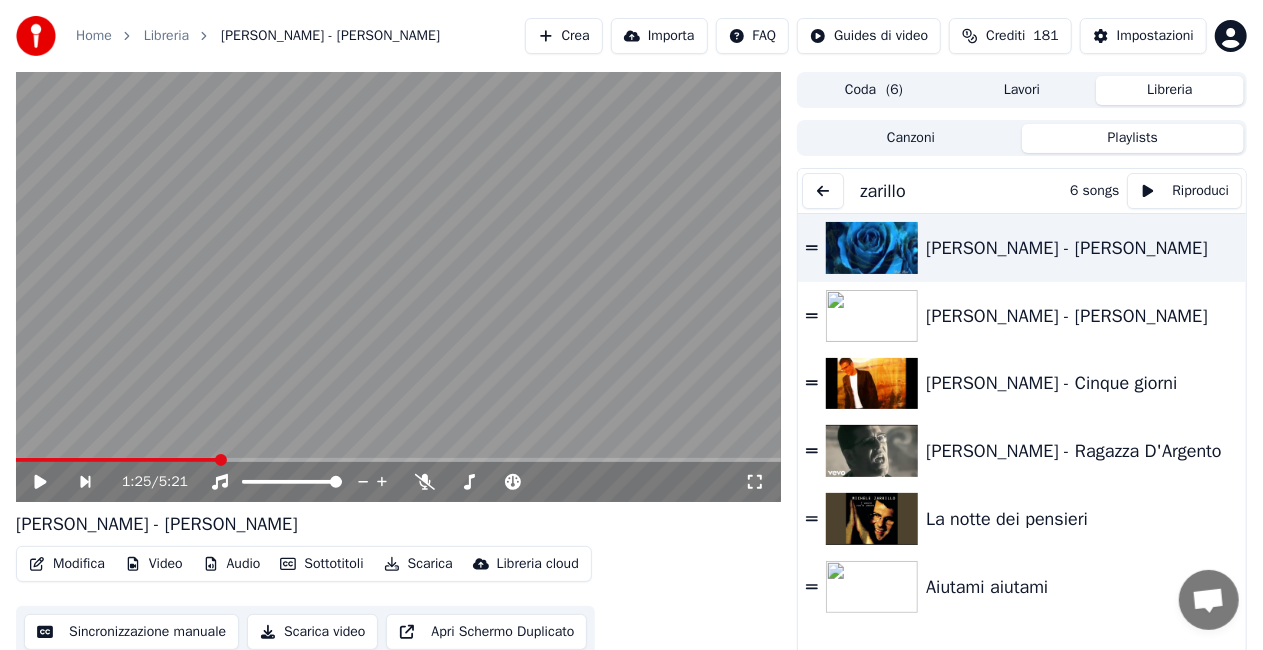 click at bounding box center (823, 191) 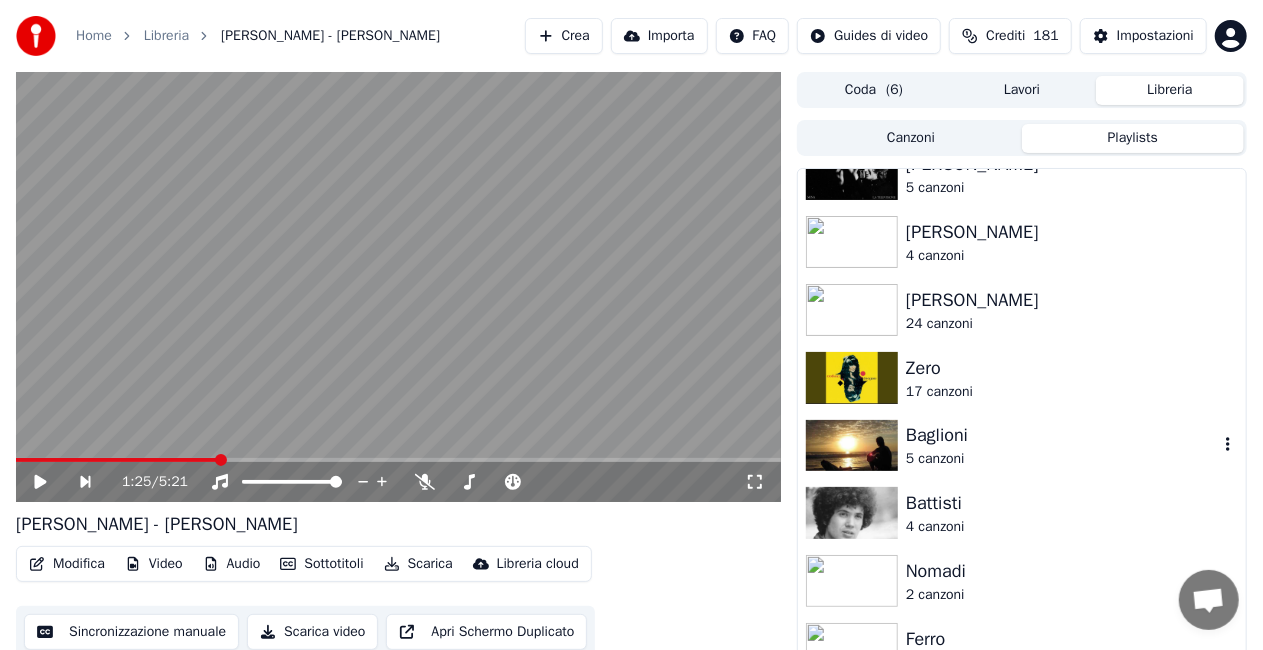 scroll, scrollTop: 1800, scrollLeft: 0, axis: vertical 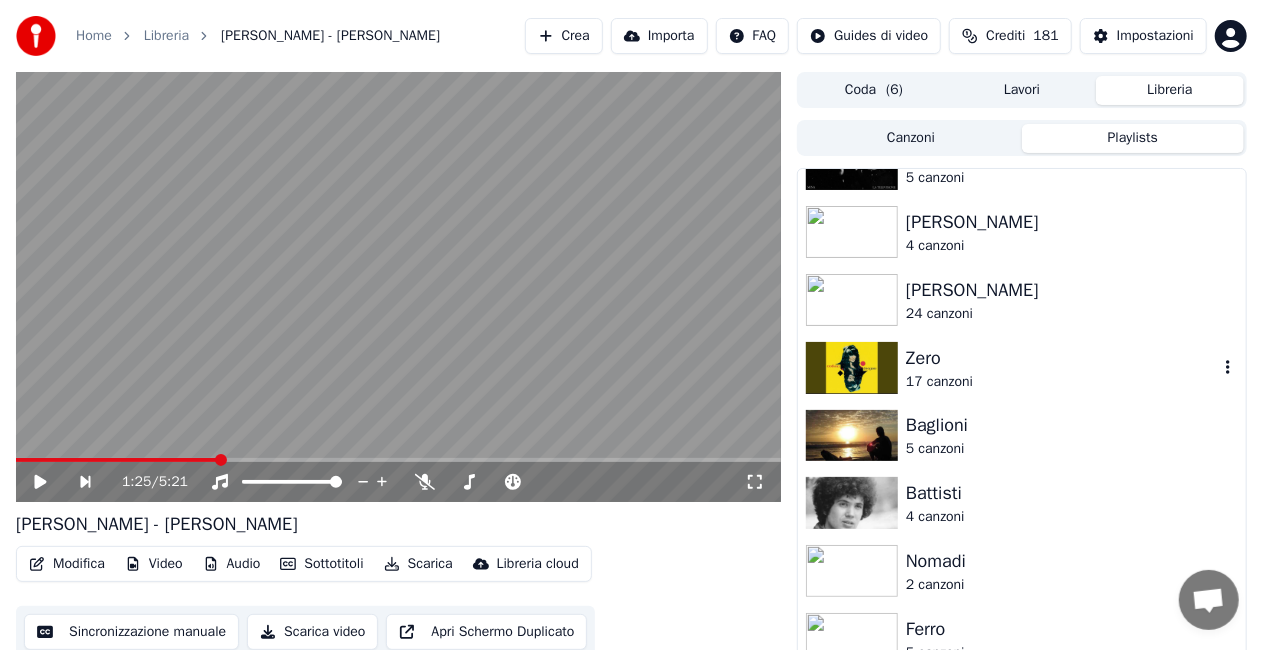 click on "Zero" at bounding box center (1062, 358) 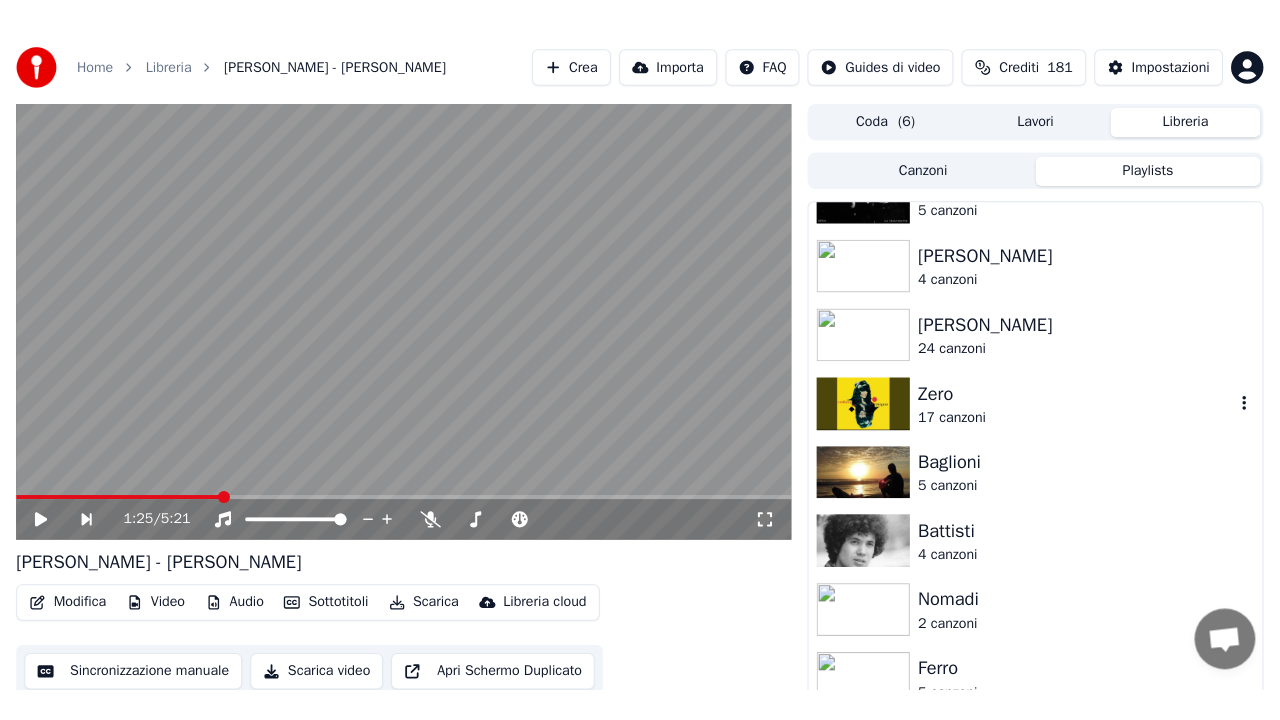 scroll, scrollTop: 682, scrollLeft: 0, axis: vertical 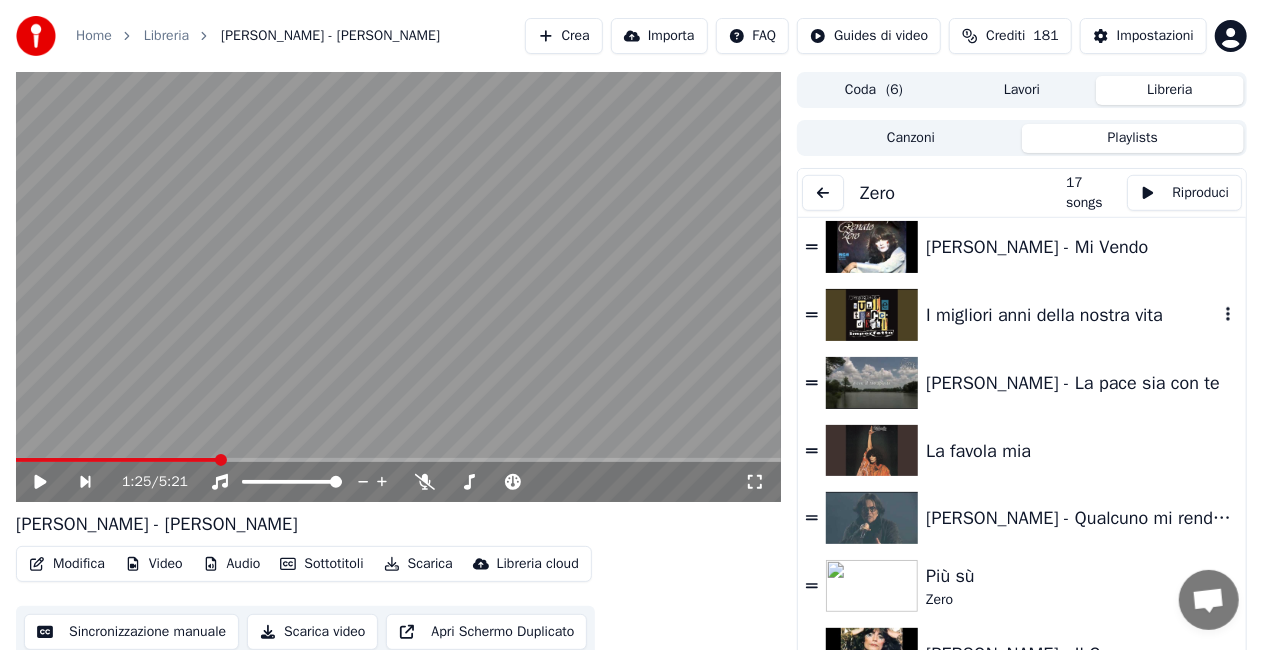 click on "I migliori anni della nostra vita" at bounding box center (1072, 315) 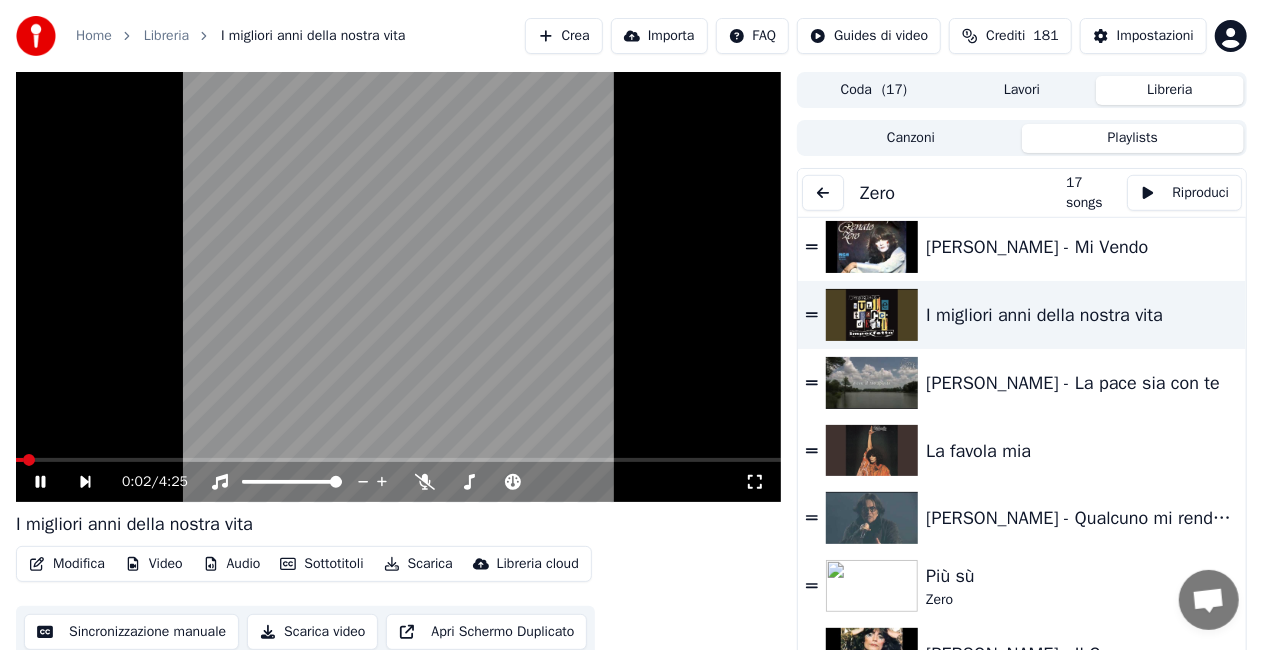 click 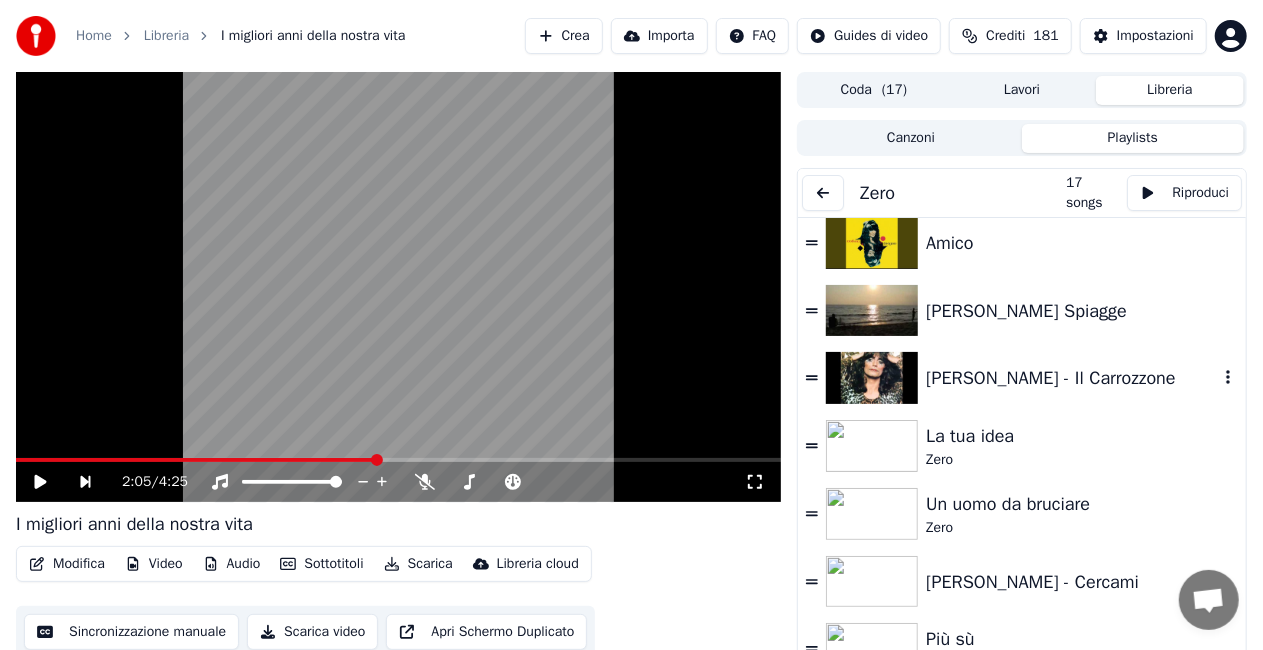 scroll, scrollTop: 0, scrollLeft: 0, axis: both 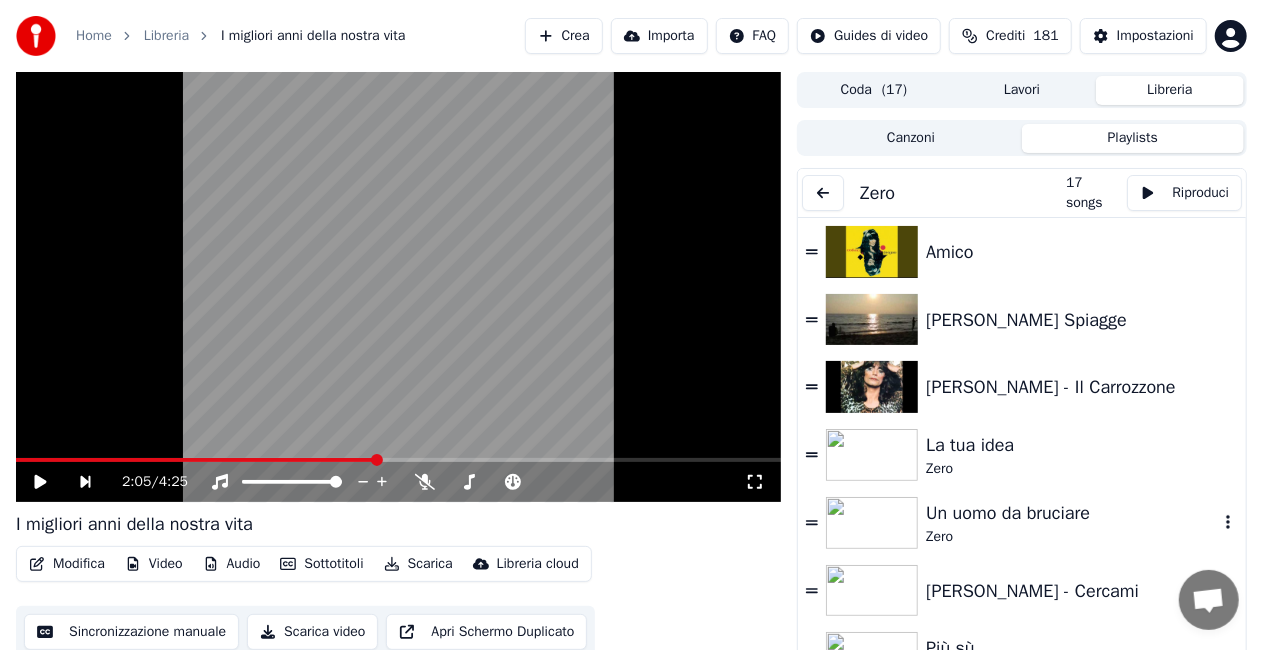click at bounding box center [872, 523] 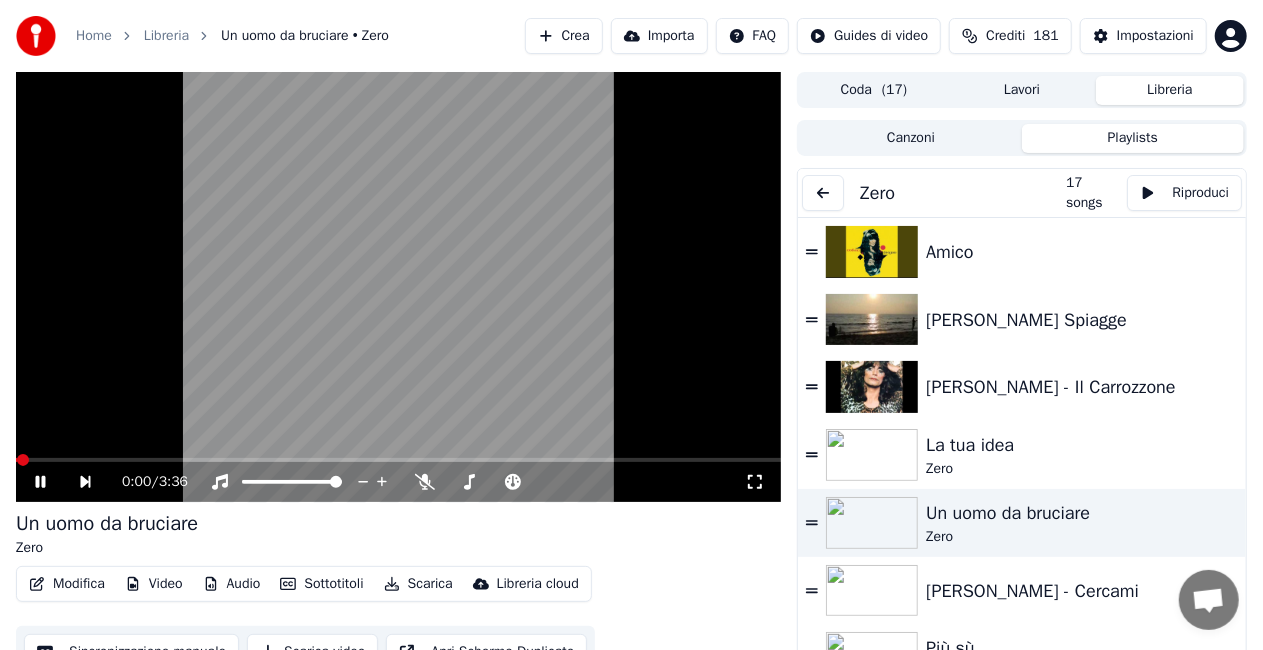 click 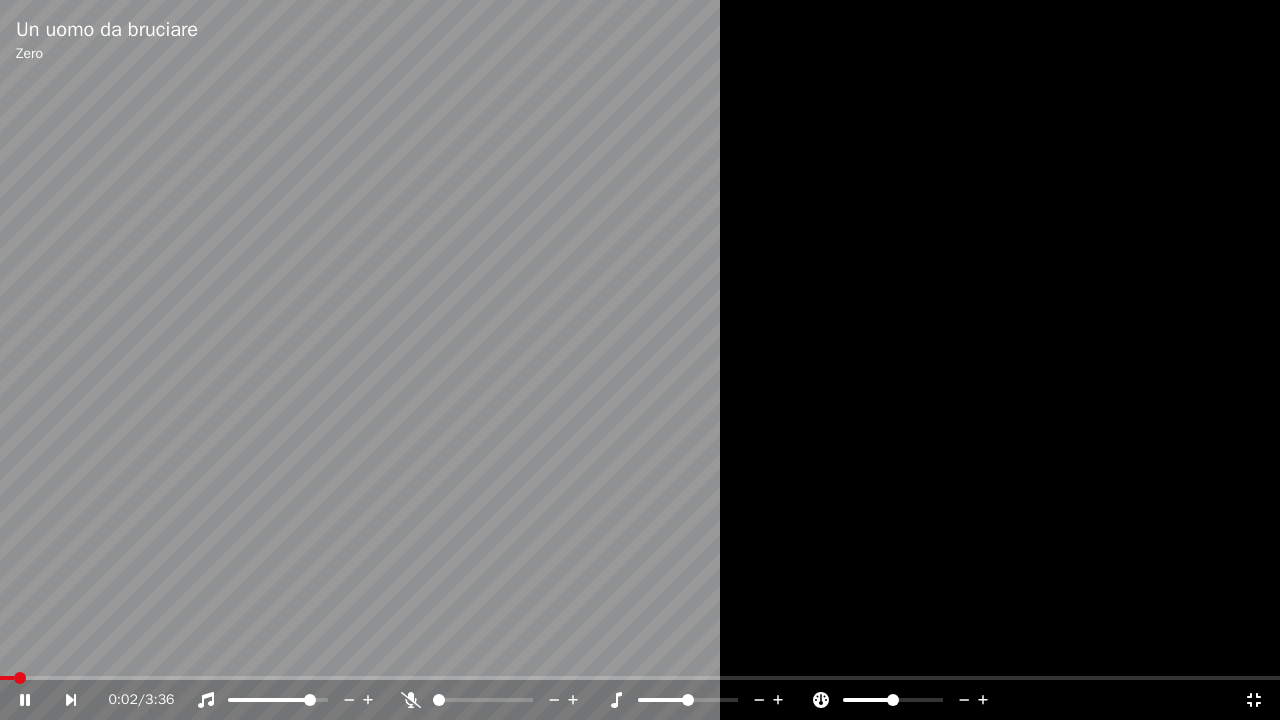 click at bounding box center [271, 700] 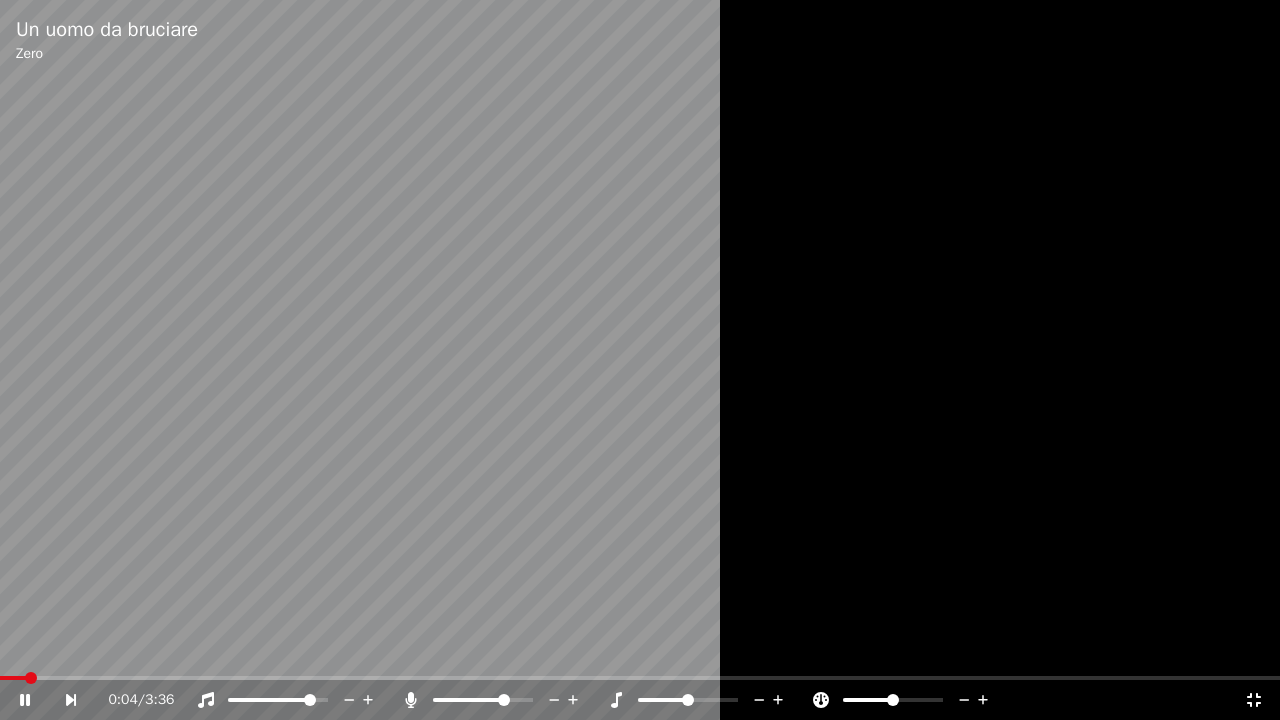 click at bounding box center [504, 700] 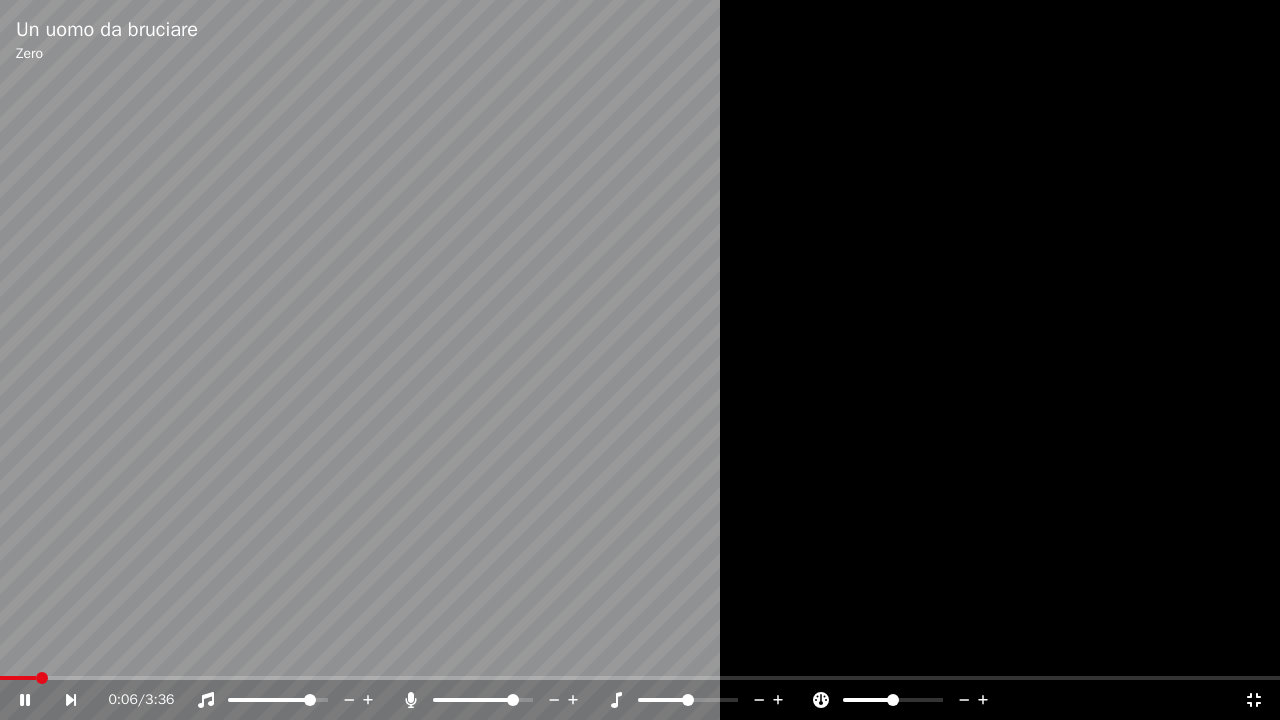 drag, startPoint x: 549, startPoint y: 670, endPoint x: 576, endPoint y: 674, distance: 27.294687 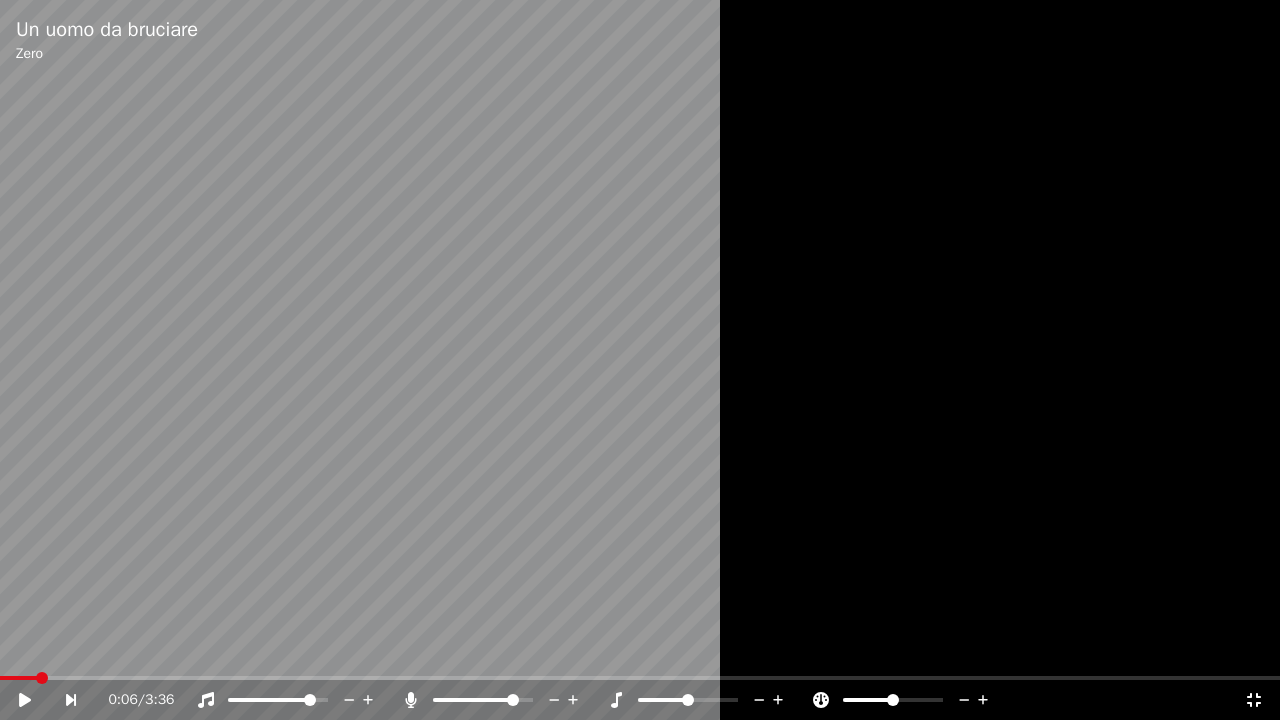 click at bounding box center [640, 360] 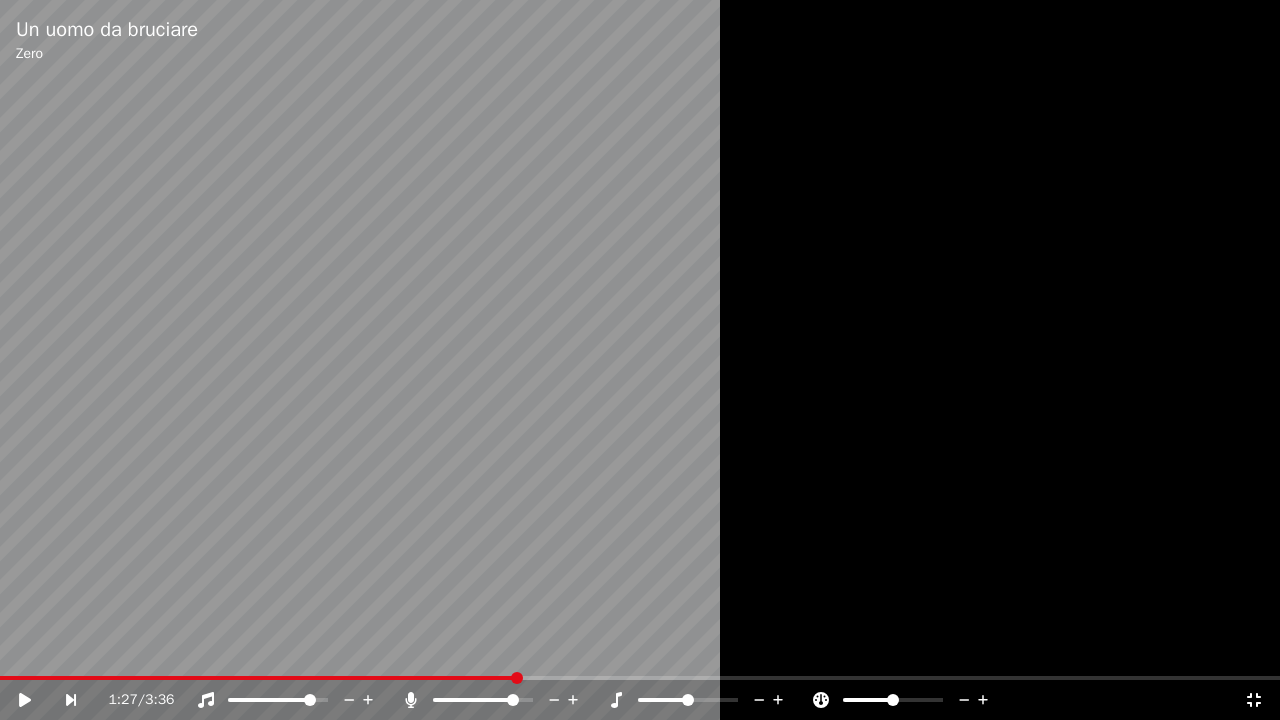 click on "1:27  /  3:36" at bounding box center [640, 700] 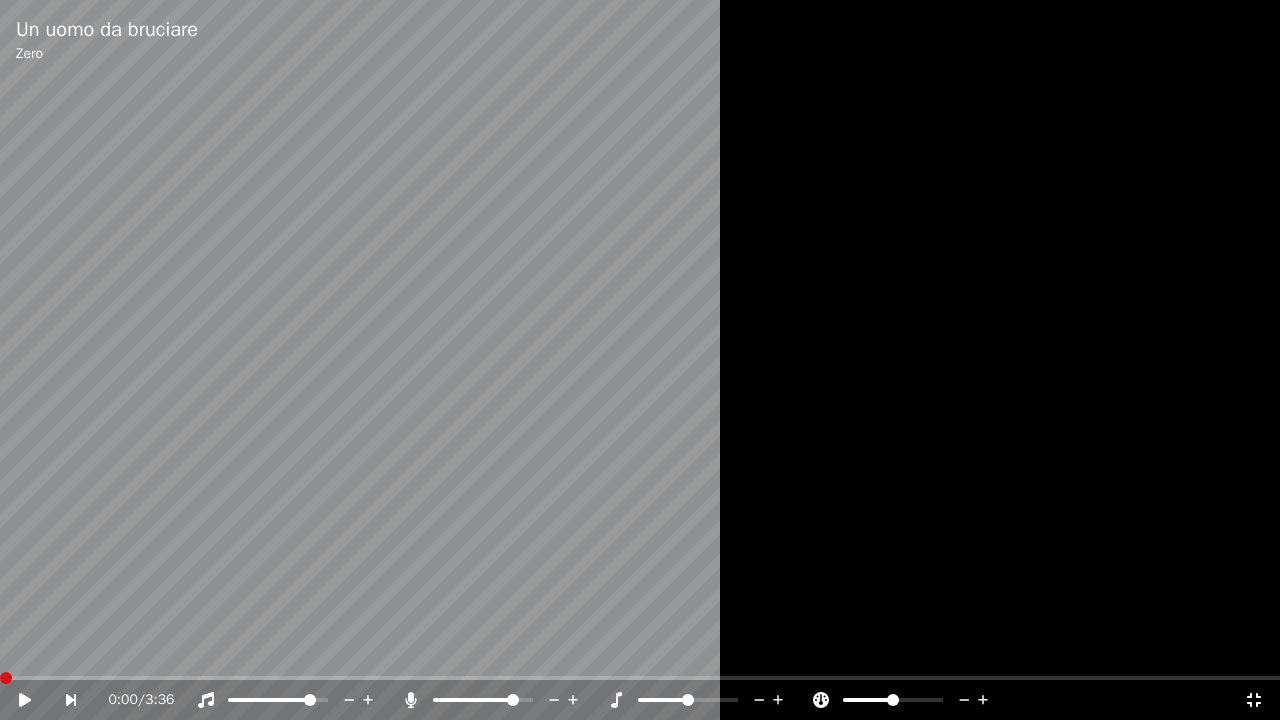 click at bounding box center (0, 678) 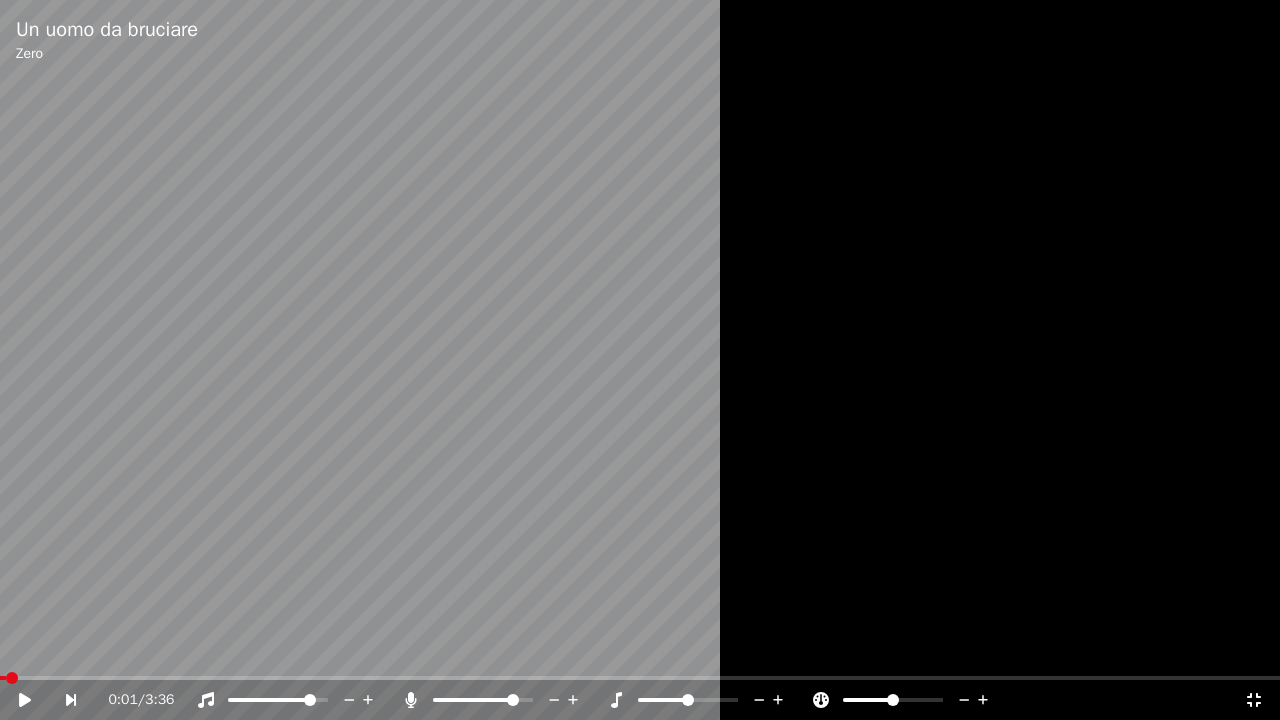 click 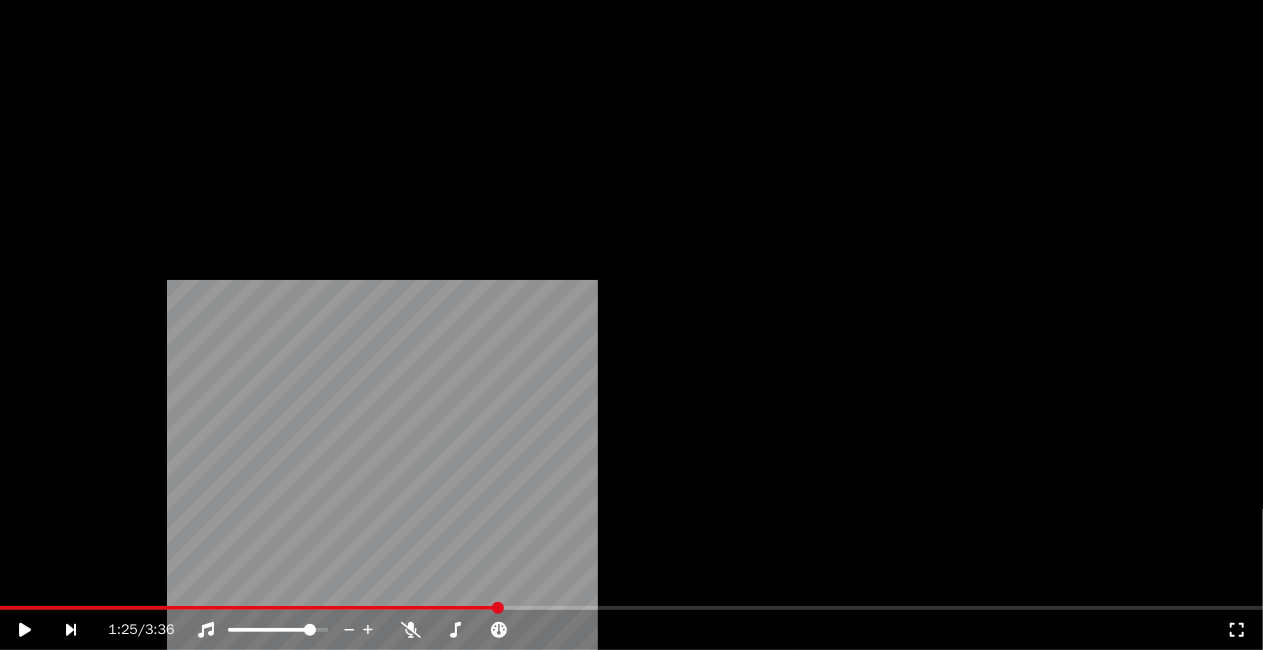 scroll, scrollTop: 300, scrollLeft: 0, axis: vertical 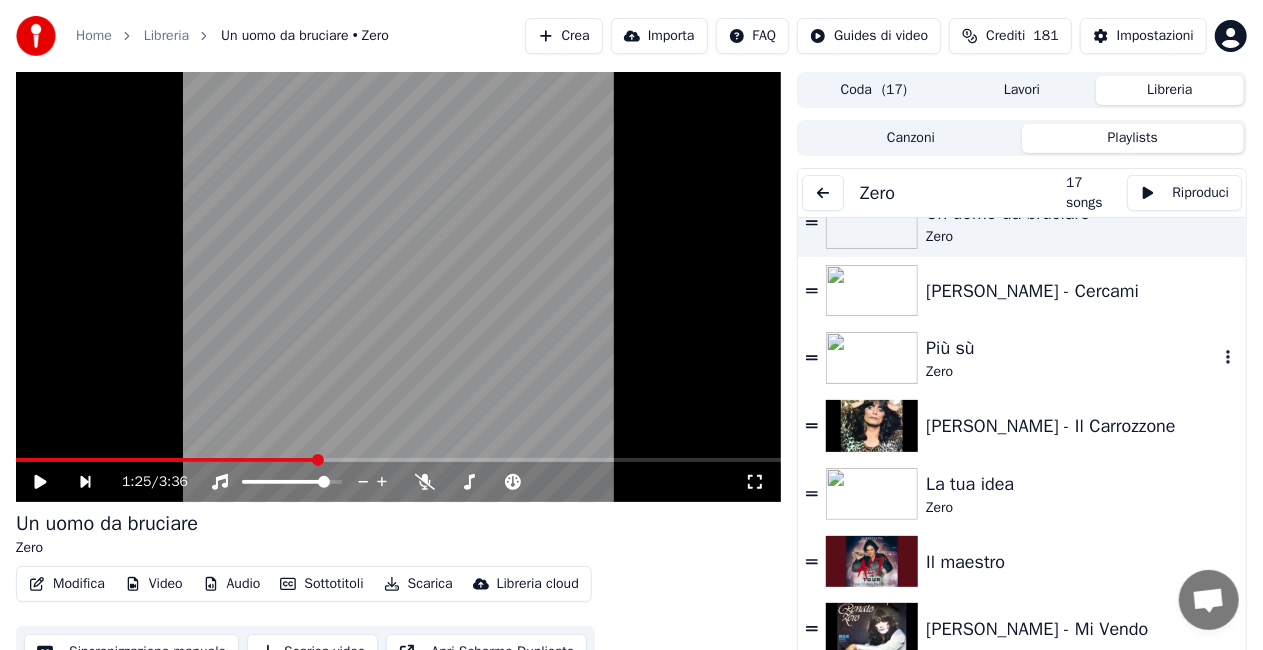 click on "Zero" at bounding box center [1072, 372] 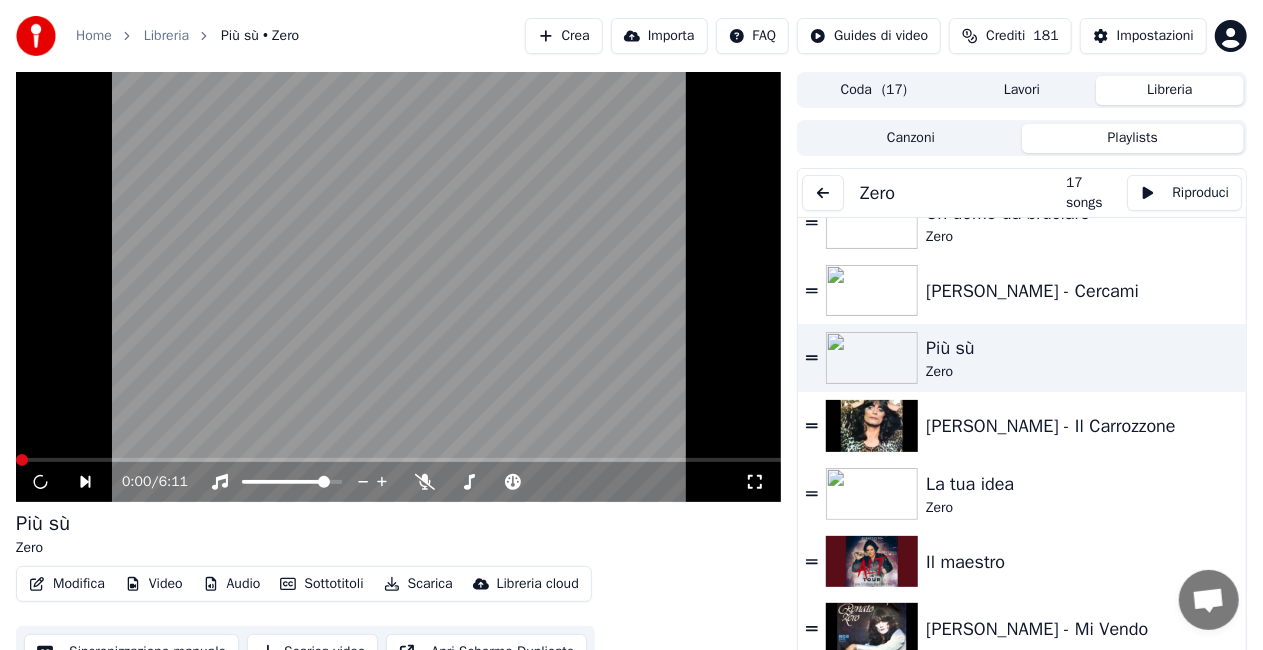 click 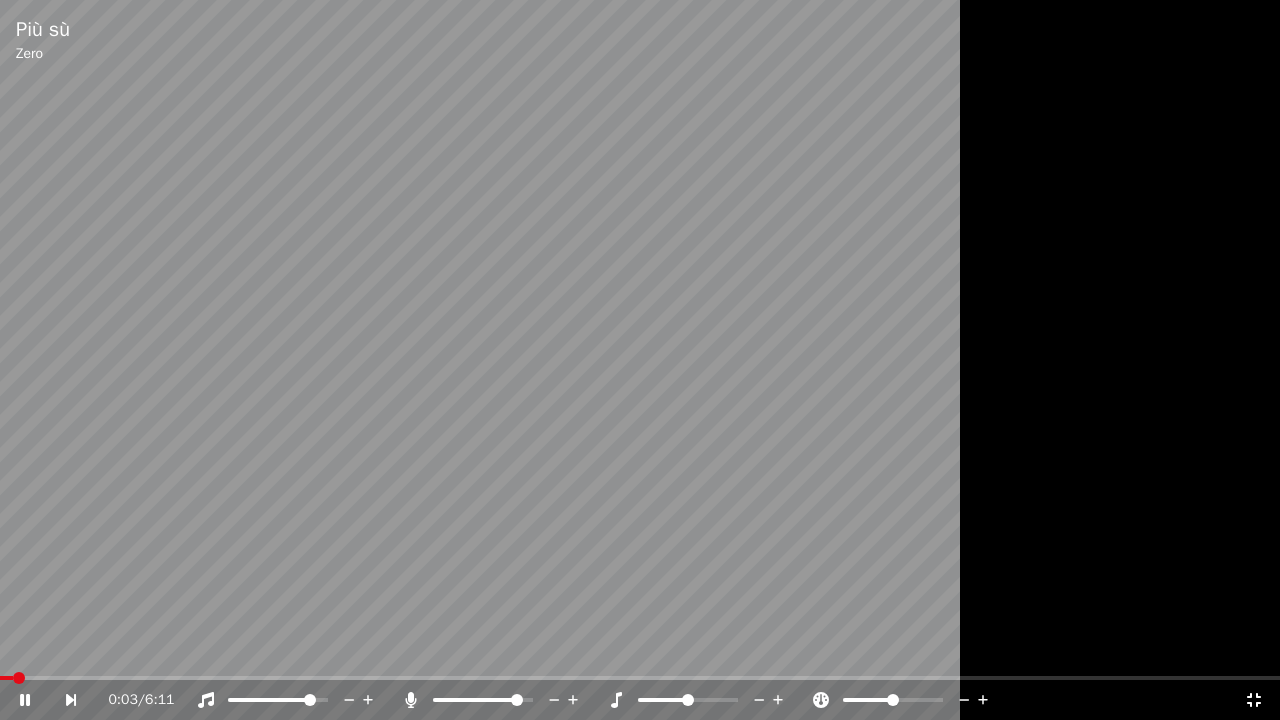 click at bounding box center (517, 700) 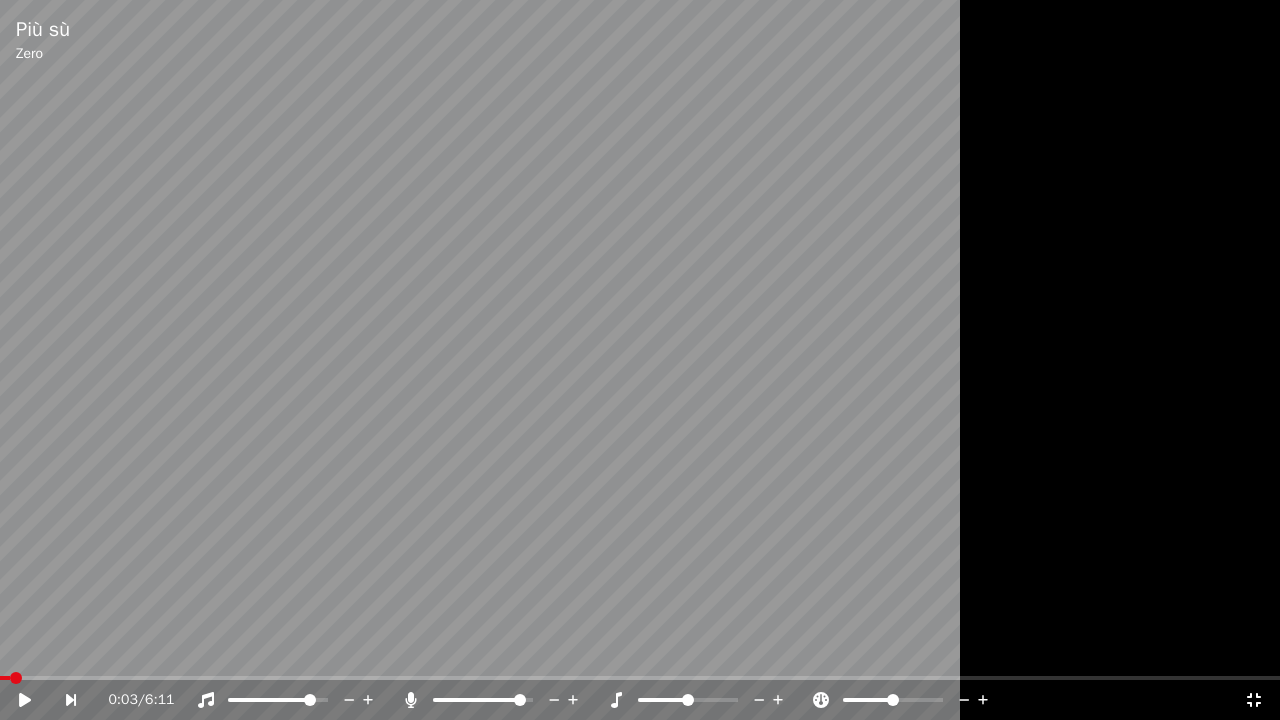 click at bounding box center [5, 678] 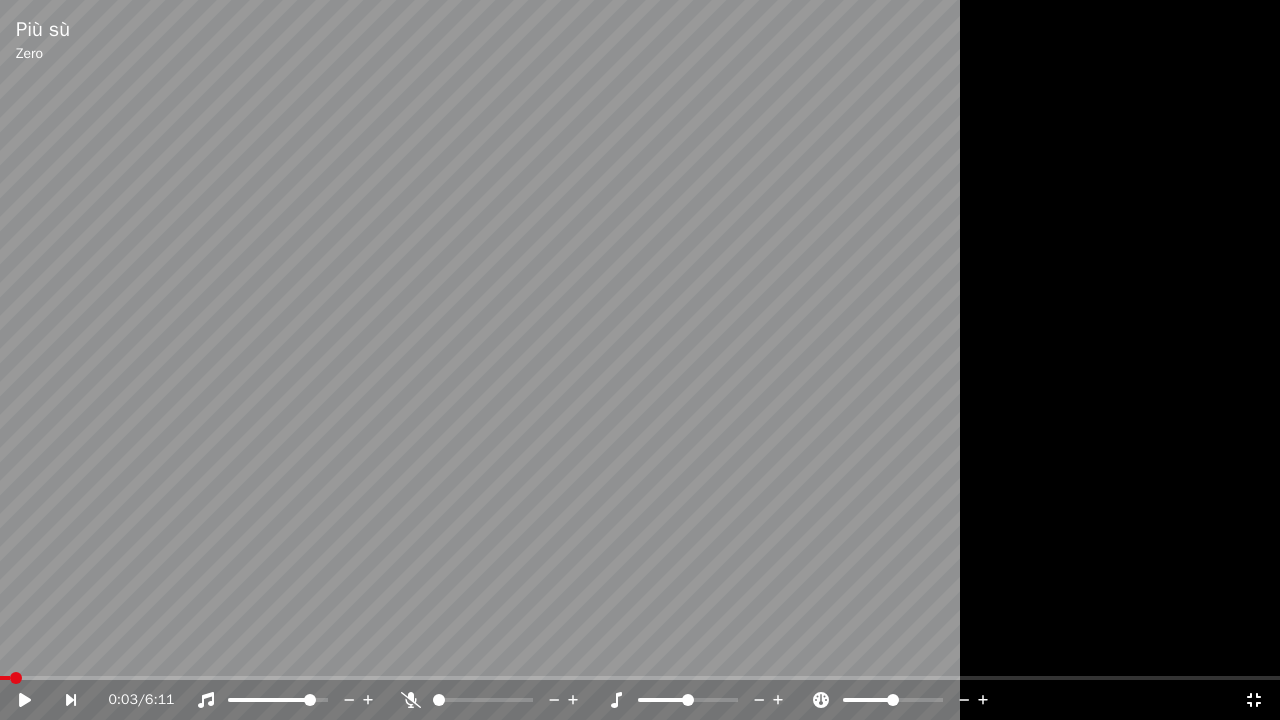 click on "0:03  /  6:11" at bounding box center (640, 700) 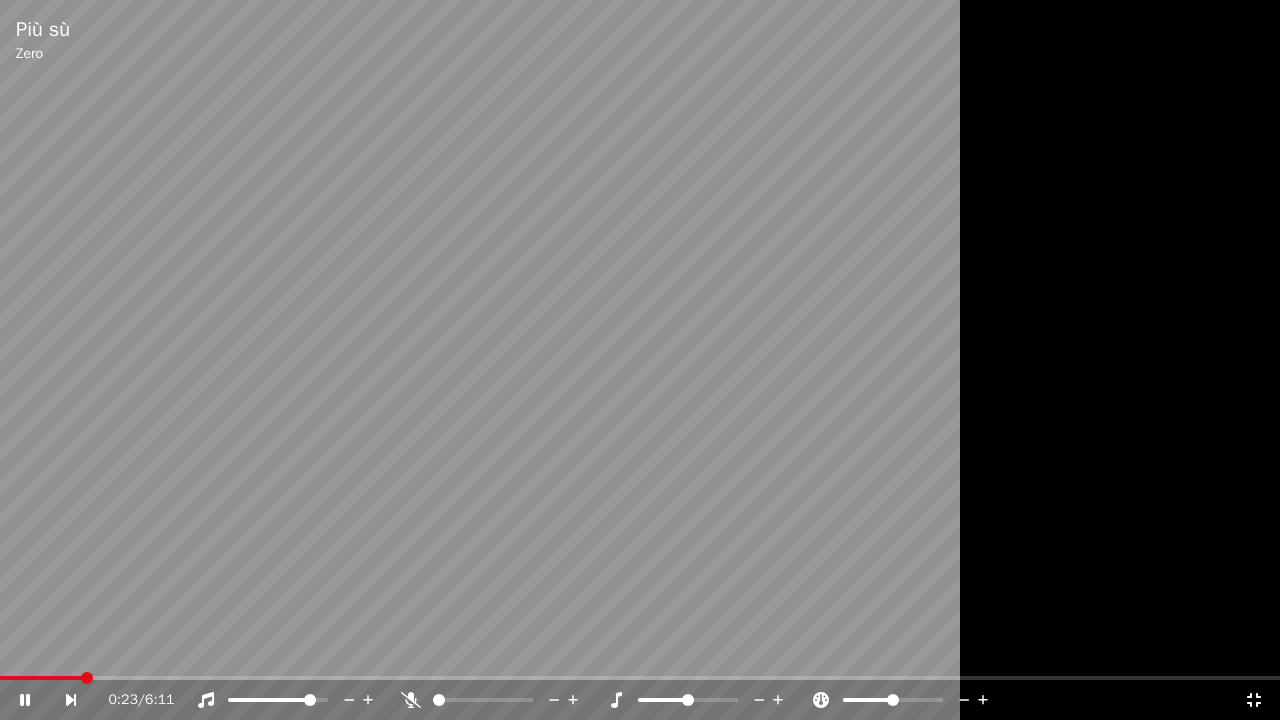 click on "0:23  /  6:11" at bounding box center [676, 700] 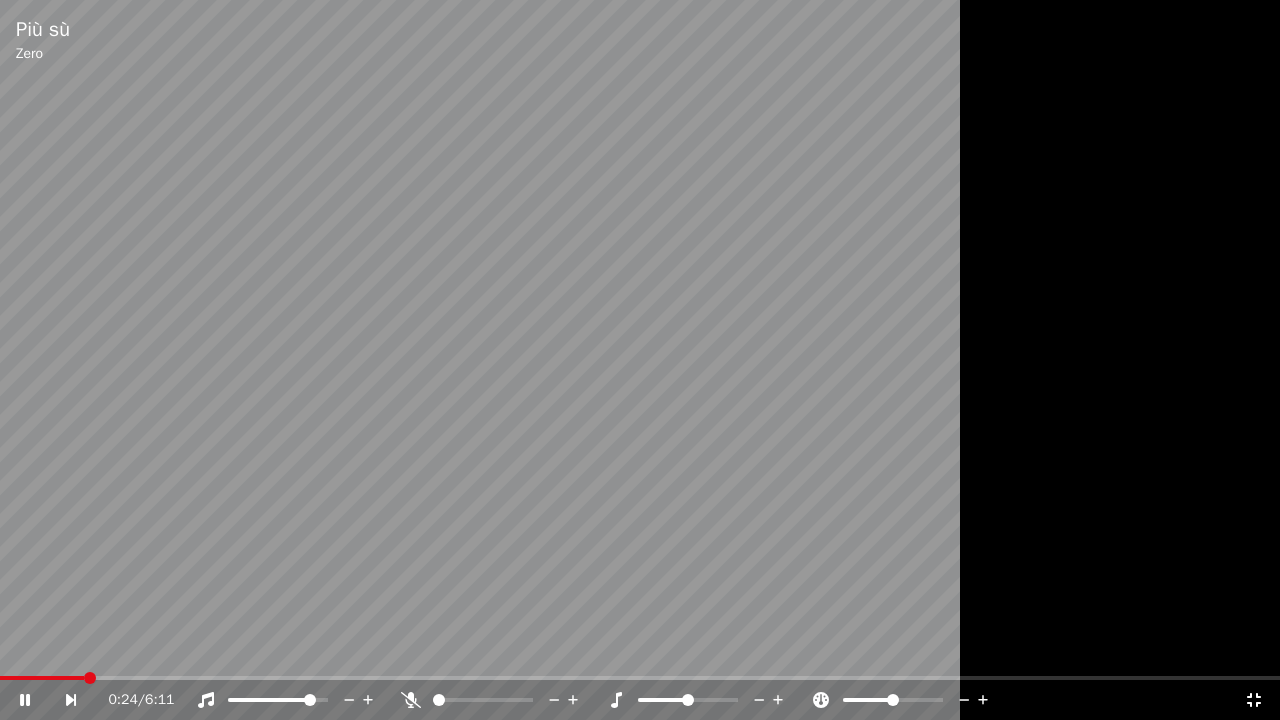 click 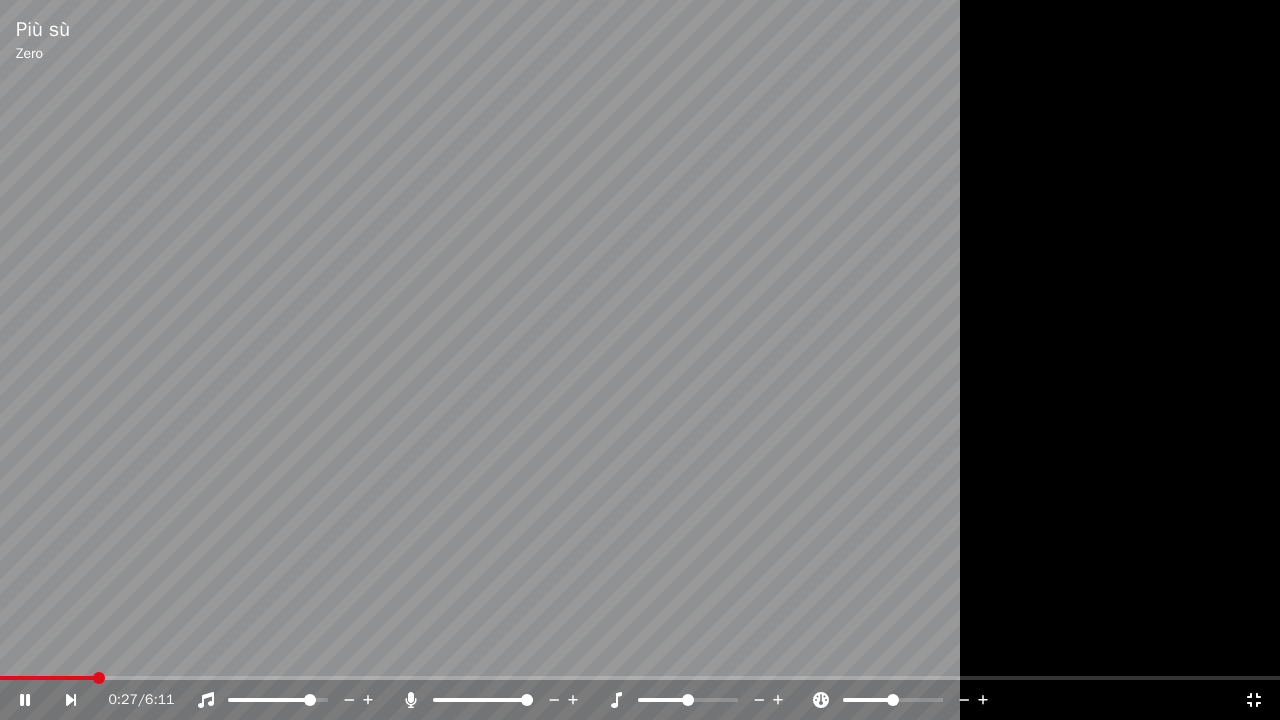 click 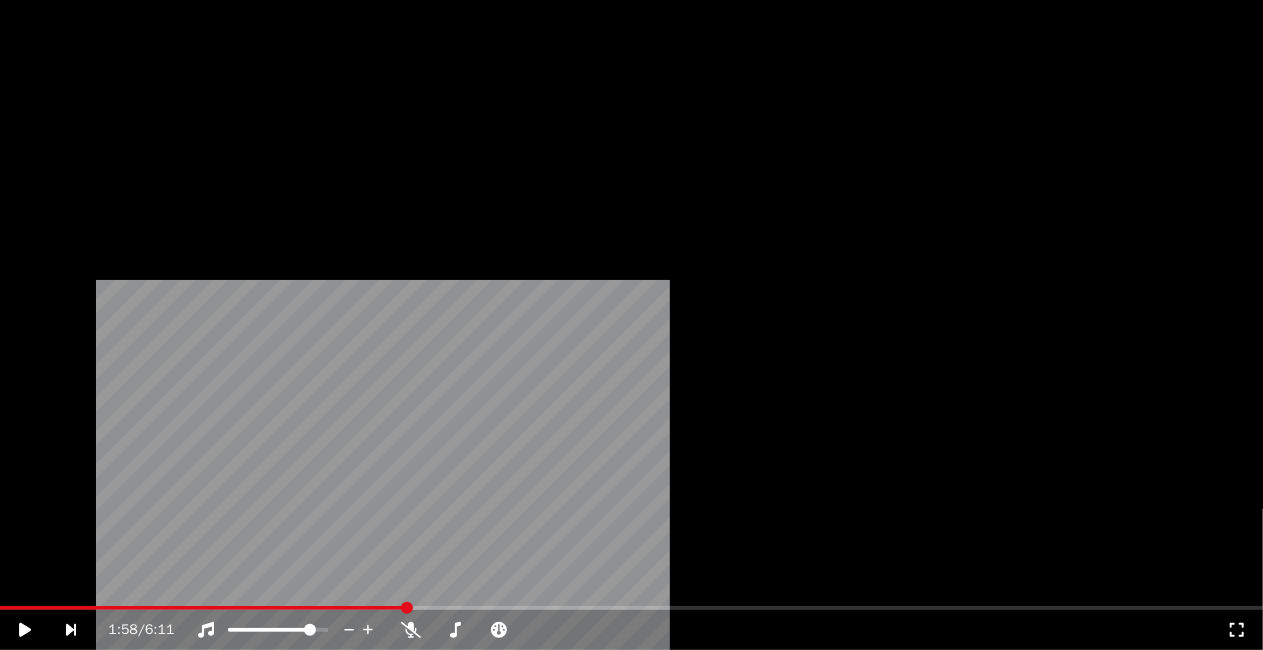 scroll, scrollTop: 682, scrollLeft: 0, axis: vertical 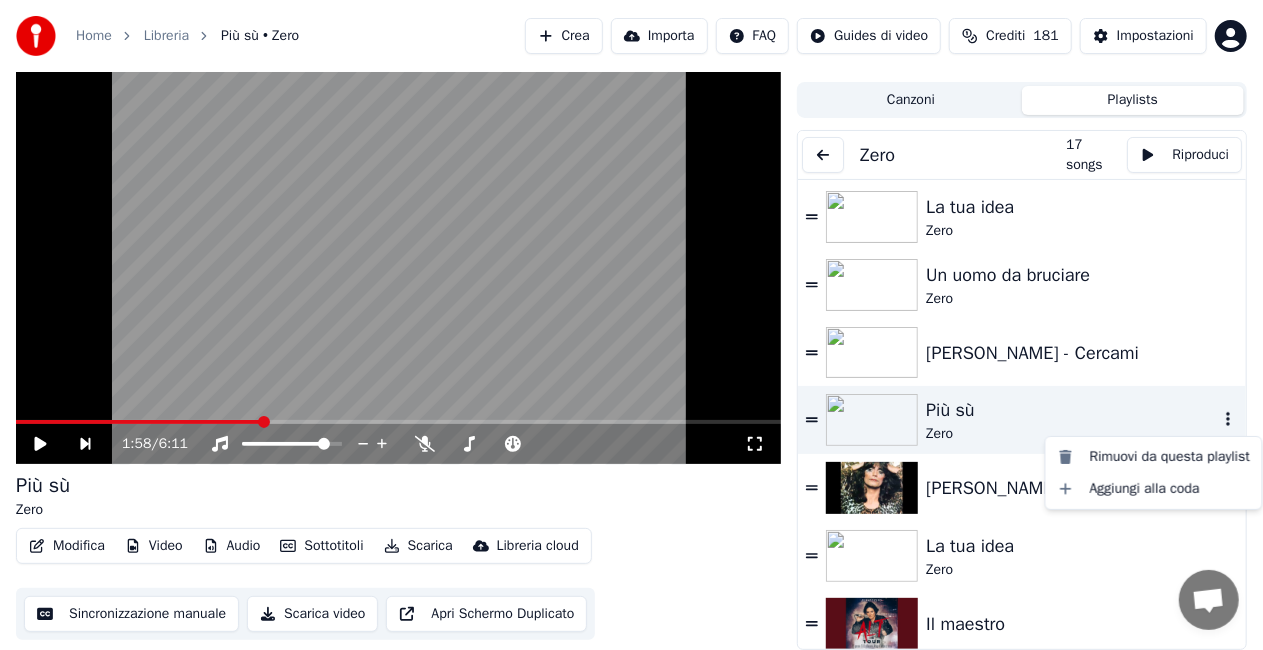 click 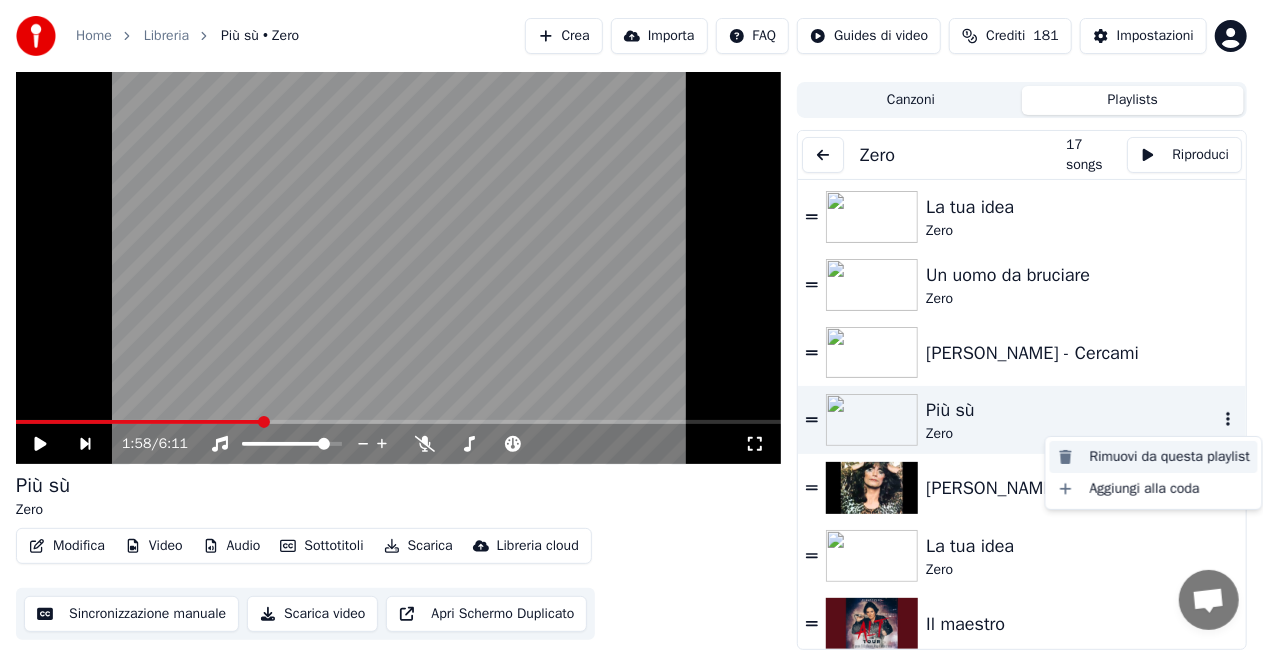 click on "Rimuovi da questa playlist" at bounding box center (1154, 457) 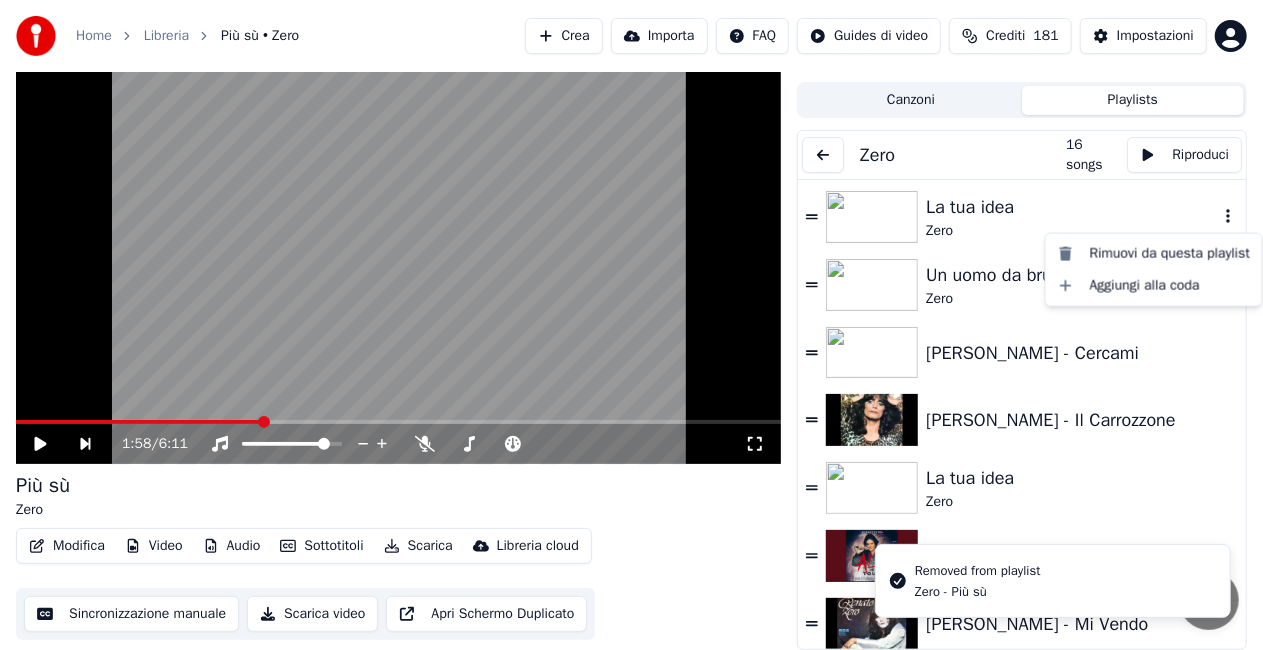 click 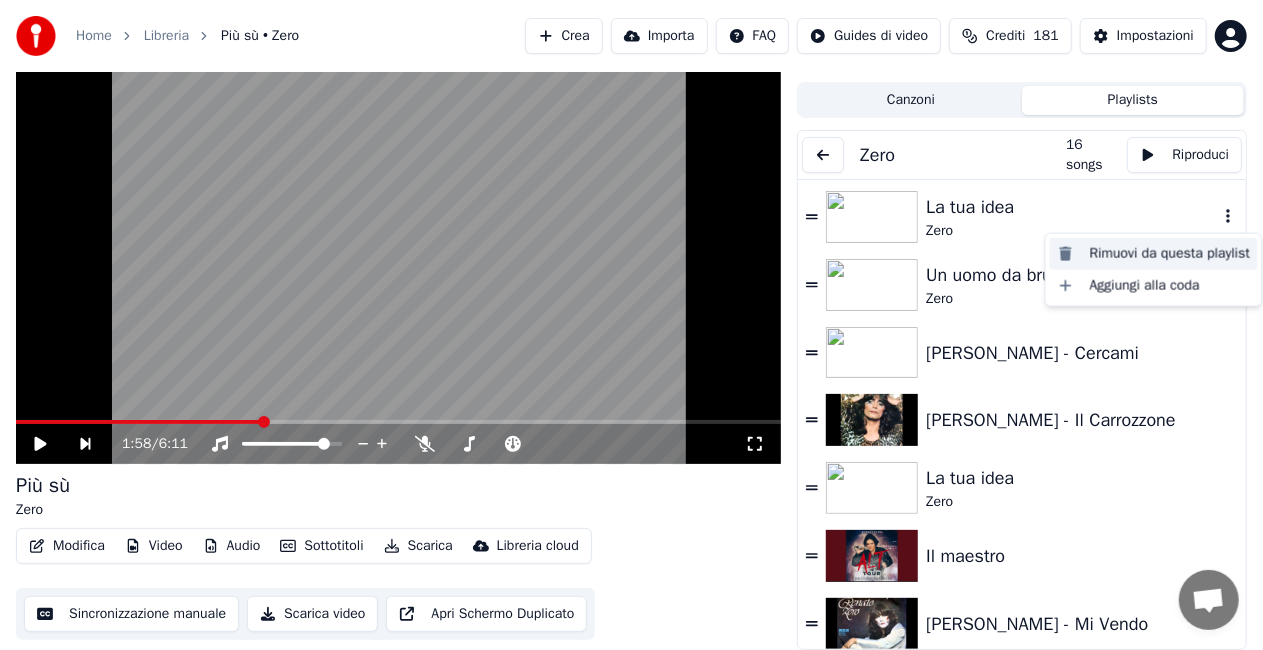 click on "Rimuovi da questa playlist" at bounding box center (1154, 254) 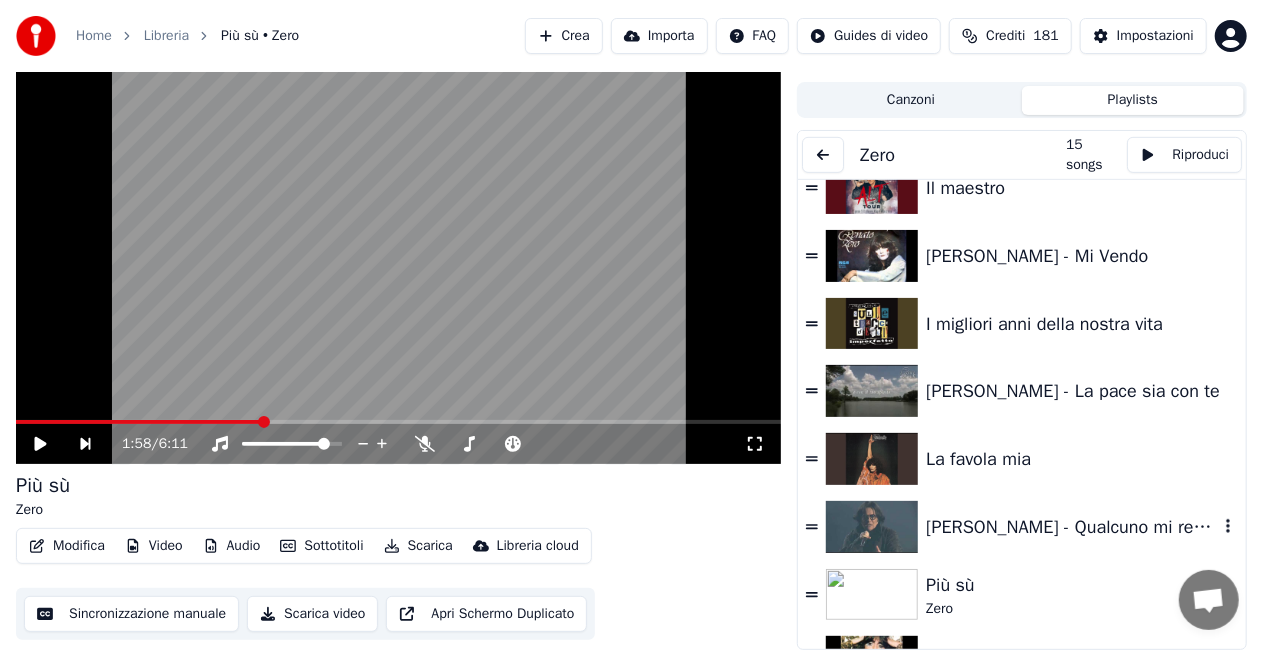 scroll, scrollTop: 546, scrollLeft: 0, axis: vertical 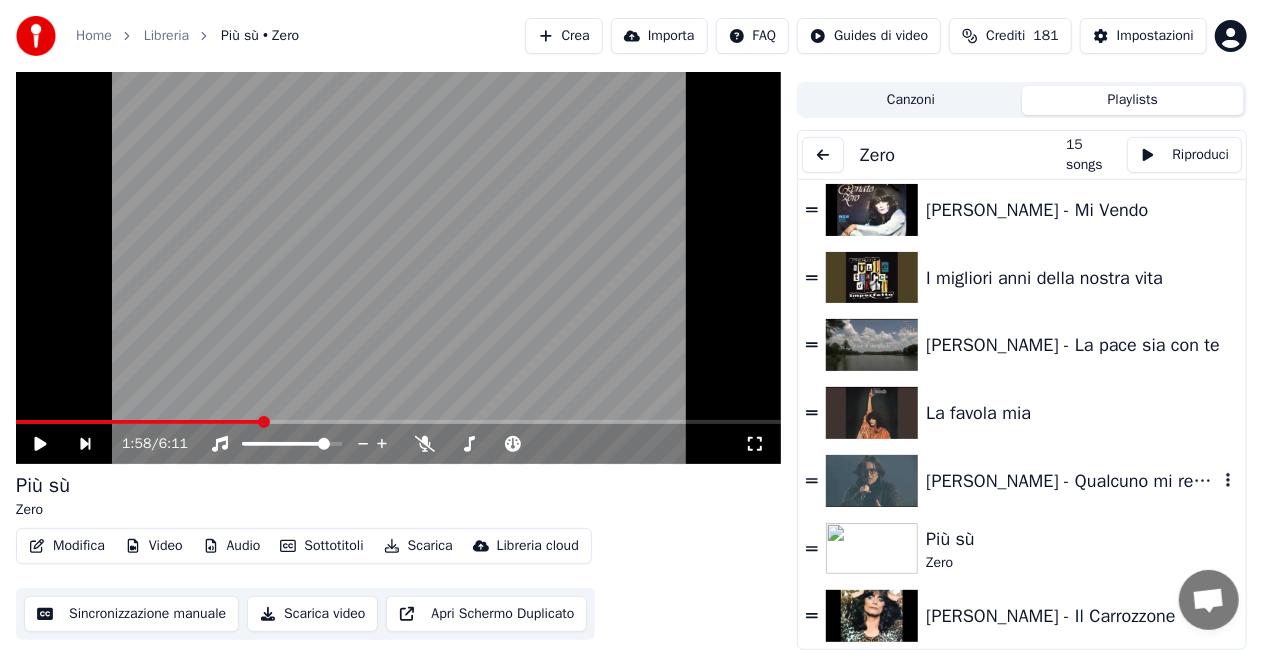 click on "[PERSON_NAME] - Qualcuno mi renda l'anima" at bounding box center [1072, 481] 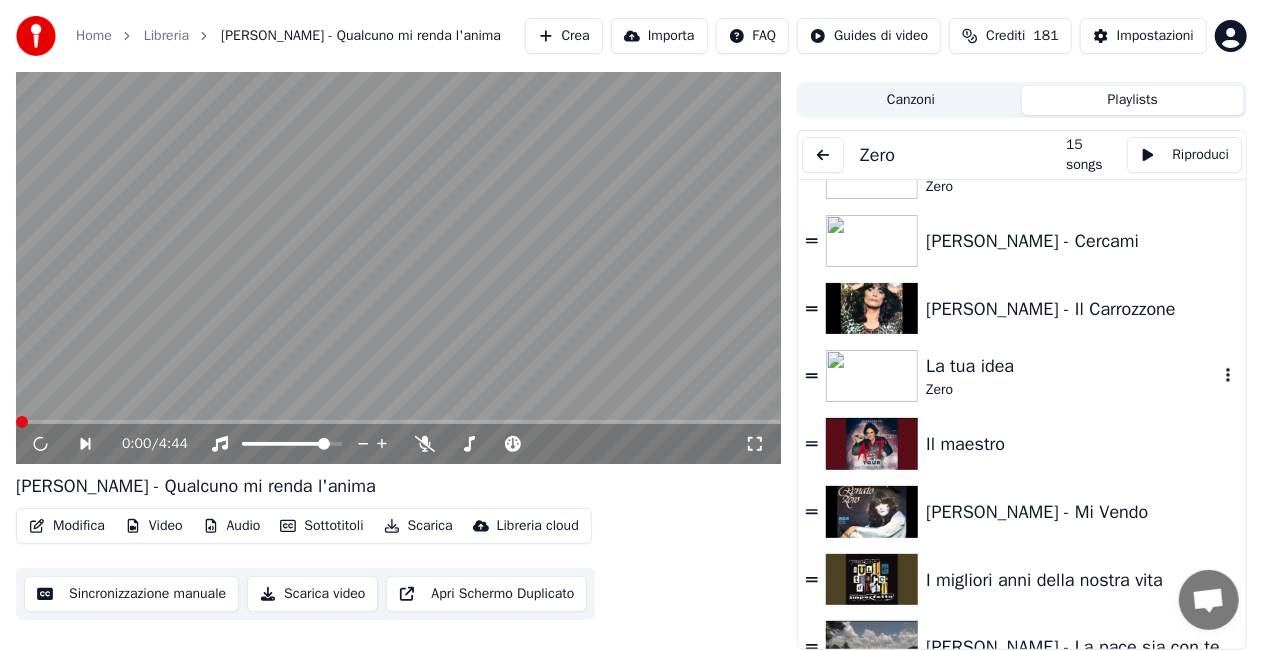 scroll, scrollTop: 46, scrollLeft: 0, axis: vertical 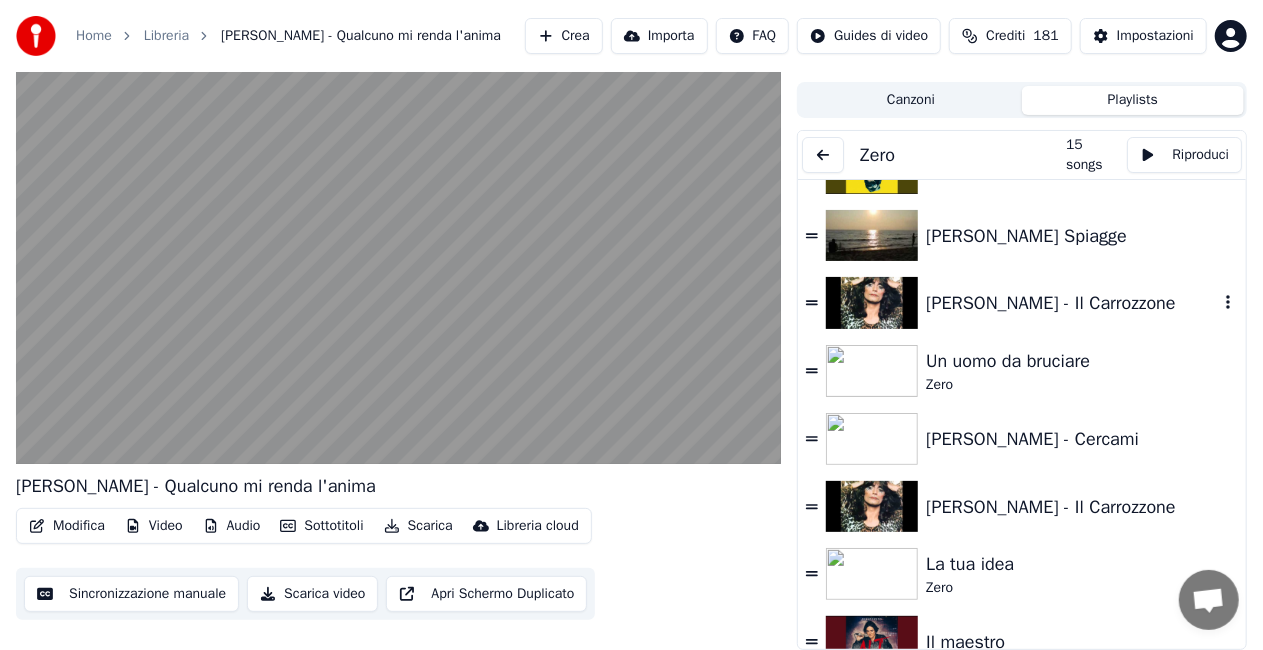 click 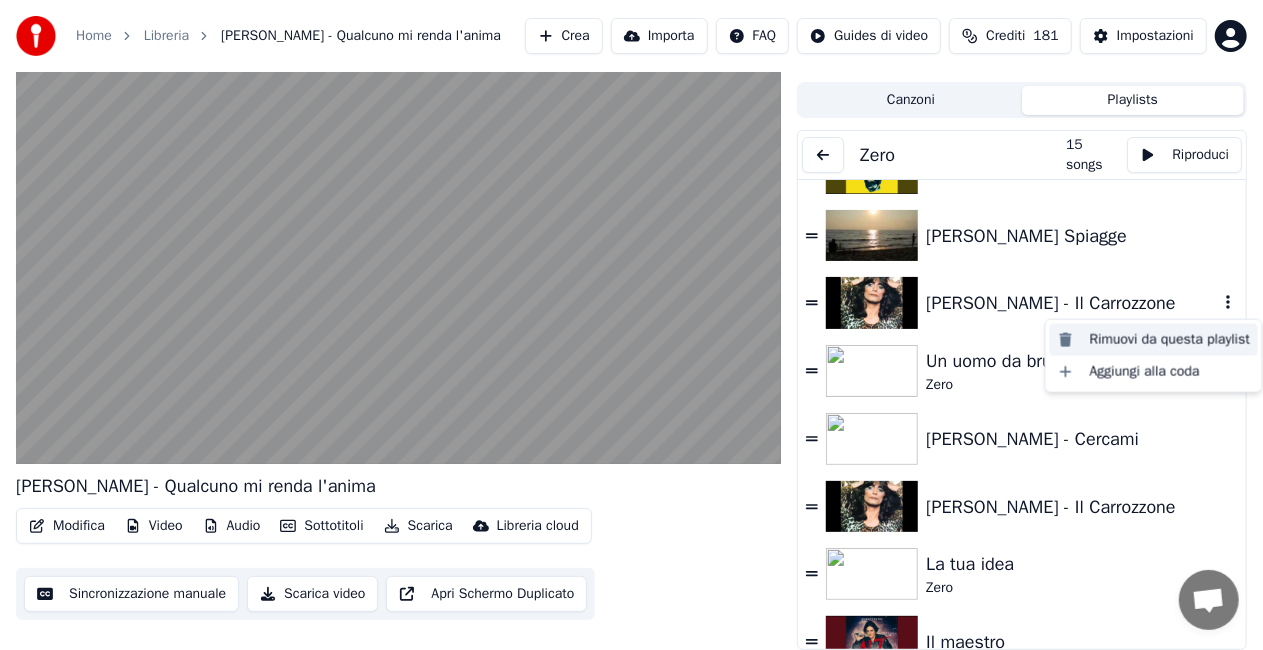 click on "Rimuovi da questa playlist" at bounding box center [1154, 340] 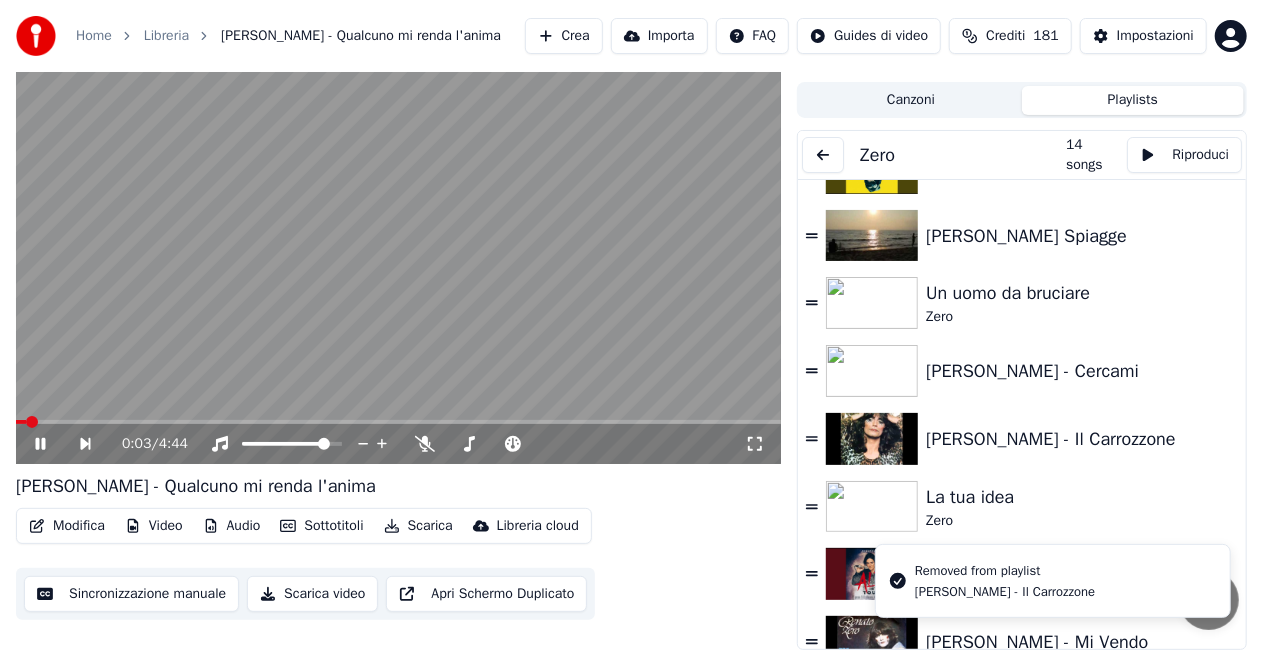 click 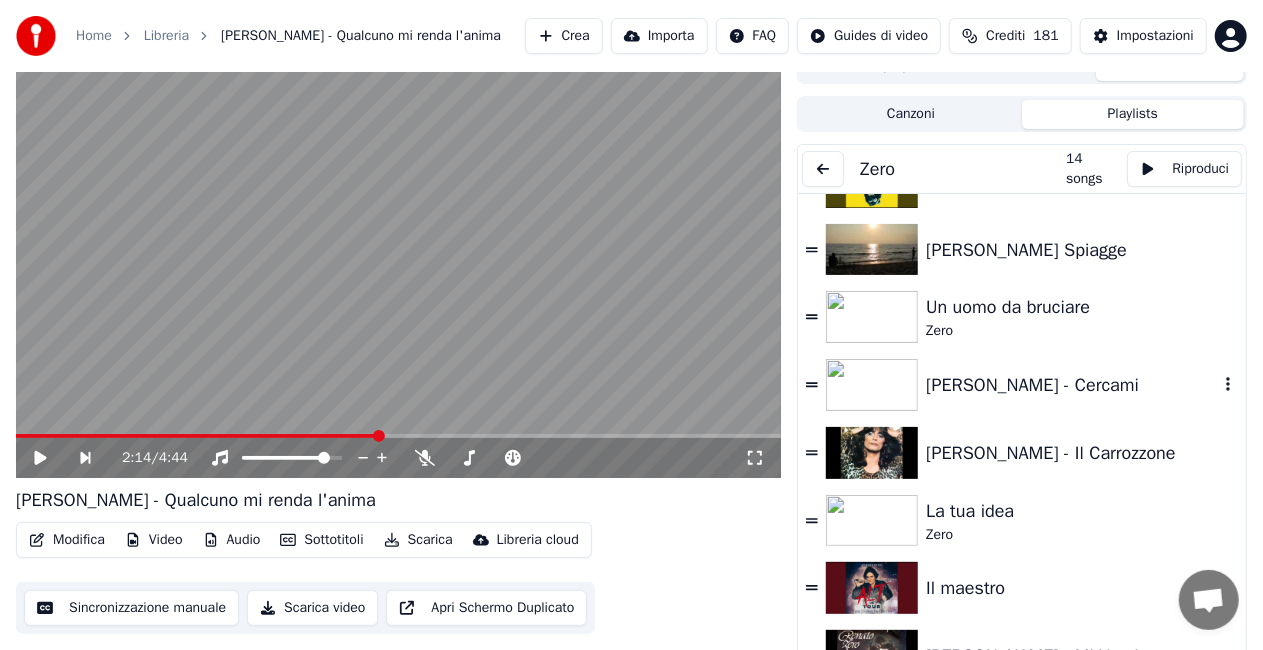click on "[PERSON_NAME] - Cercami" at bounding box center [1022, 385] 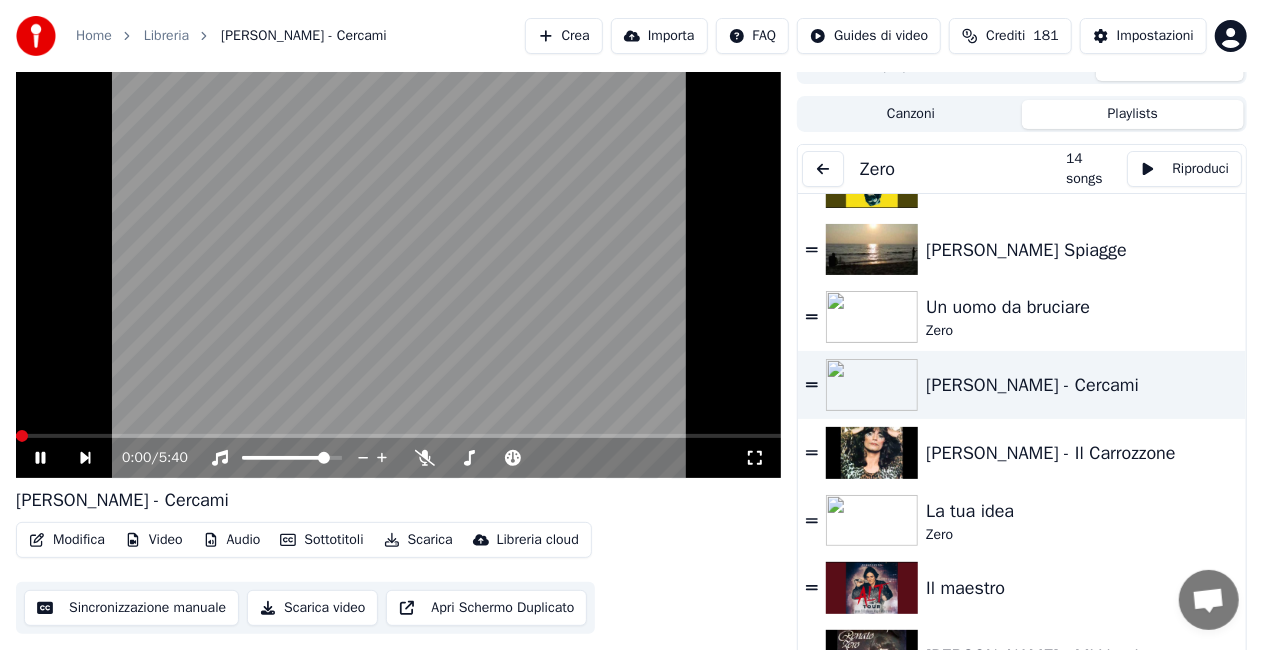drag, startPoint x: 750, startPoint y: 453, endPoint x: 751, endPoint y: 476, distance: 23.021729 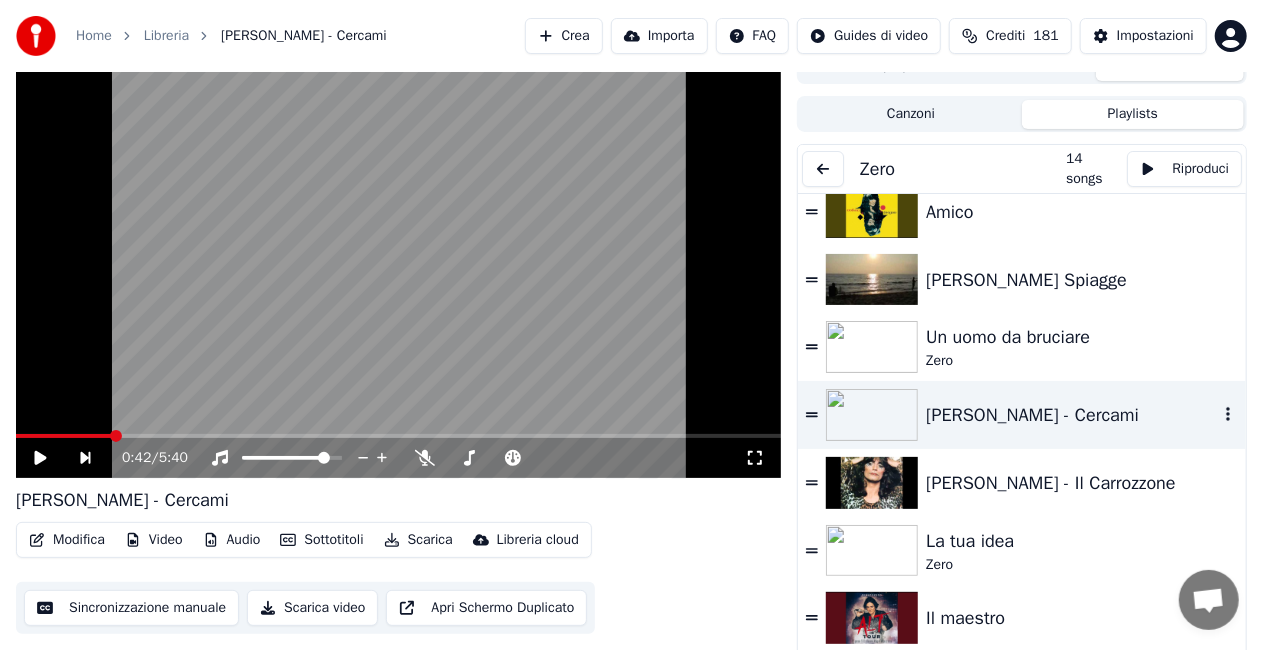 scroll, scrollTop: 0, scrollLeft: 0, axis: both 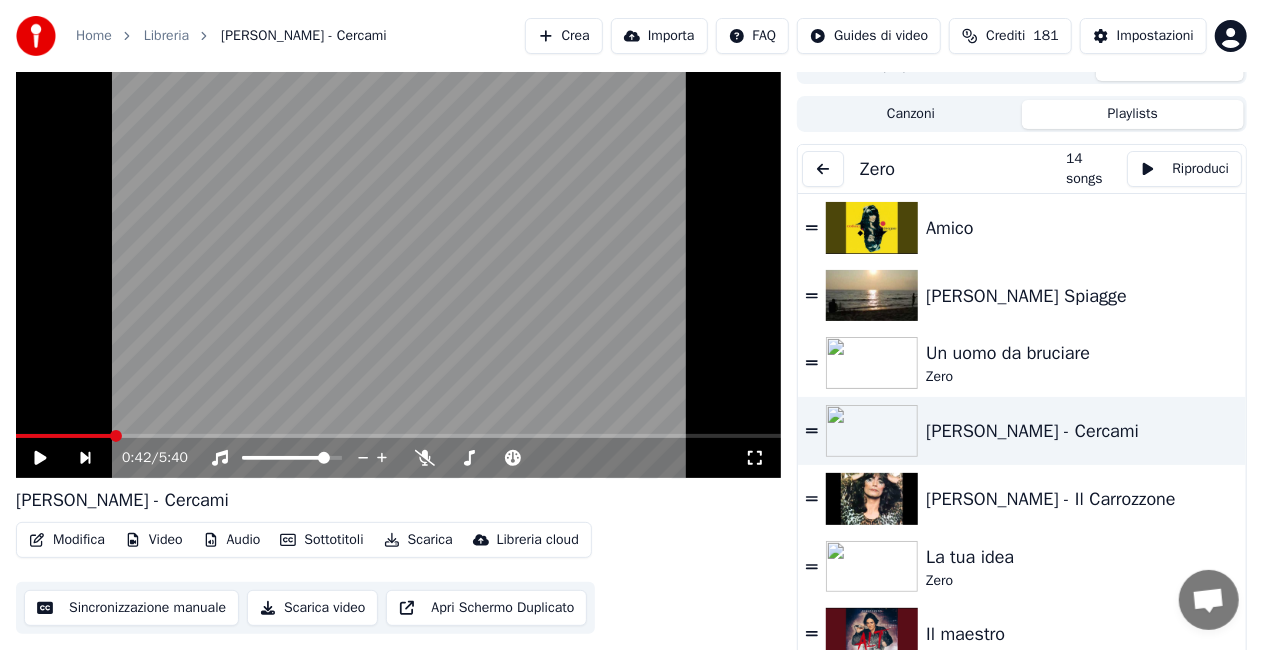 click at bounding box center (823, 169) 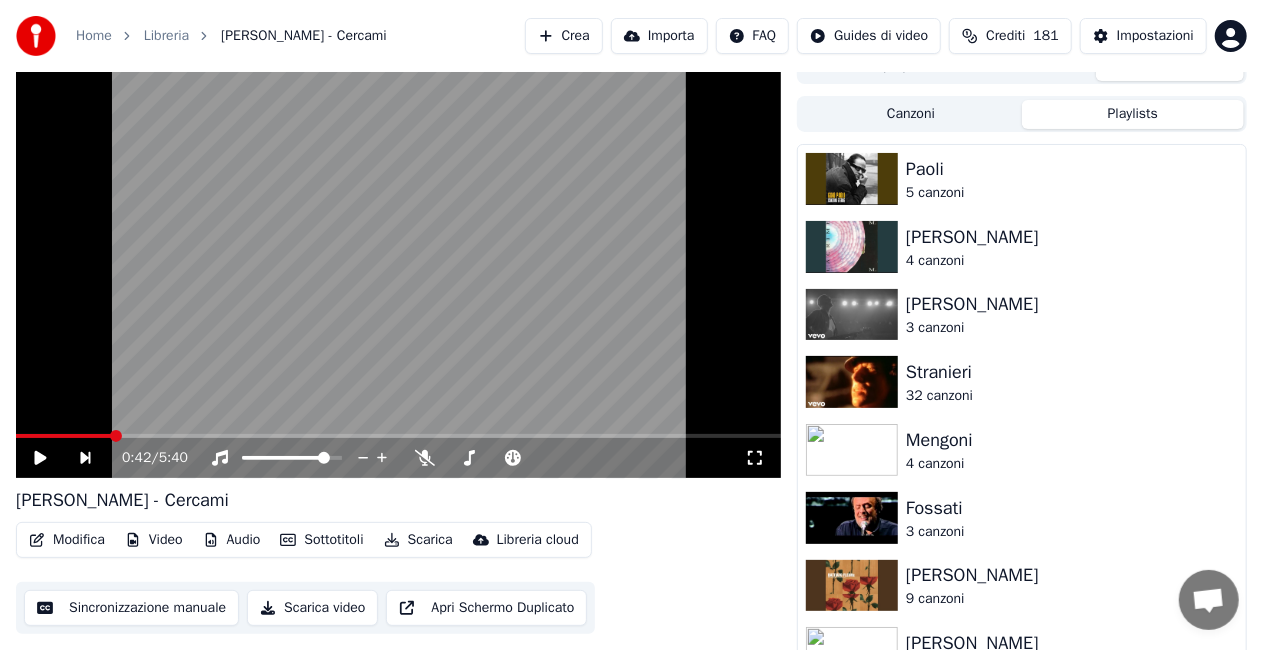 click on "Canzoni" at bounding box center (911, 114) 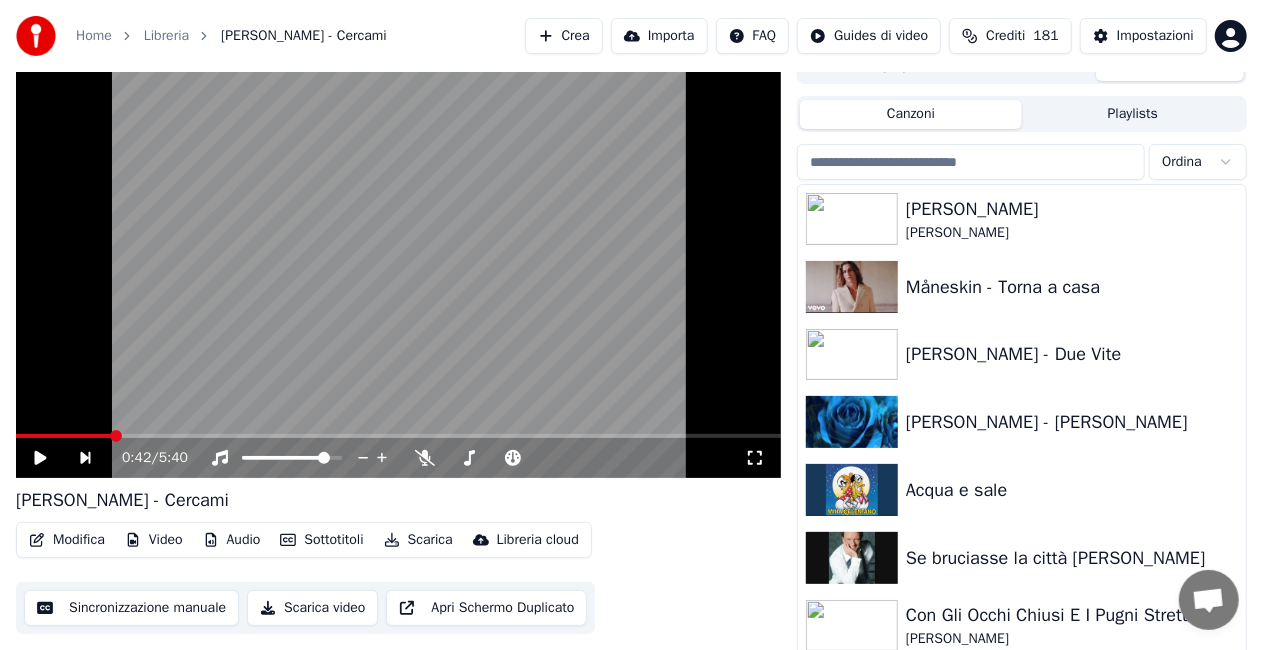 click at bounding box center (971, 162) 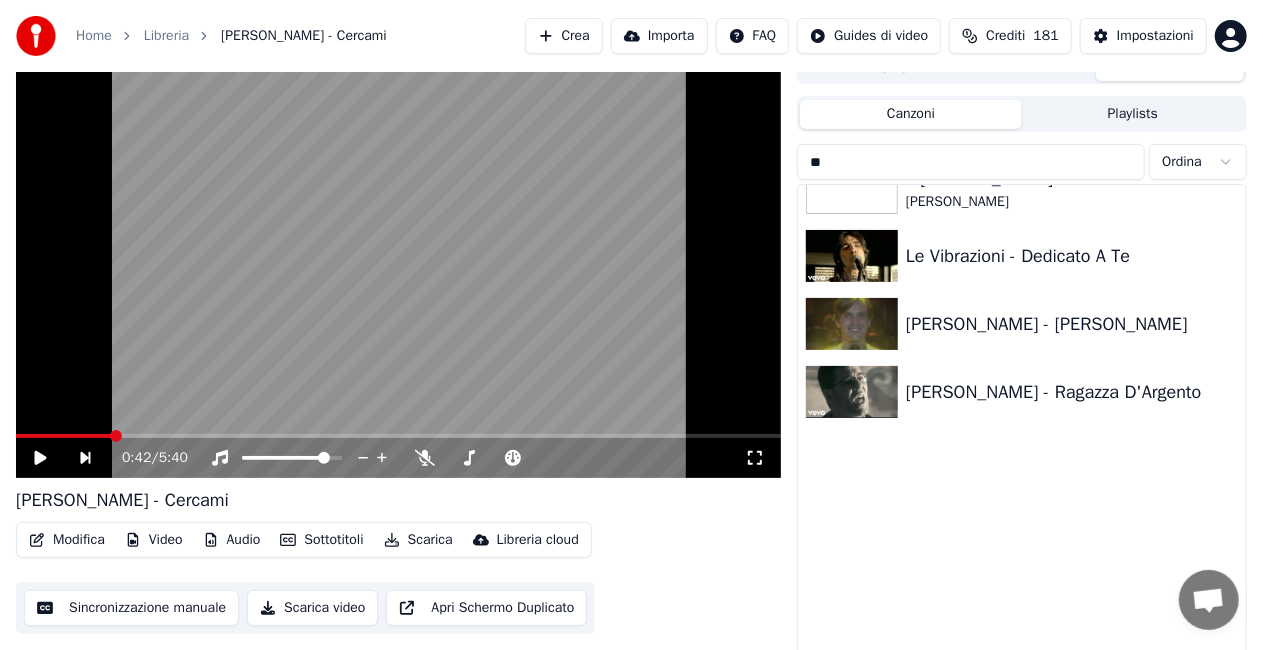 scroll, scrollTop: 100, scrollLeft: 0, axis: vertical 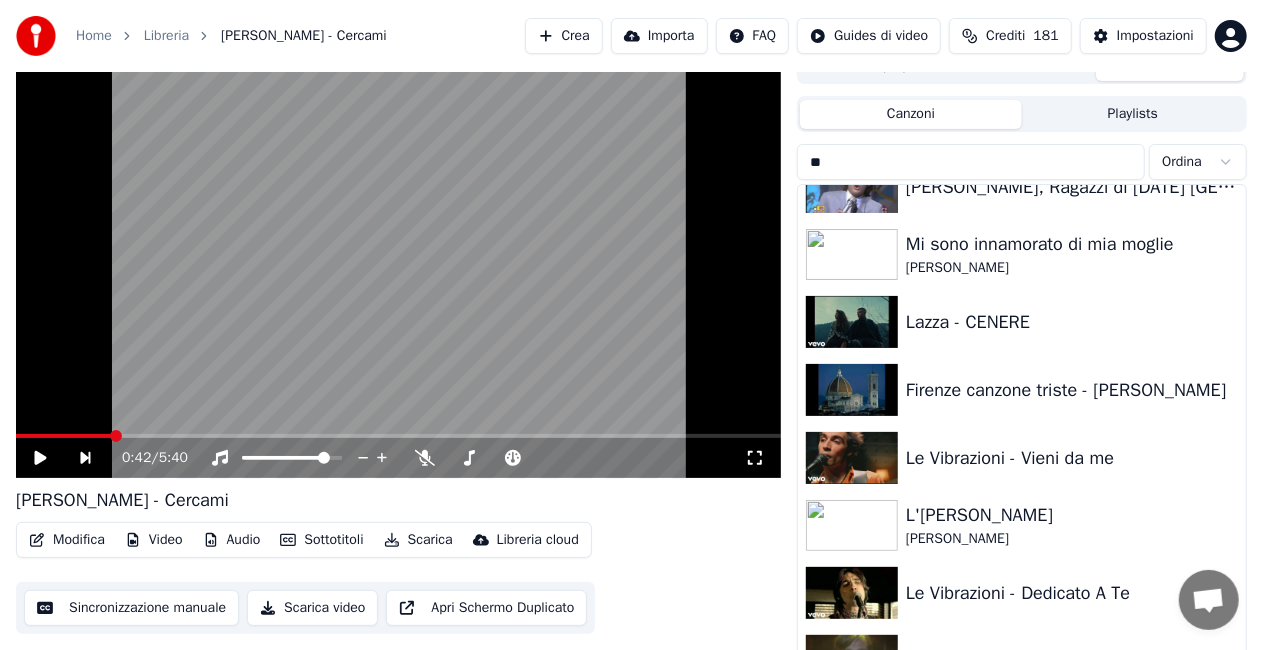 click on "**" at bounding box center [971, 162] 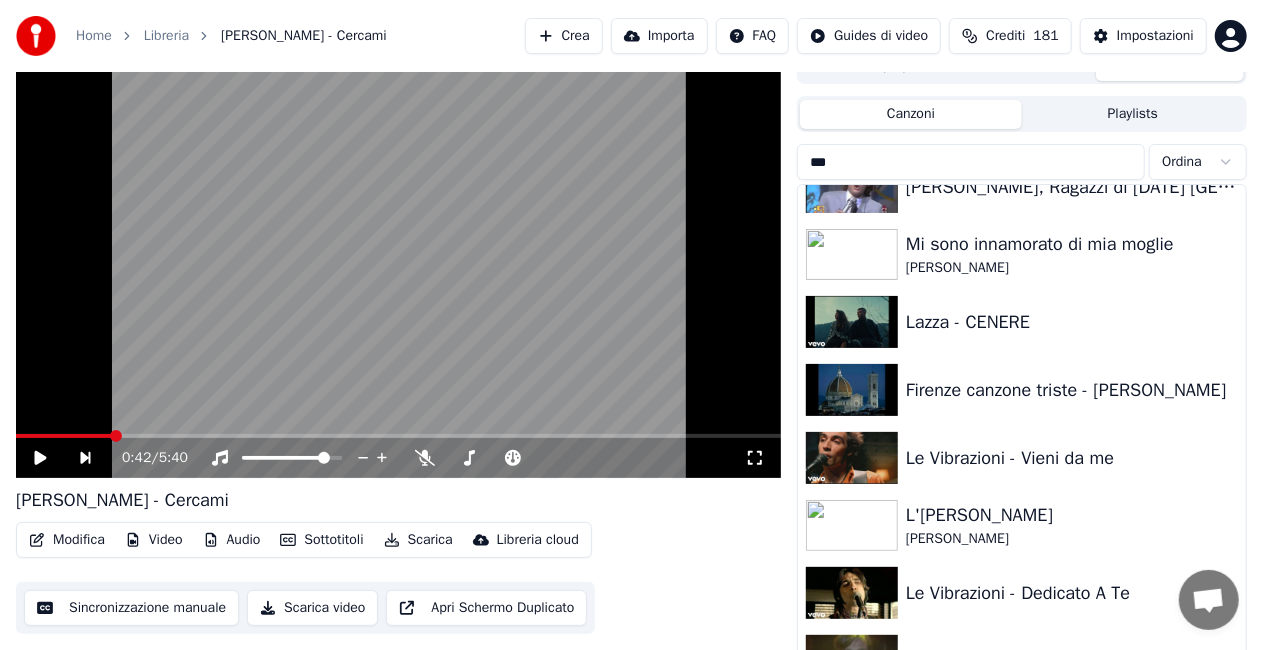 scroll, scrollTop: 0, scrollLeft: 0, axis: both 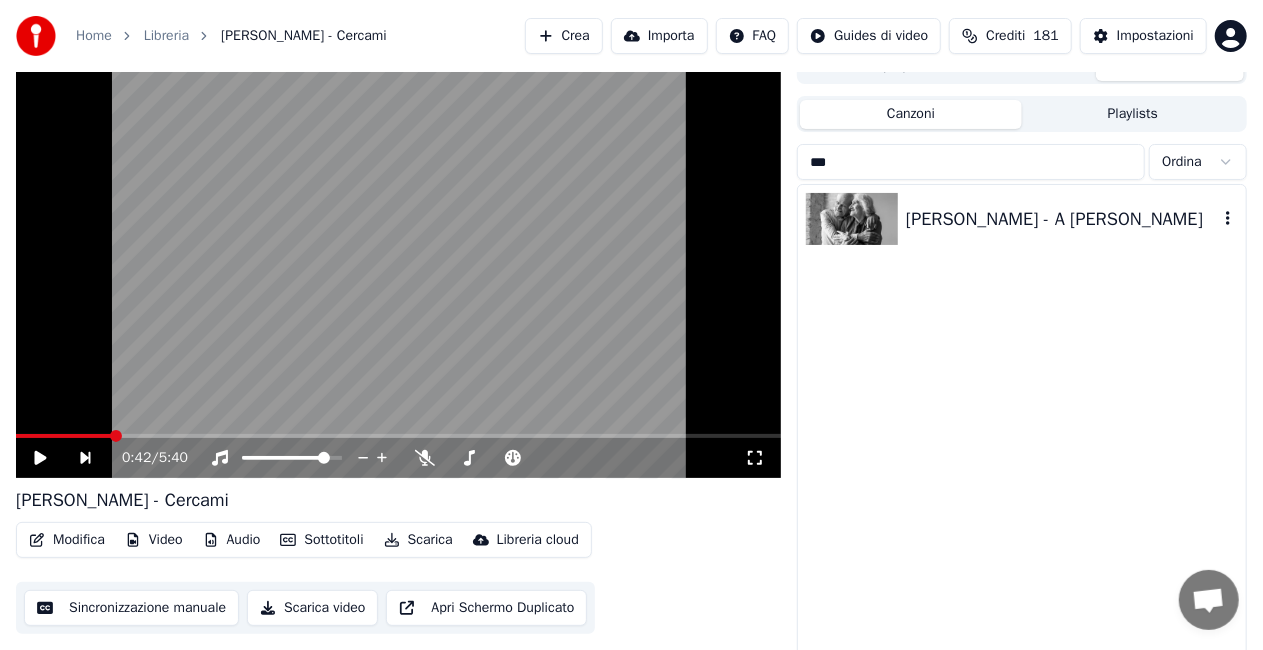 type on "***" 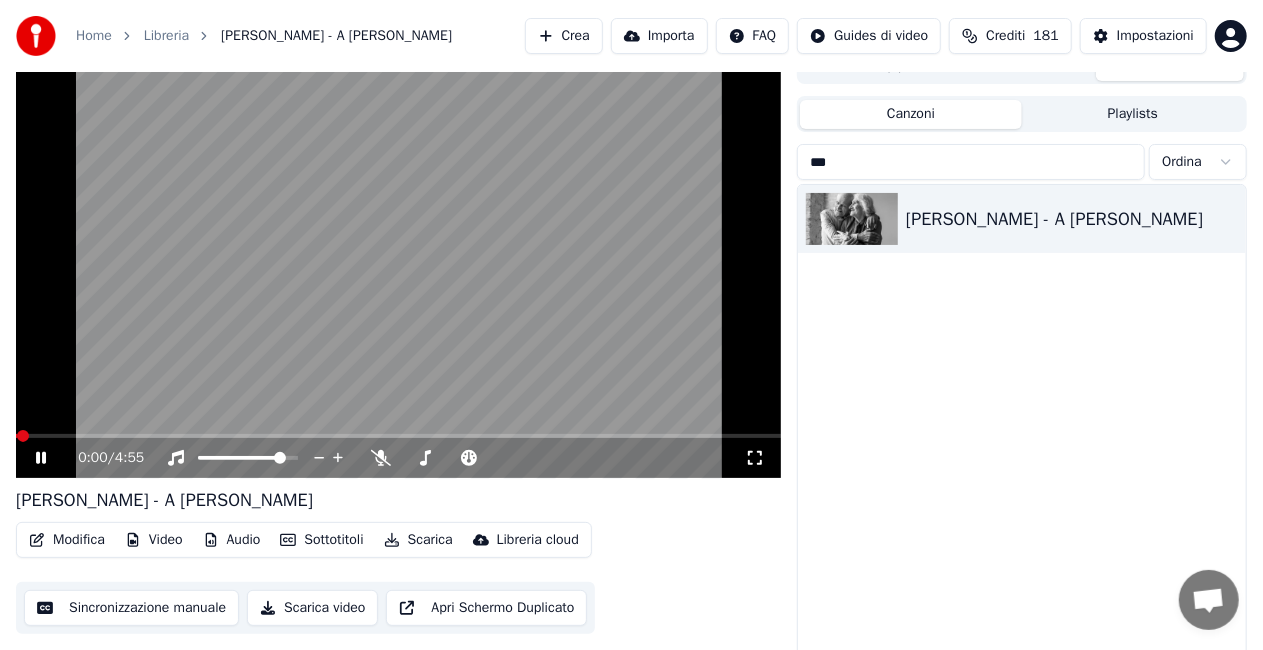 drag, startPoint x: 761, startPoint y: 457, endPoint x: 764, endPoint y: 480, distance: 23.194826 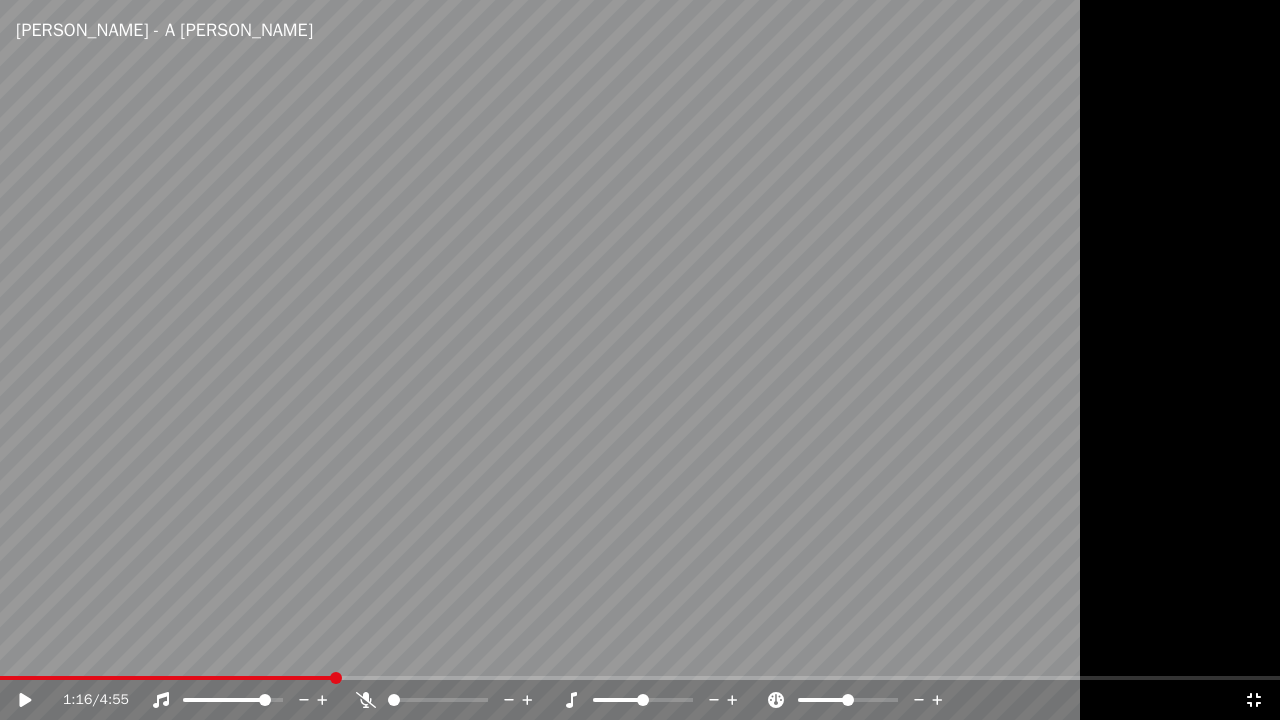 click 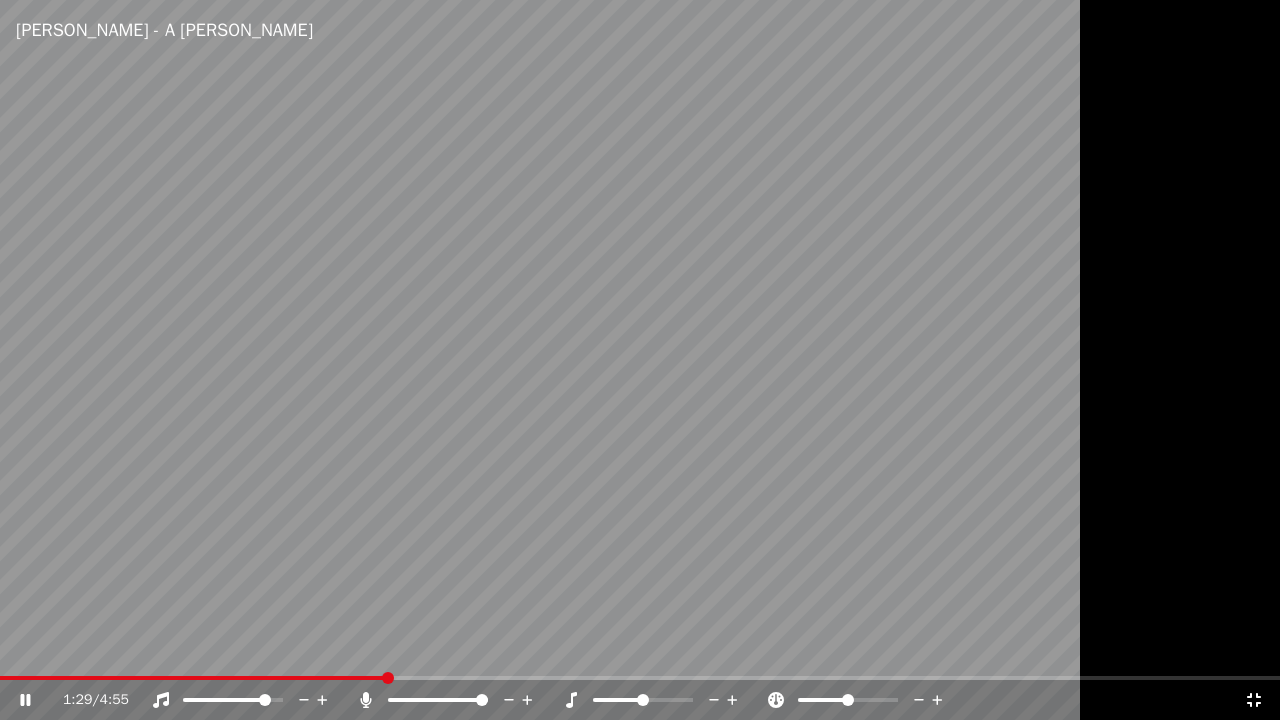 click at bounding box center [640, 360] 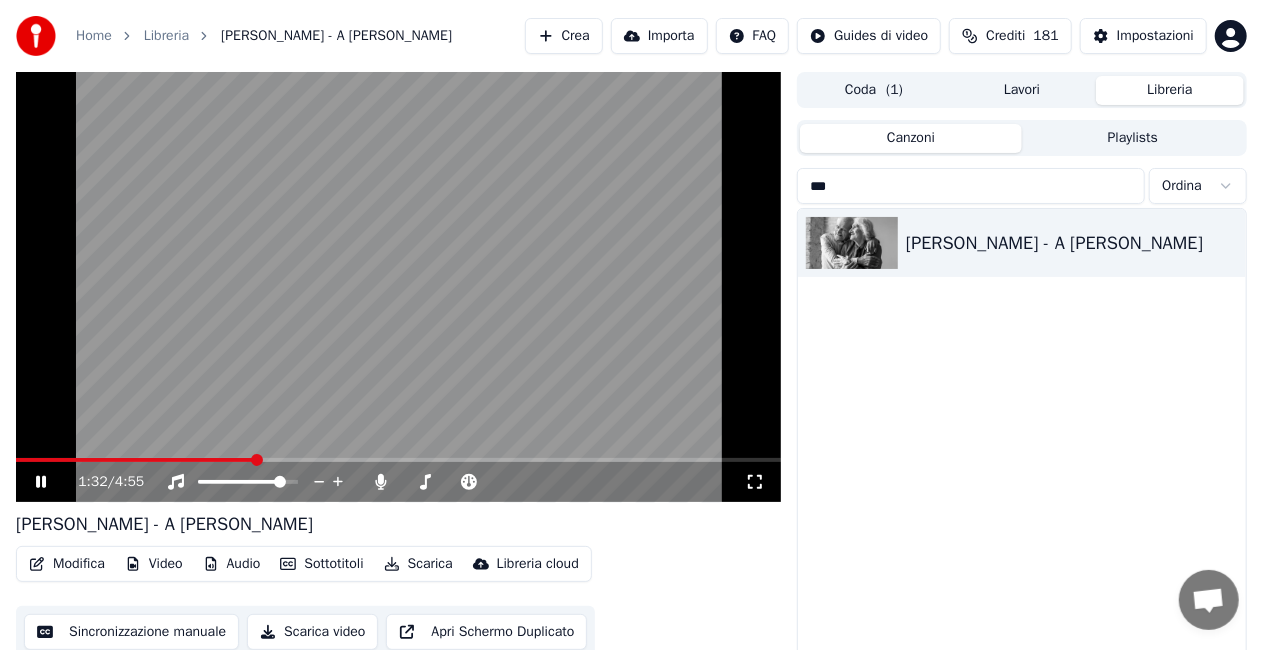click at bounding box center (398, 287) 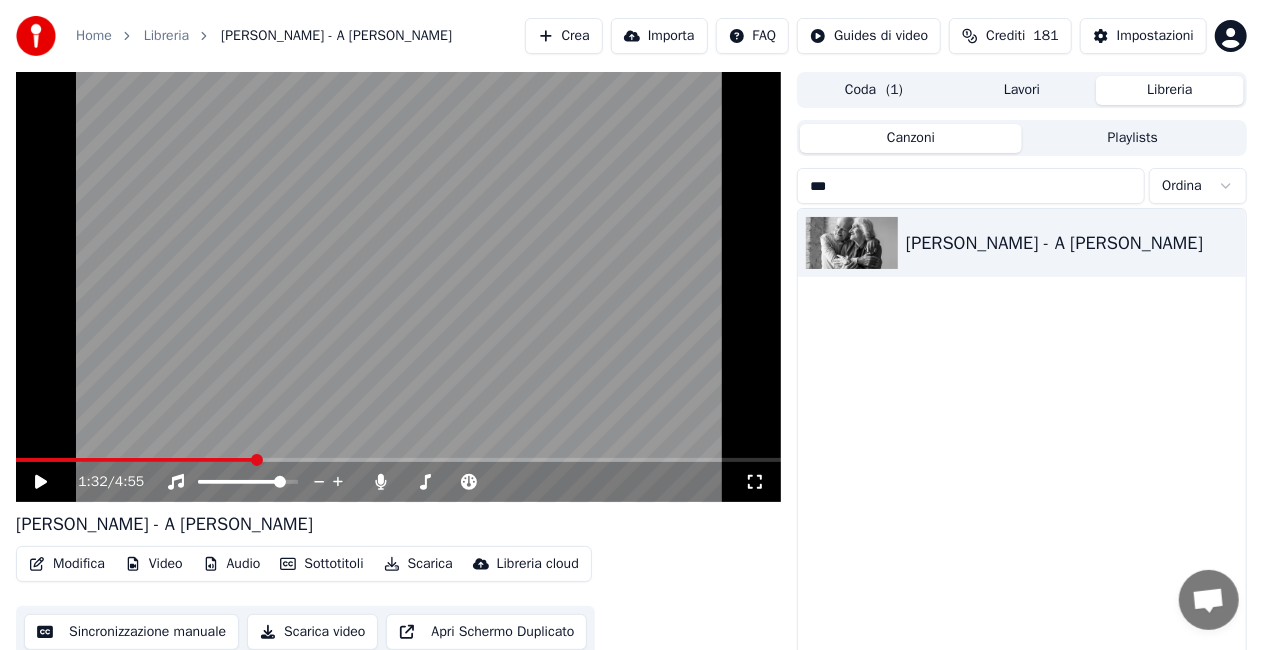 click on "***" at bounding box center (971, 186) 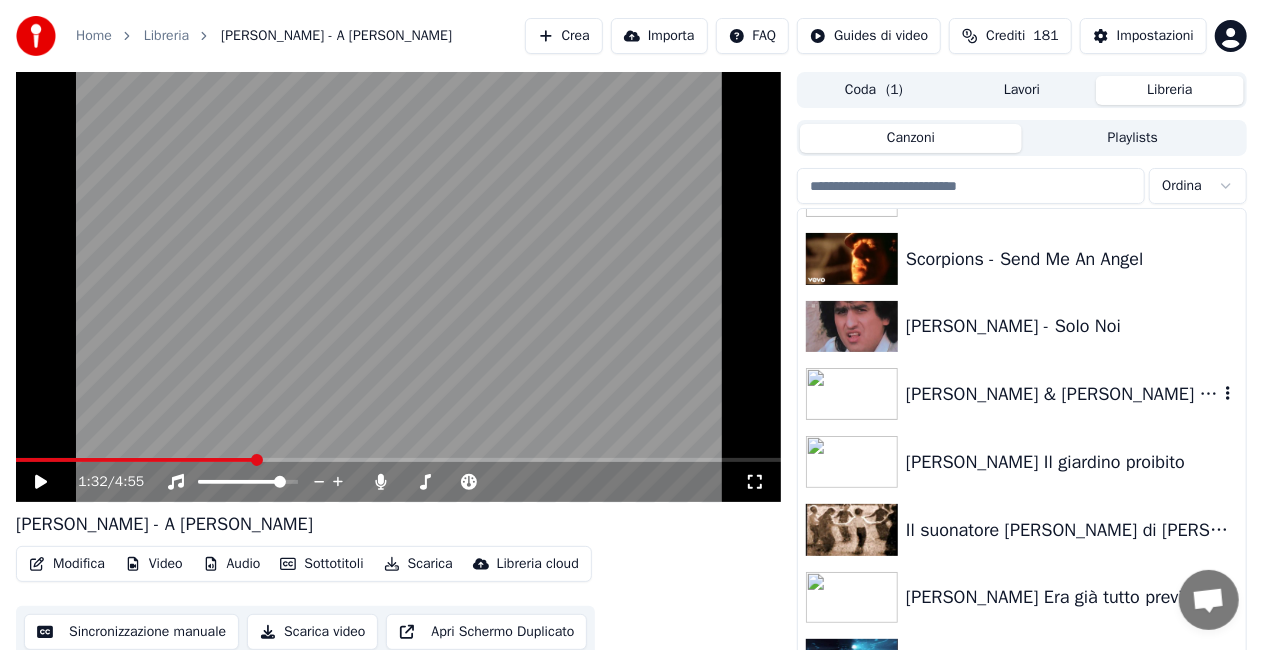 scroll, scrollTop: 1100, scrollLeft: 0, axis: vertical 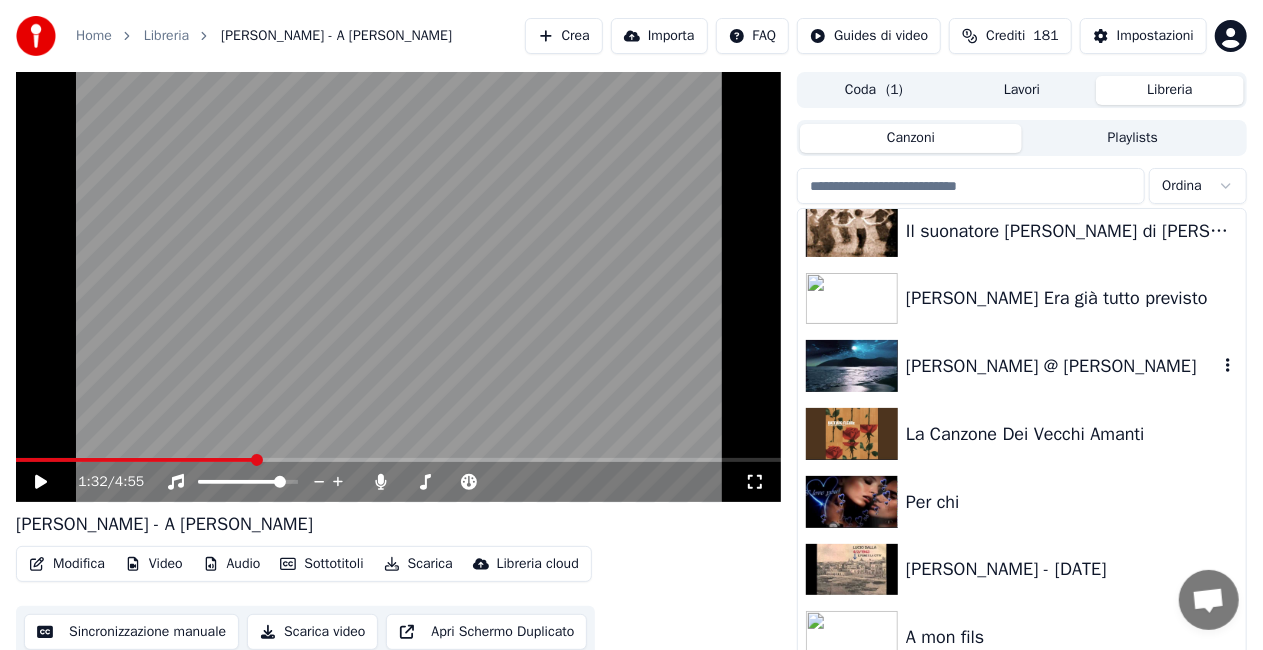 type 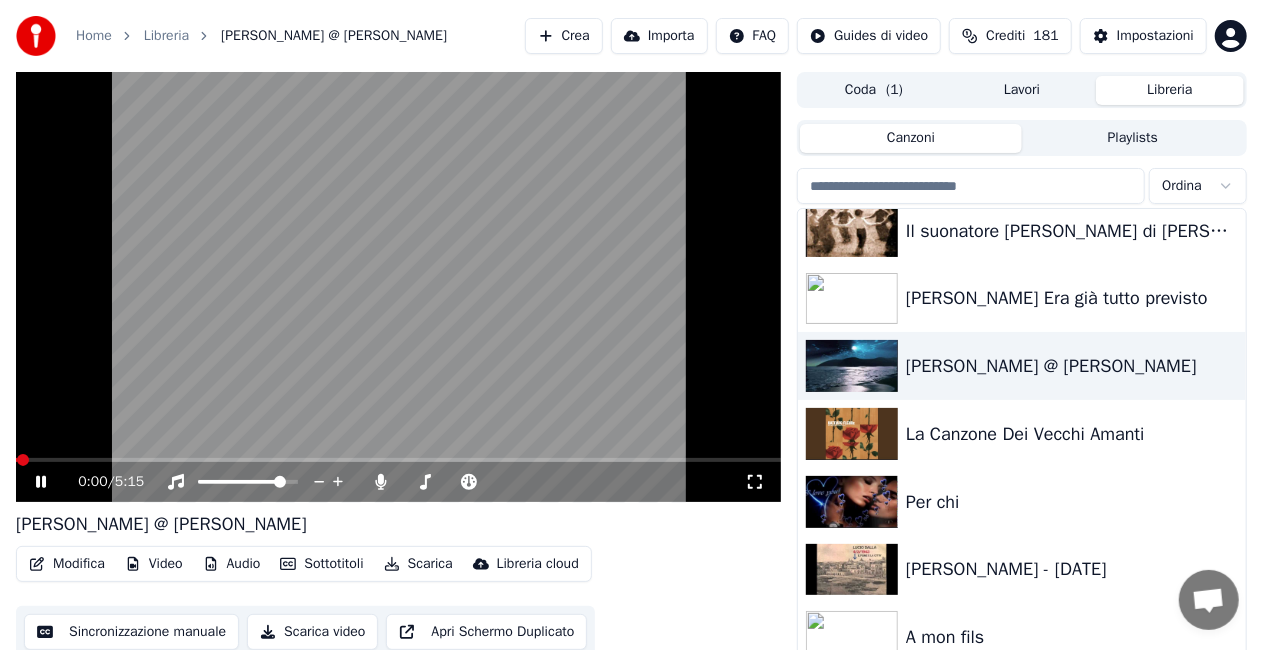 click 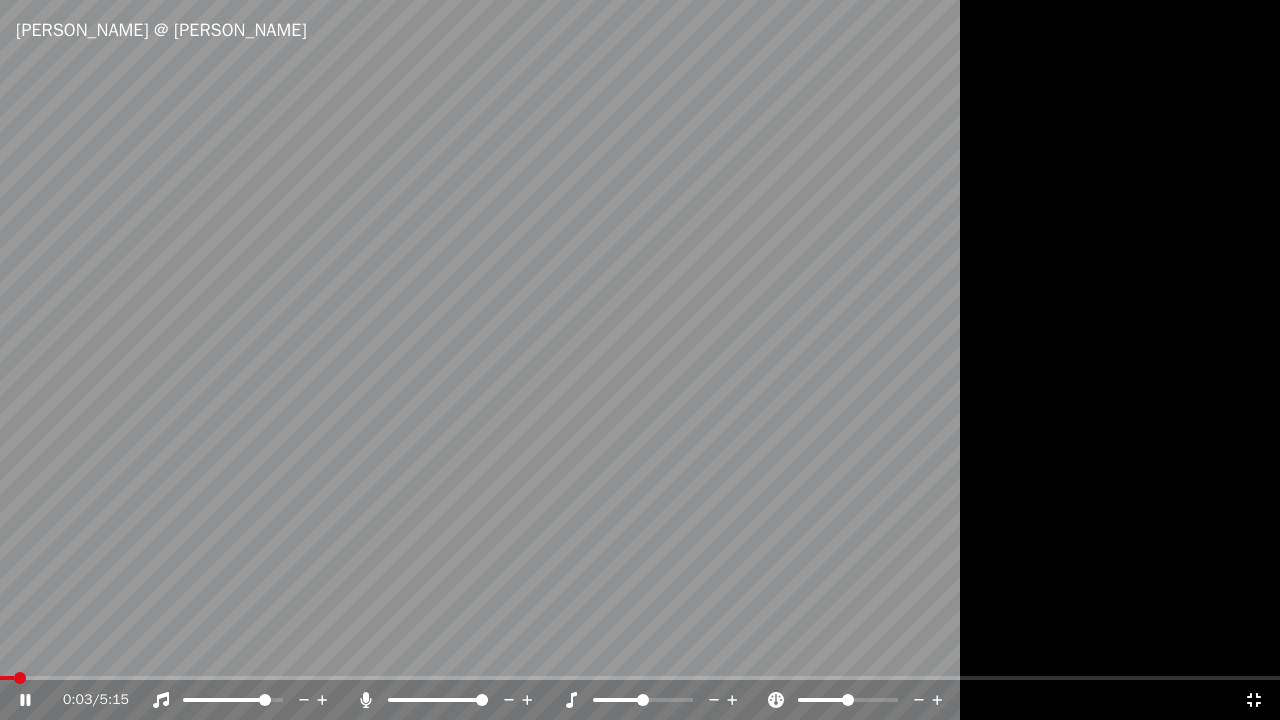 click 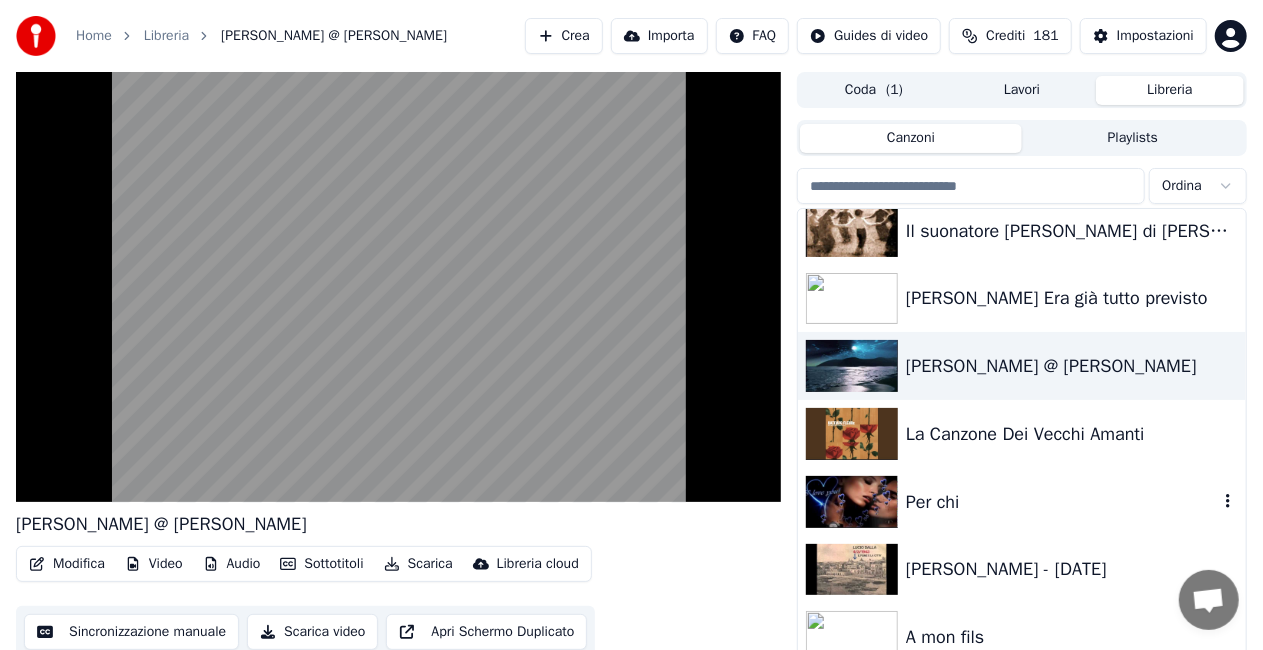 click on "Per chi" at bounding box center [1062, 502] 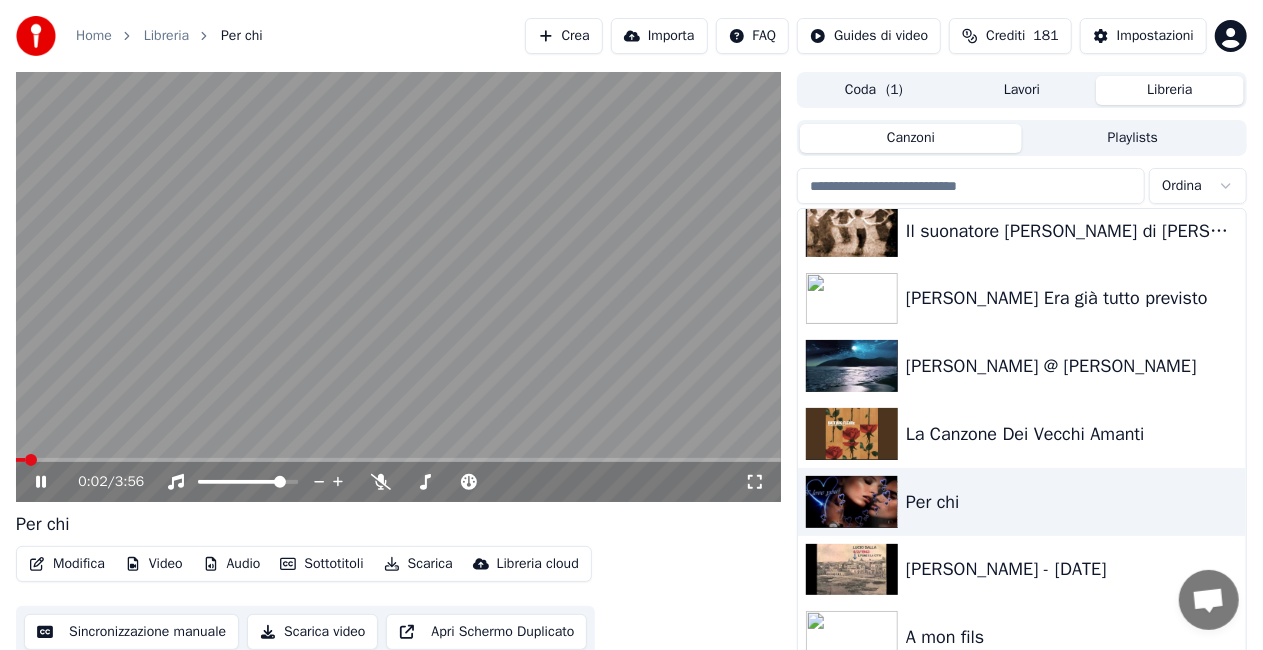 click 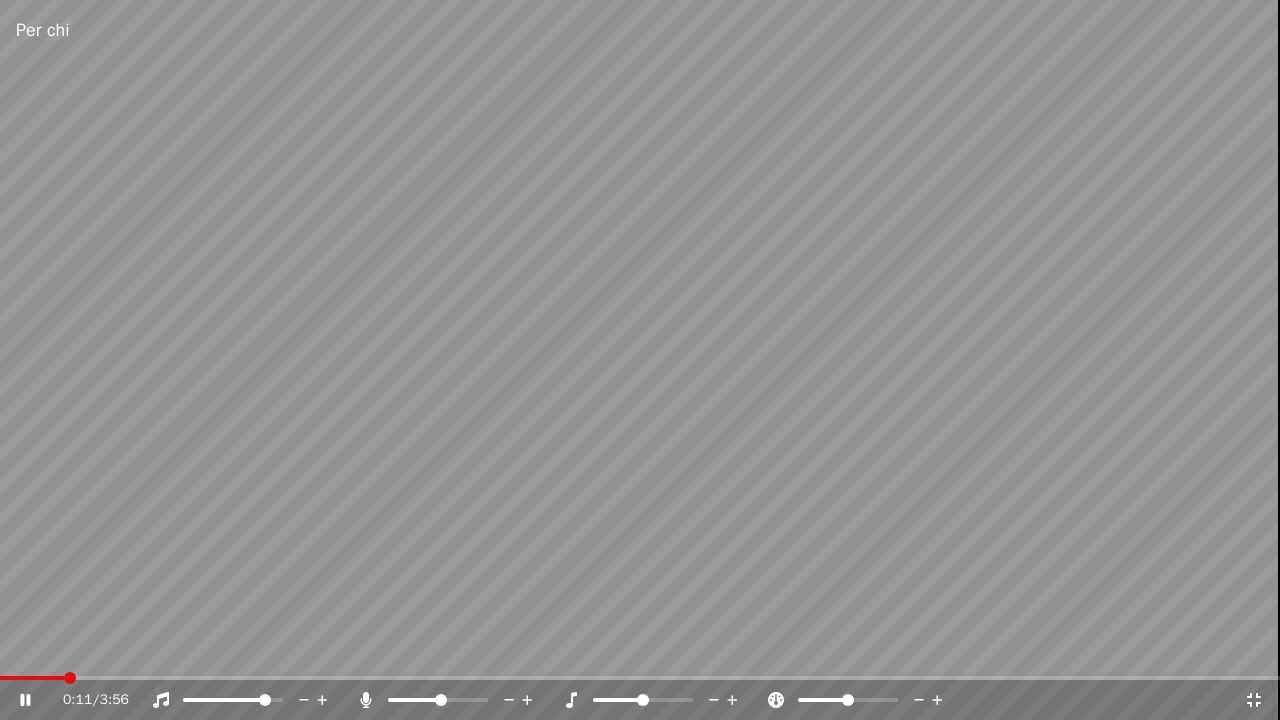 click at bounding box center [438, 700] 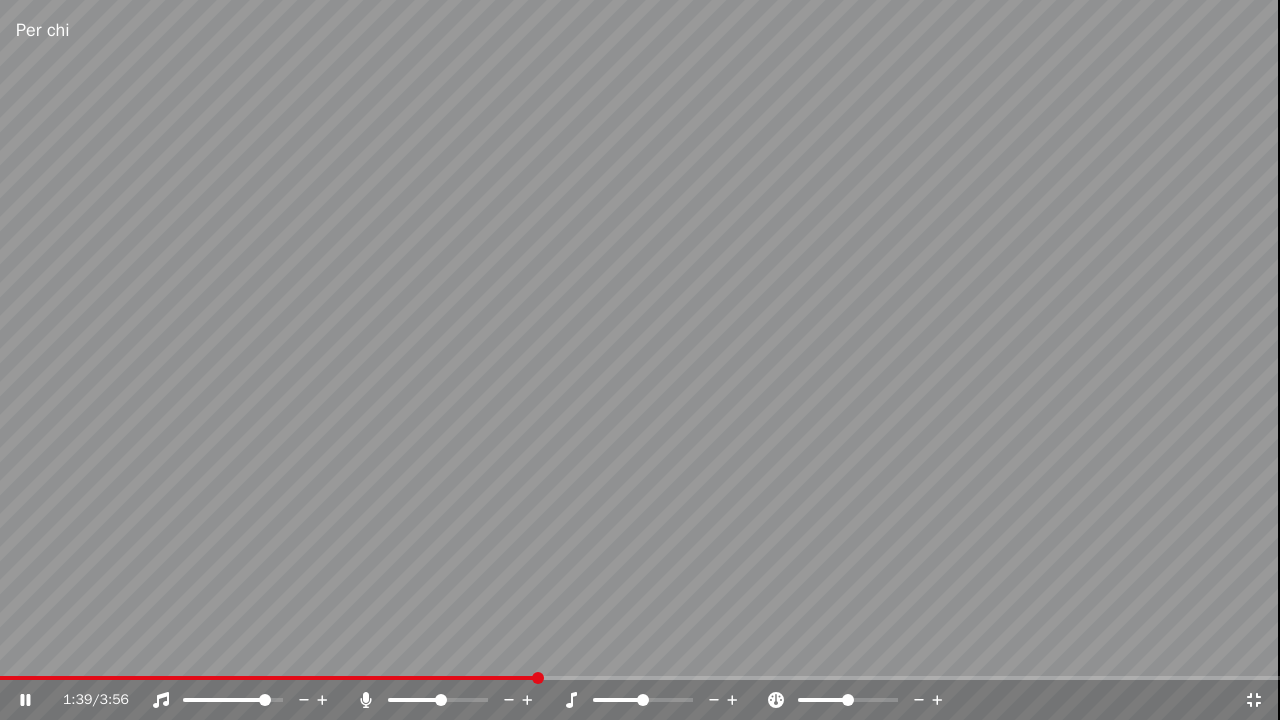 click 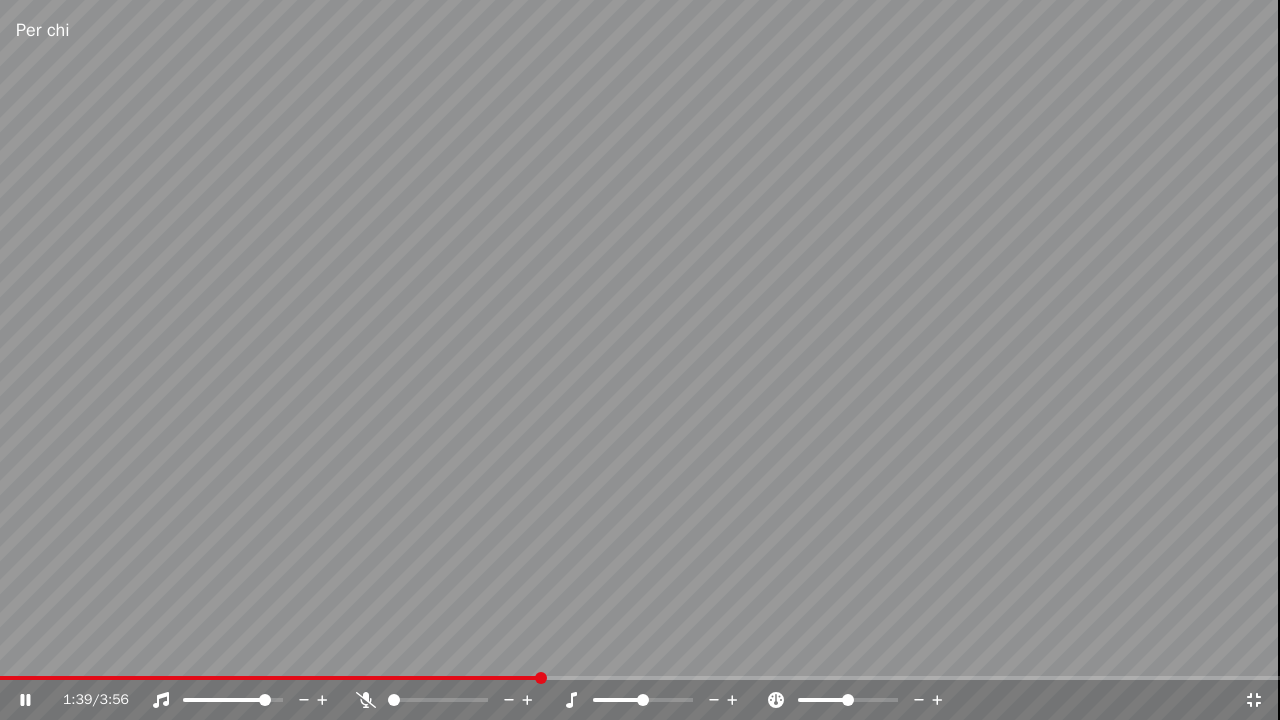 click 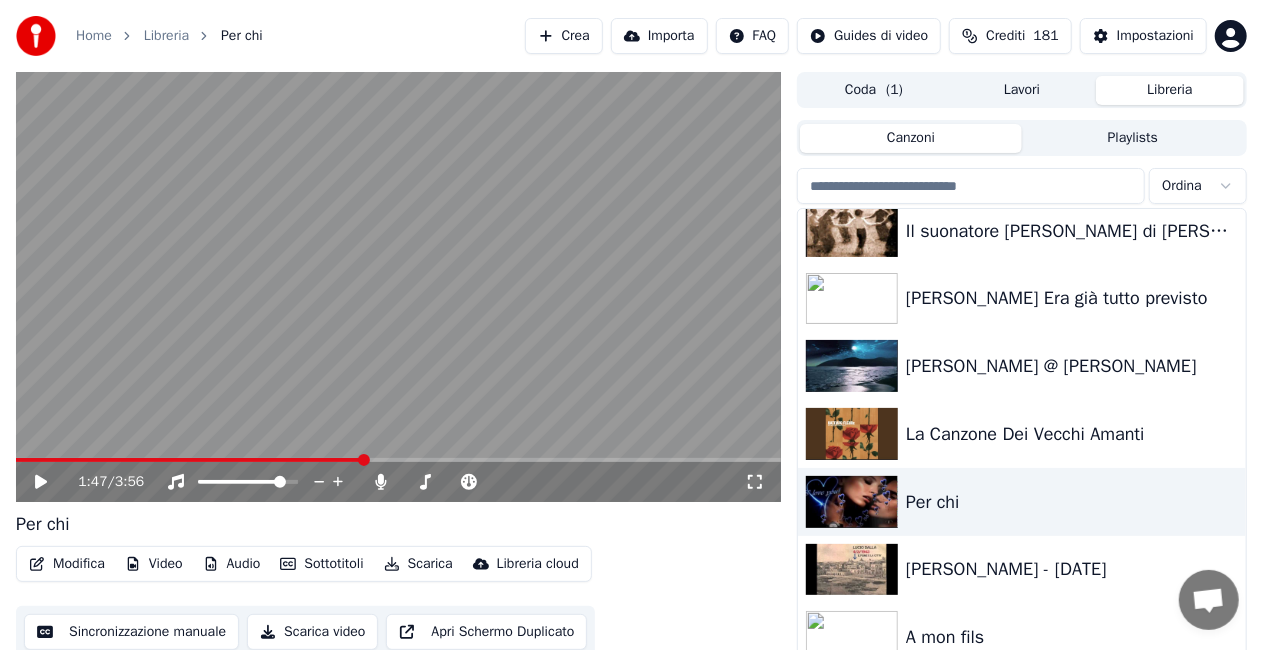 click at bounding box center [971, 186] 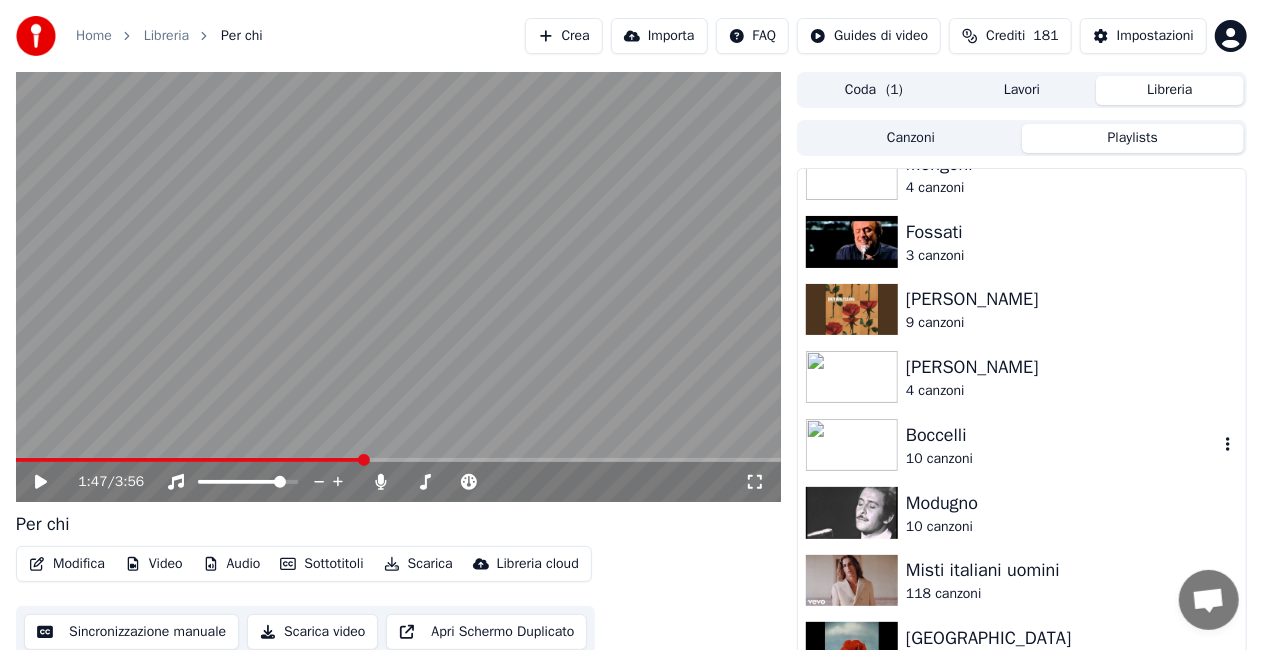click on "10 canzoni" at bounding box center [1062, 459] 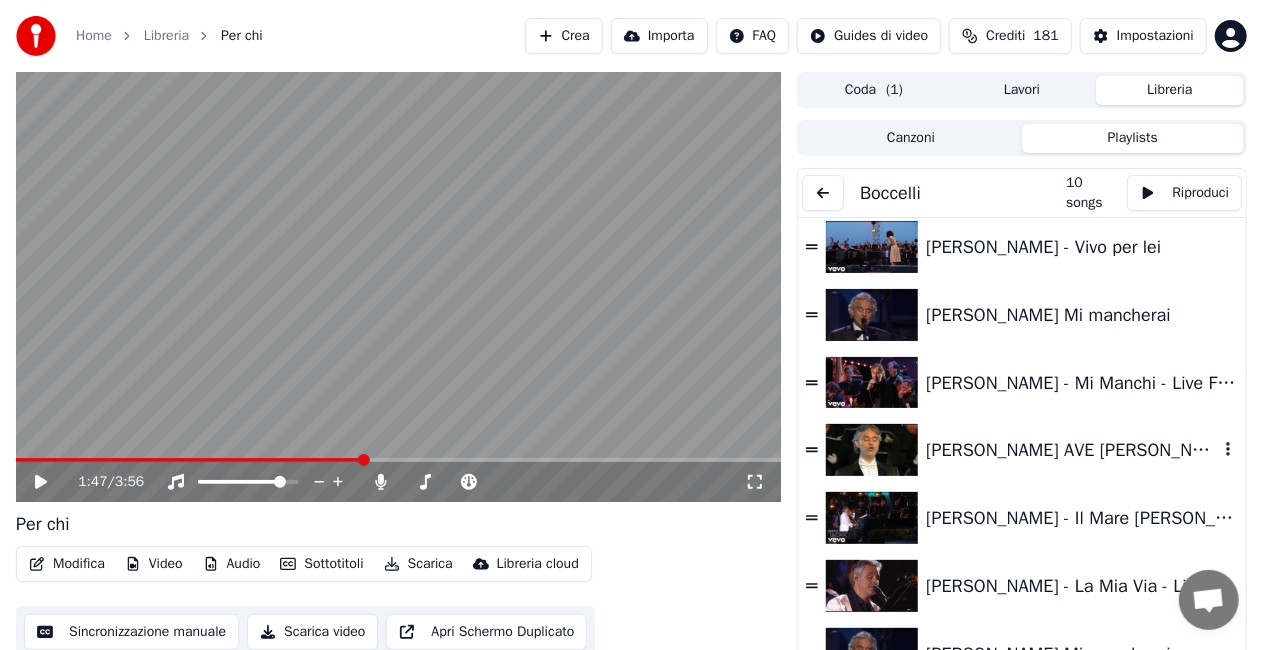 scroll, scrollTop: 208, scrollLeft: 0, axis: vertical 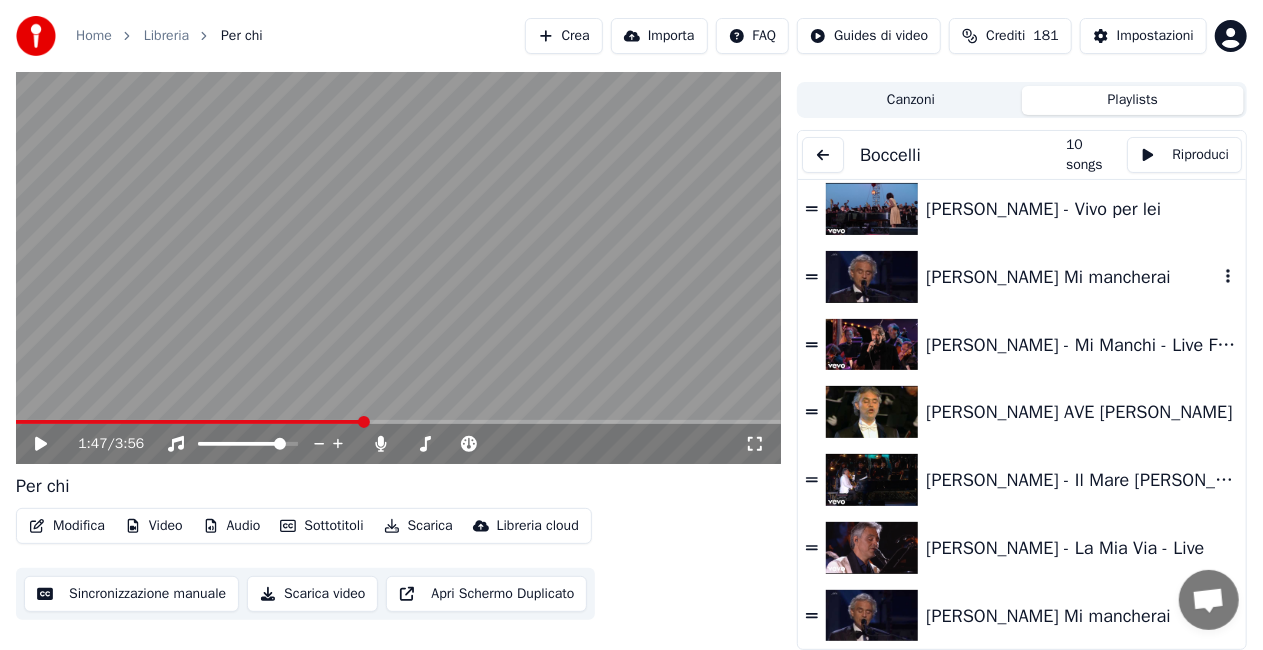 click 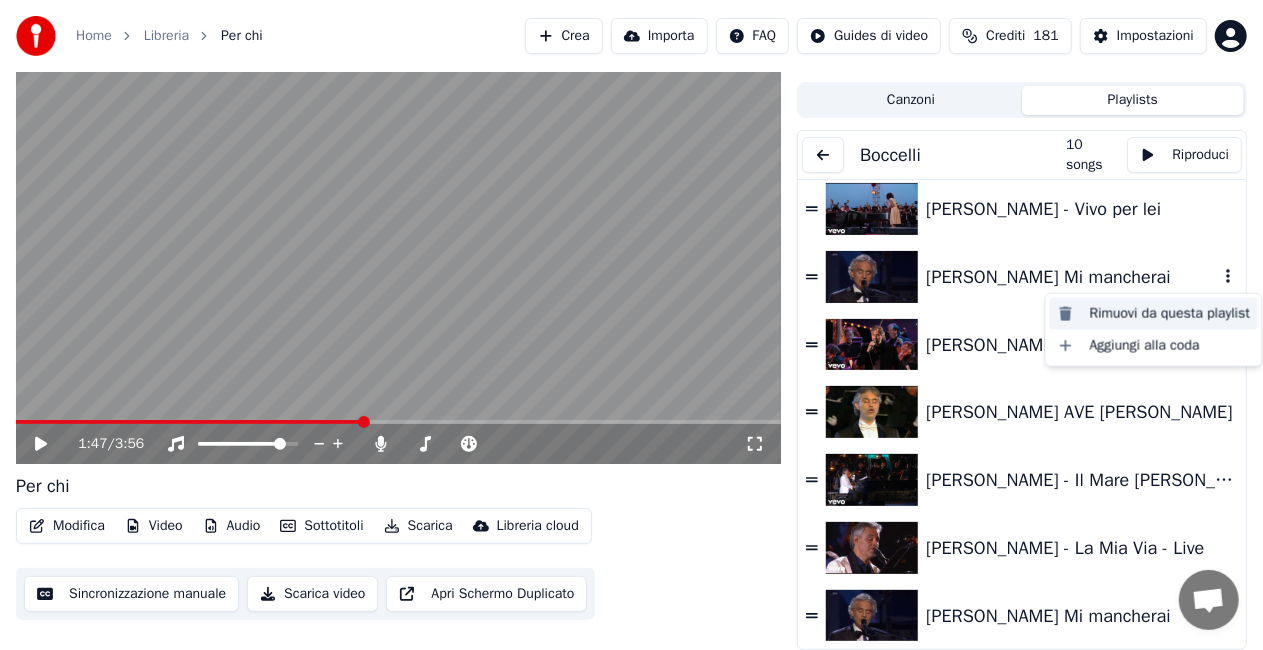 click on "Rimuovi da questa playlist" at bounding box center [1154, 314] 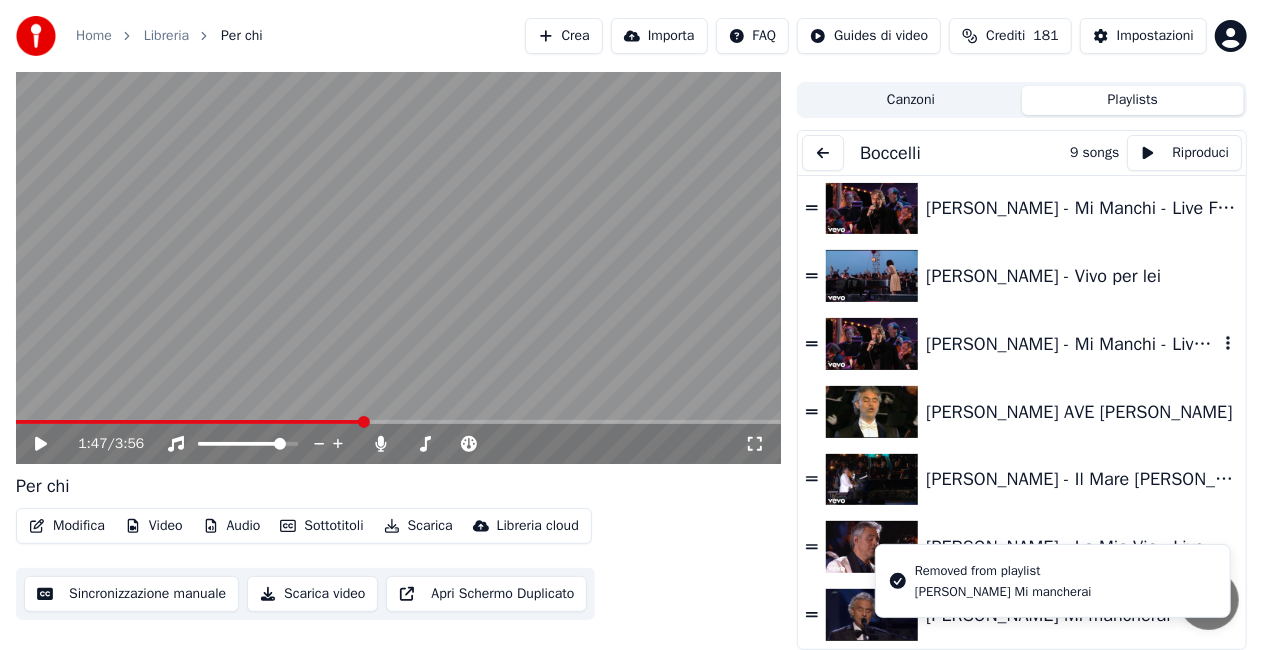 scroll, scrollTop: 0, scrollLeft: 0, axis: both 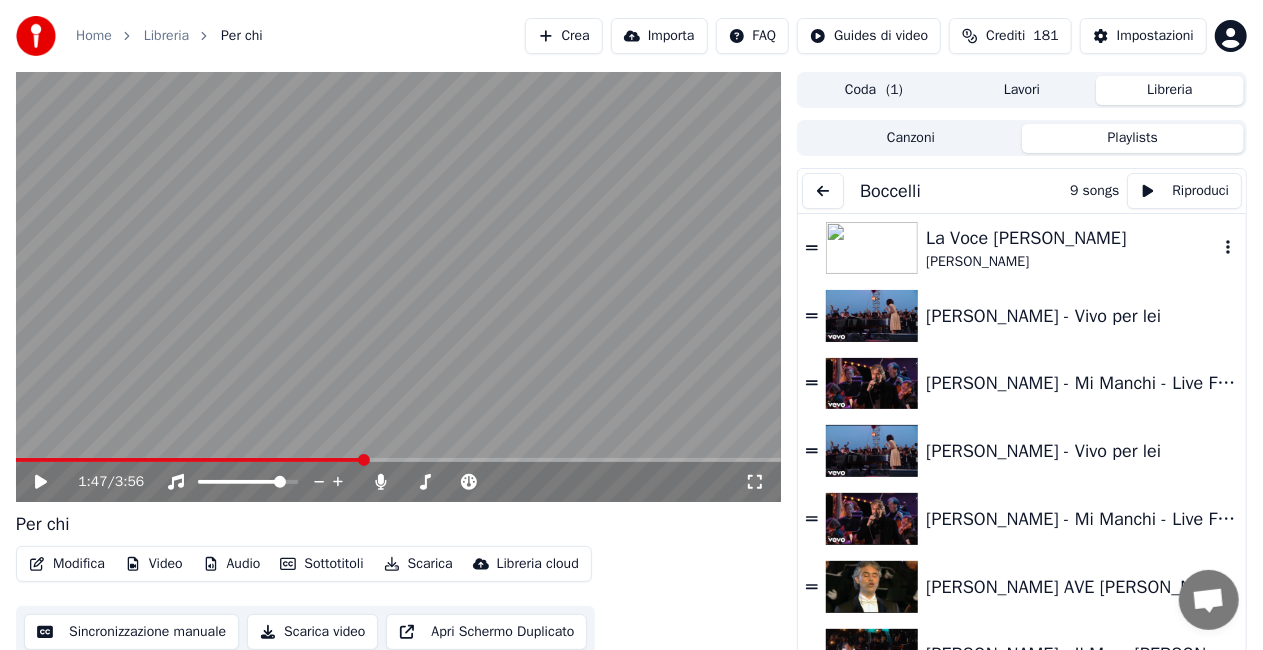 click on "La Voce Del [PERSON_NAME]" at bounding box center (1022, 248) 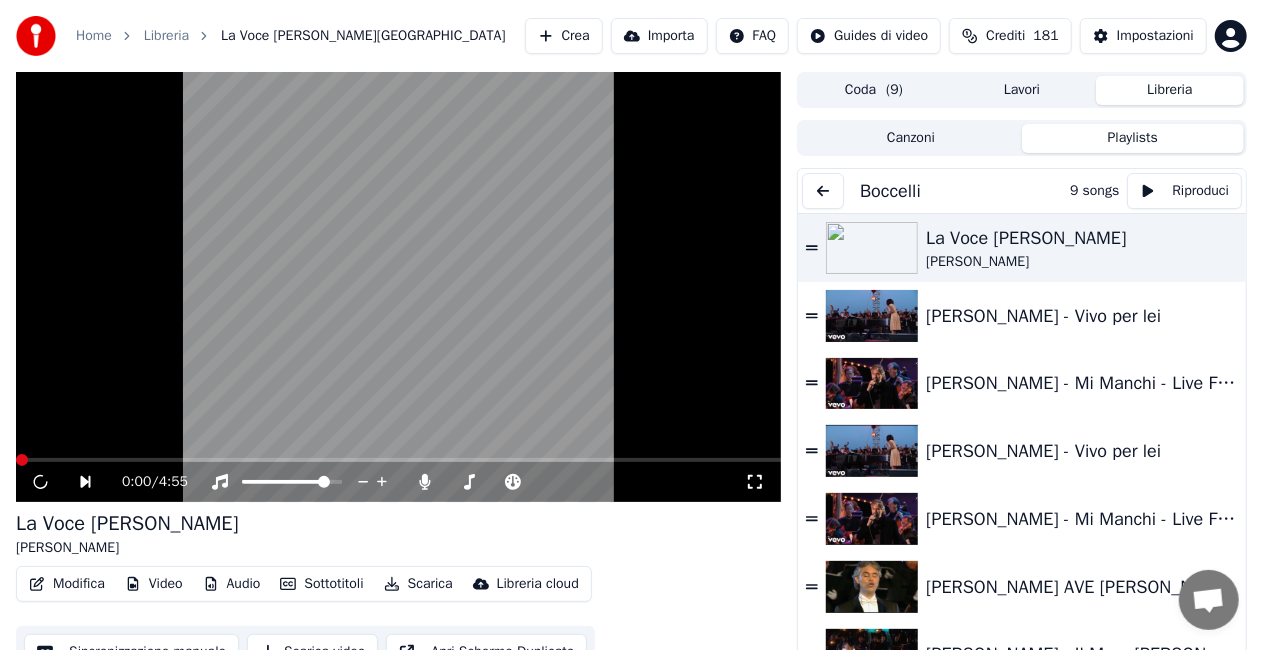 click 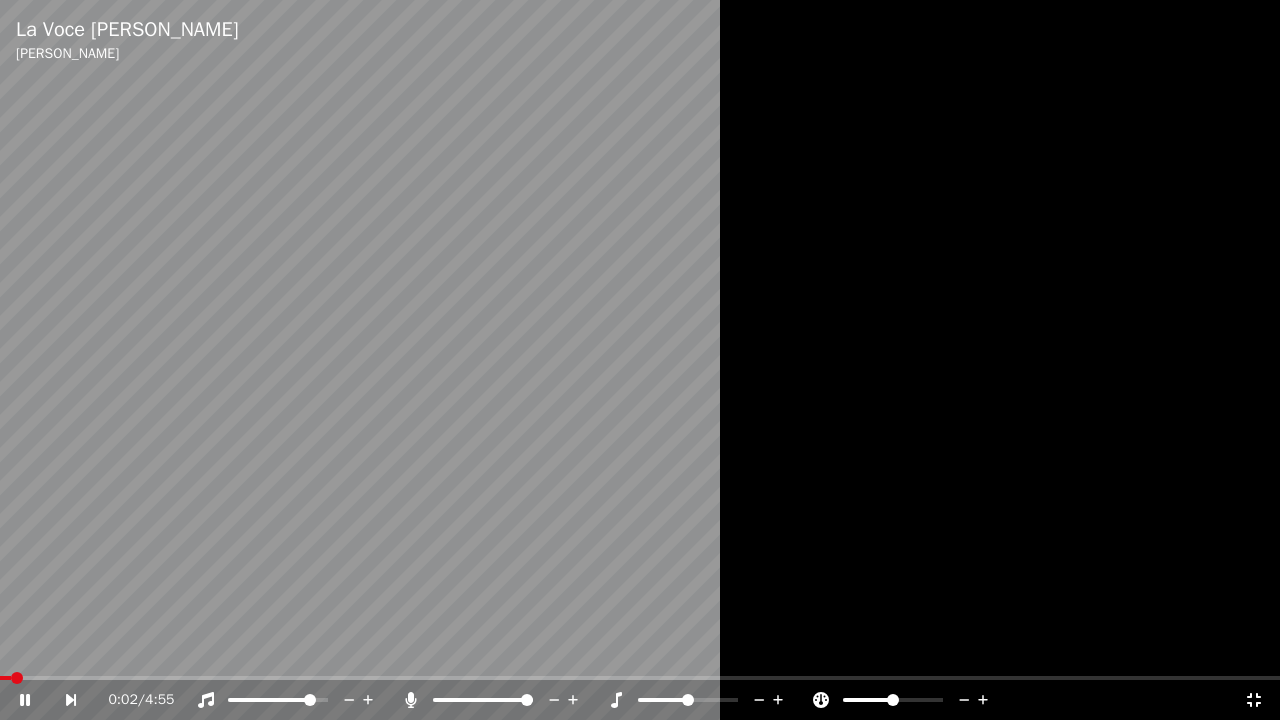 click 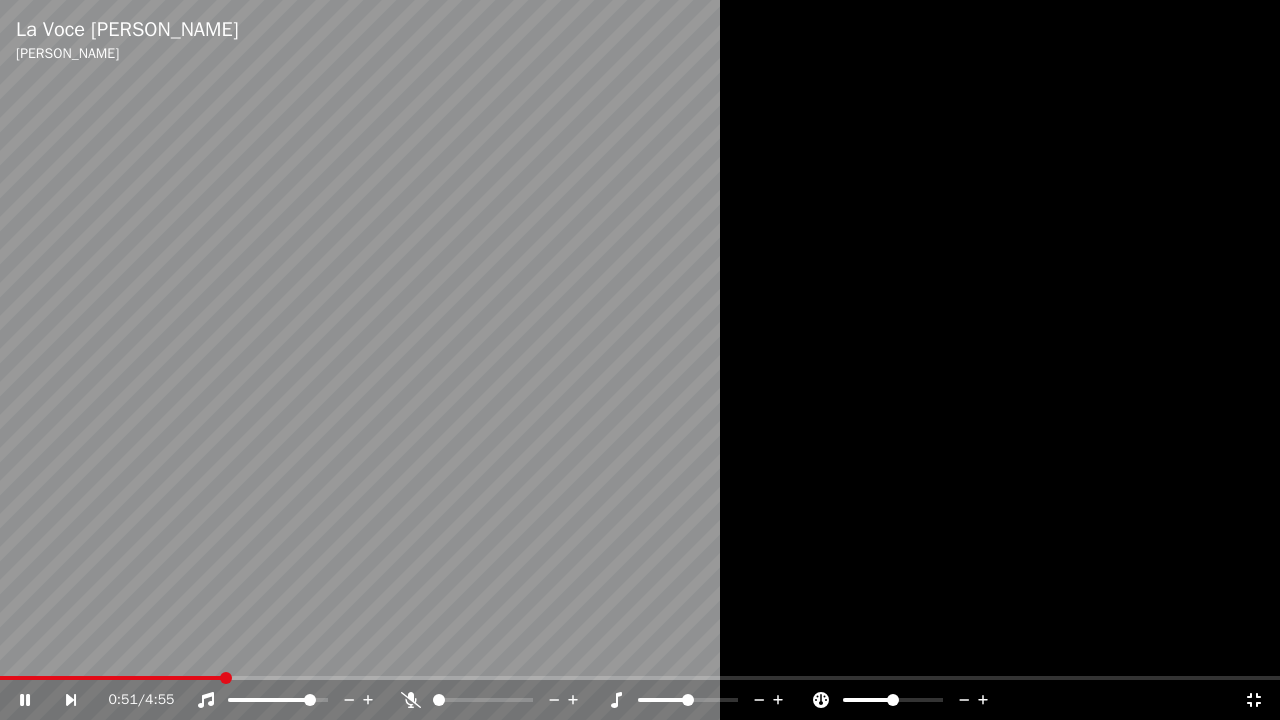 click 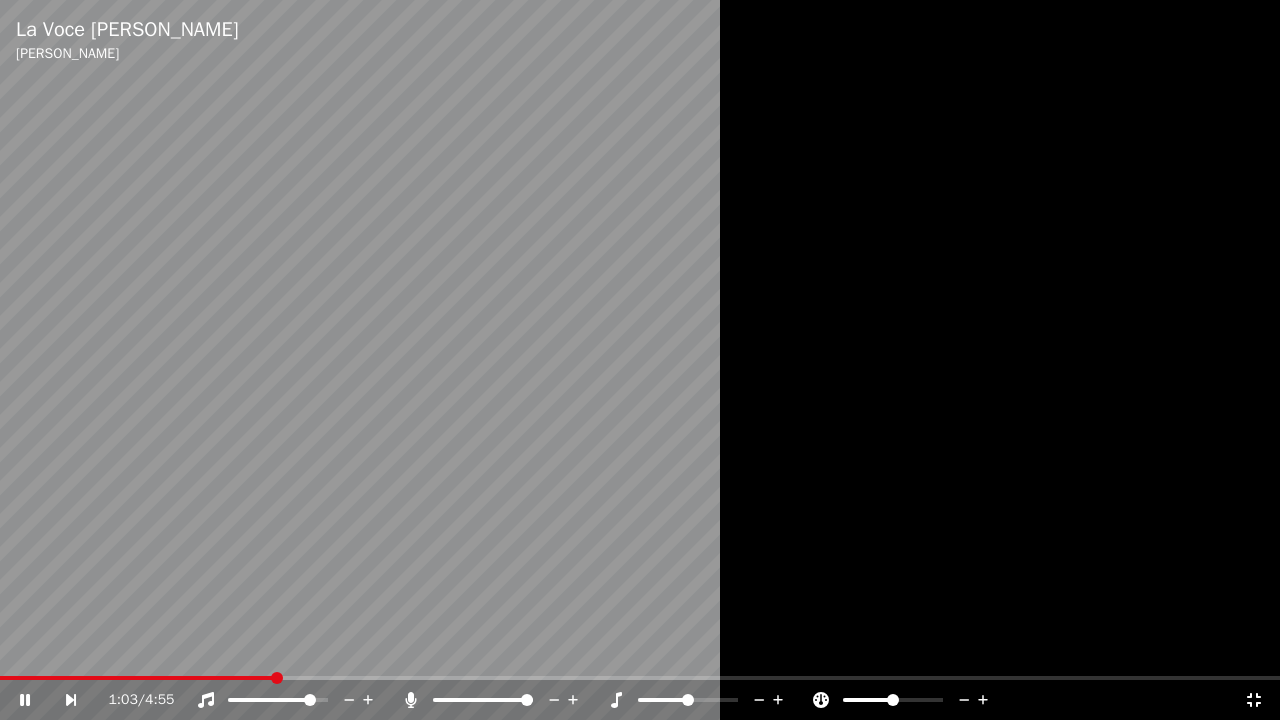 click 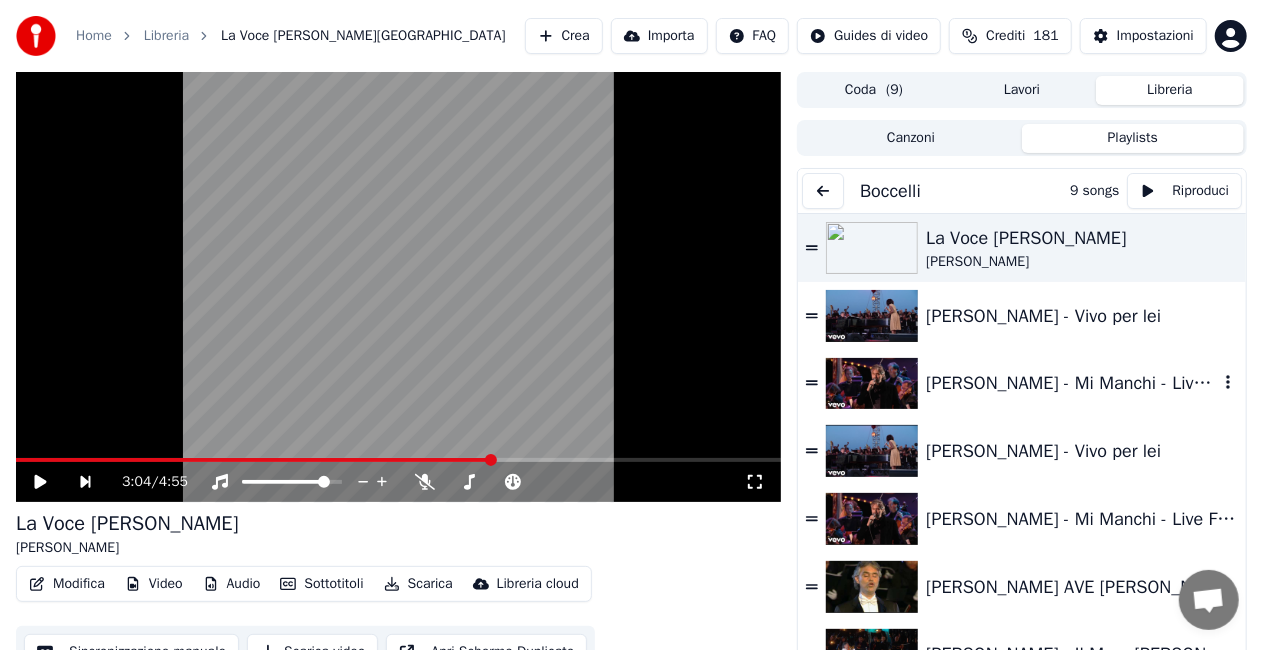 click on "[PERSON_NAME] - Mi Manchi - Live From [GEOGRAPHIC_DATA], [GEOGRAPHIC_DATA] / 2006" at bounding box center [1072, 383] 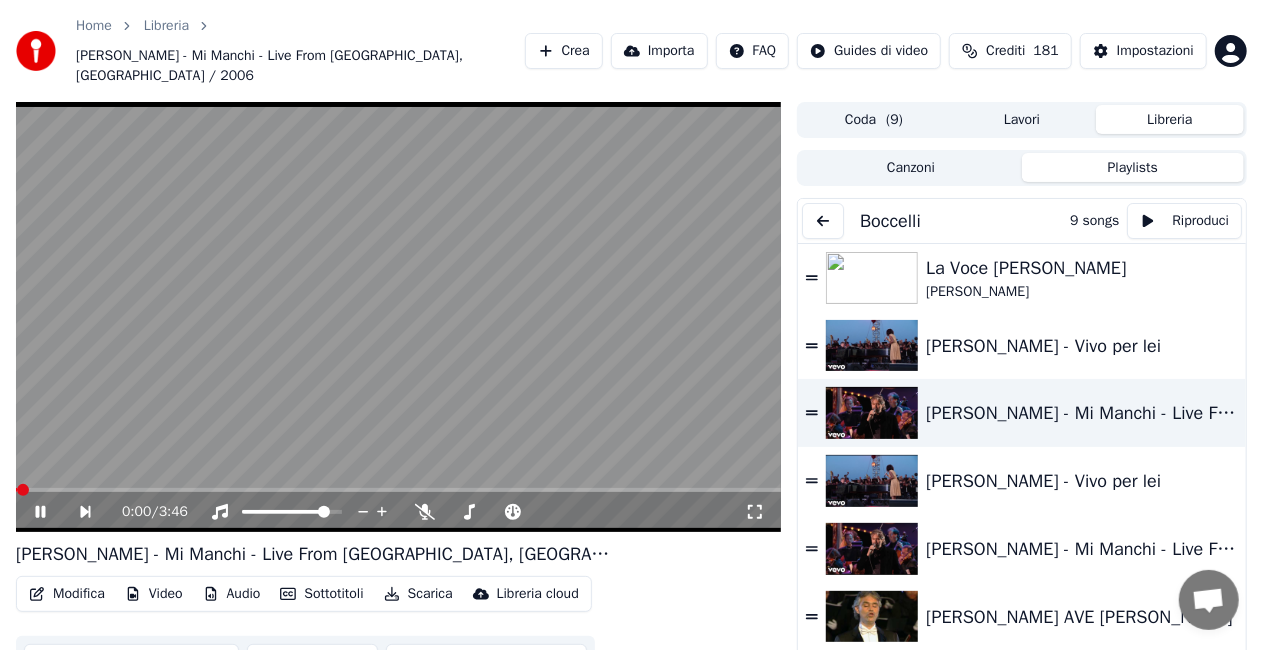 click 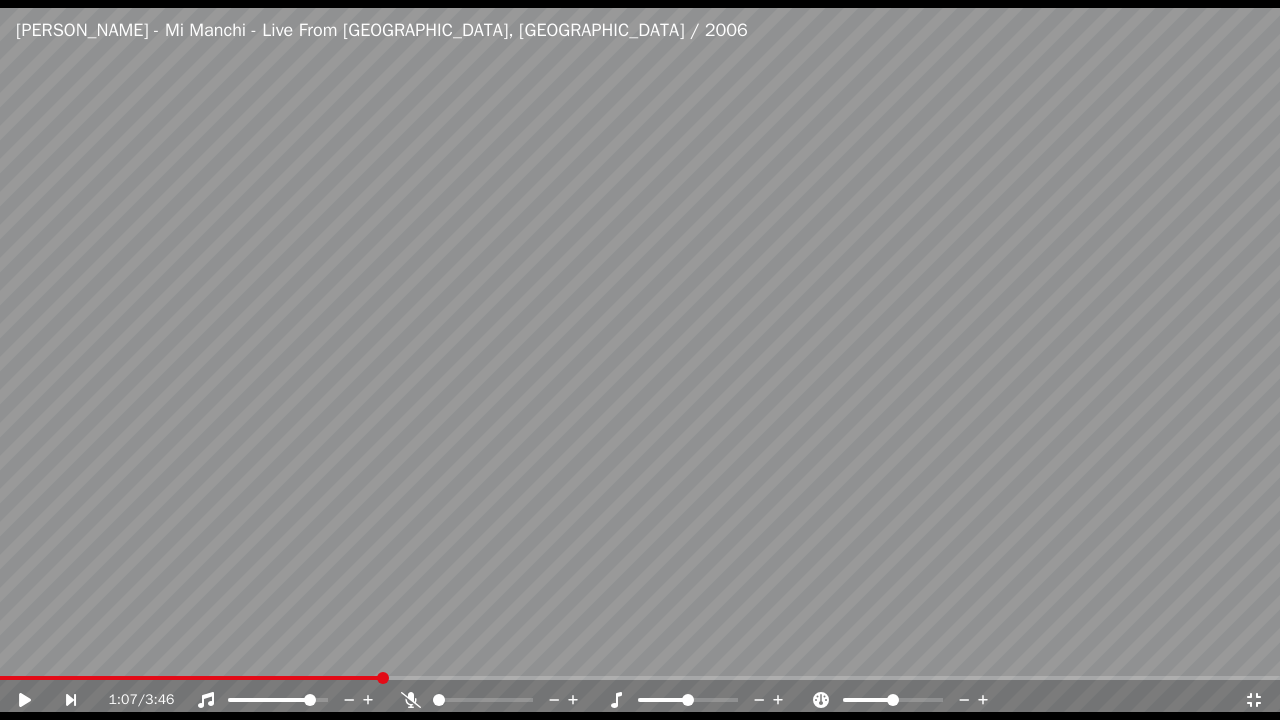 click 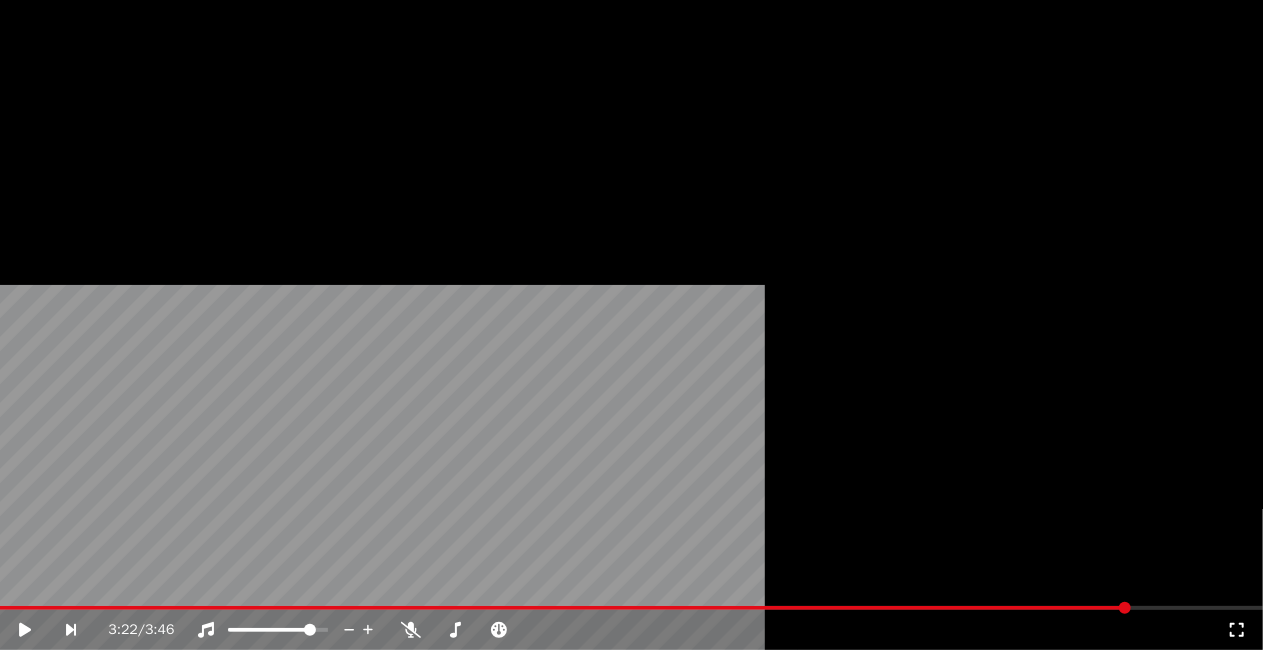 click 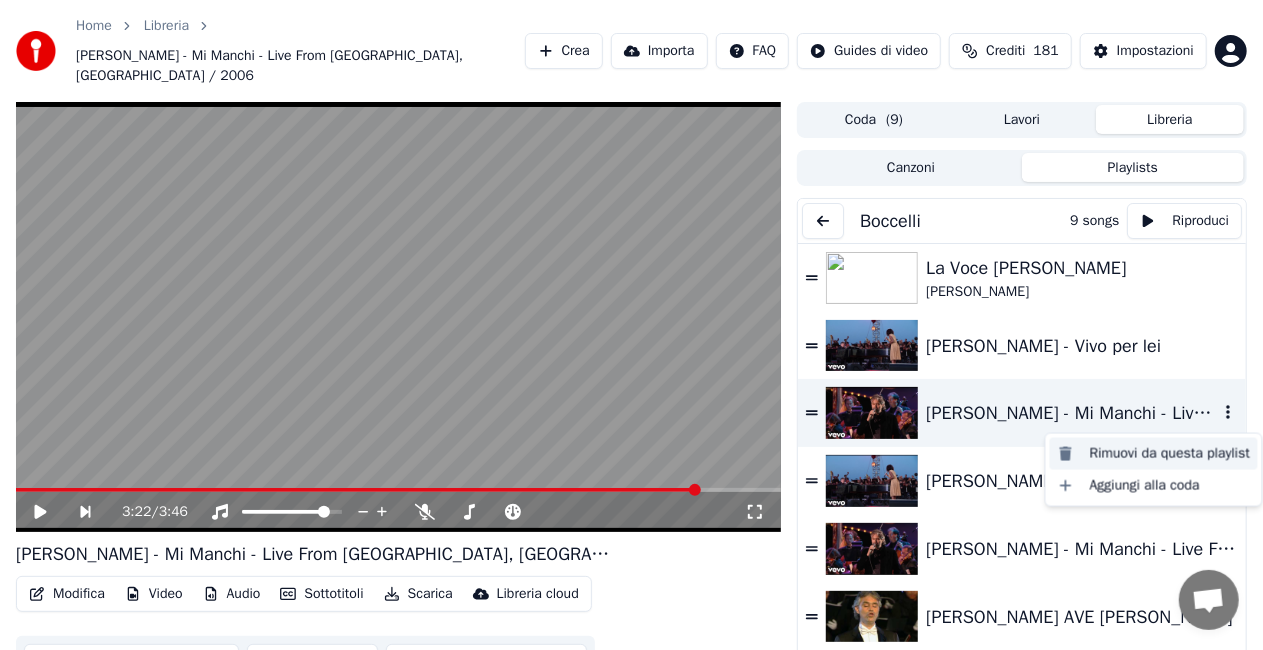 click on "Rimuovi da questa playlist" at bounding box center (1154, 454) 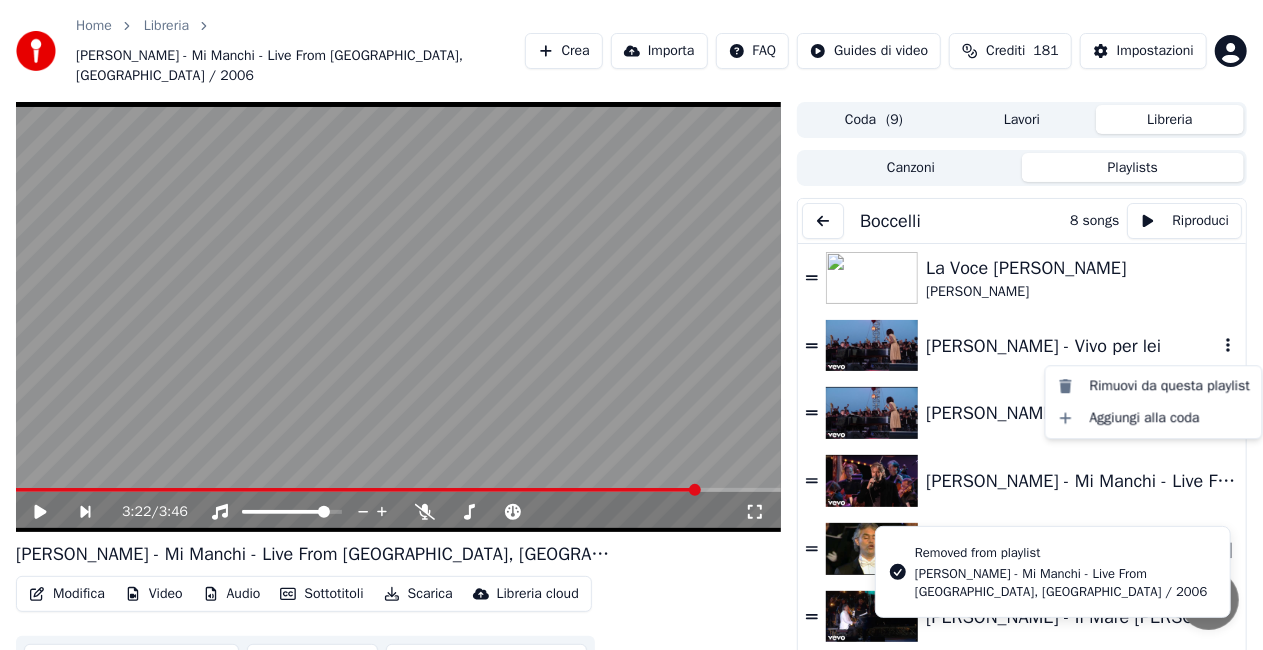 click 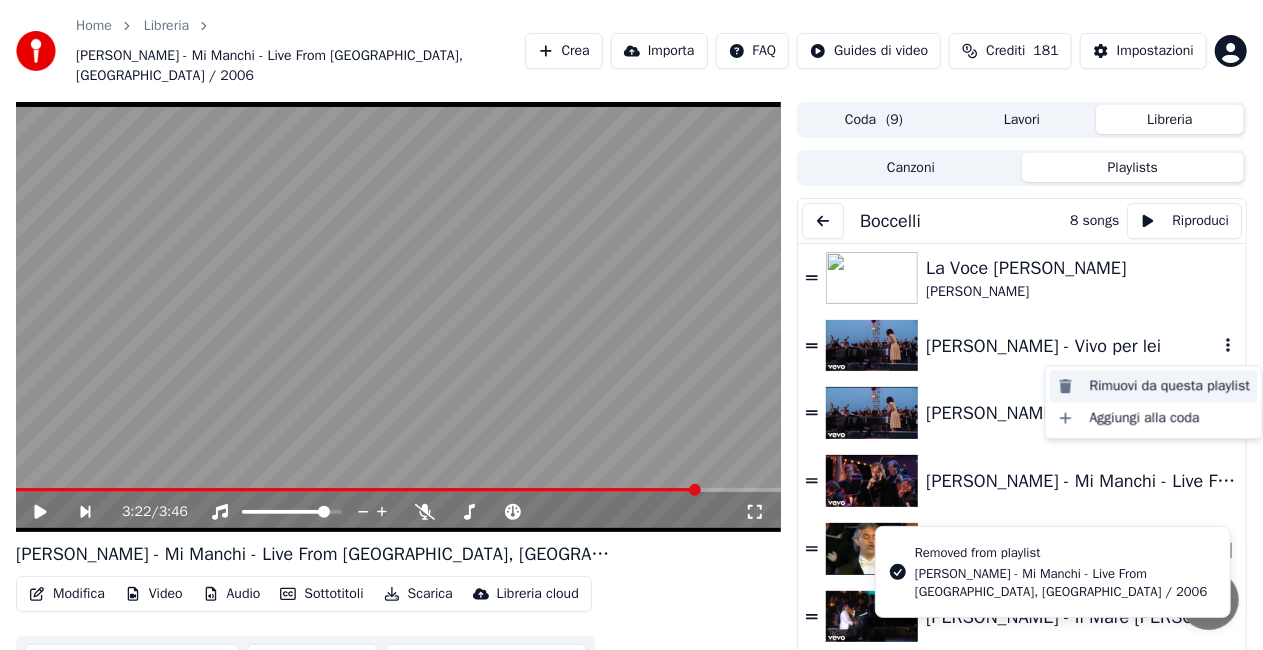 click on "Rimuovi da questa playlist" at bounding box center (1154, 386) 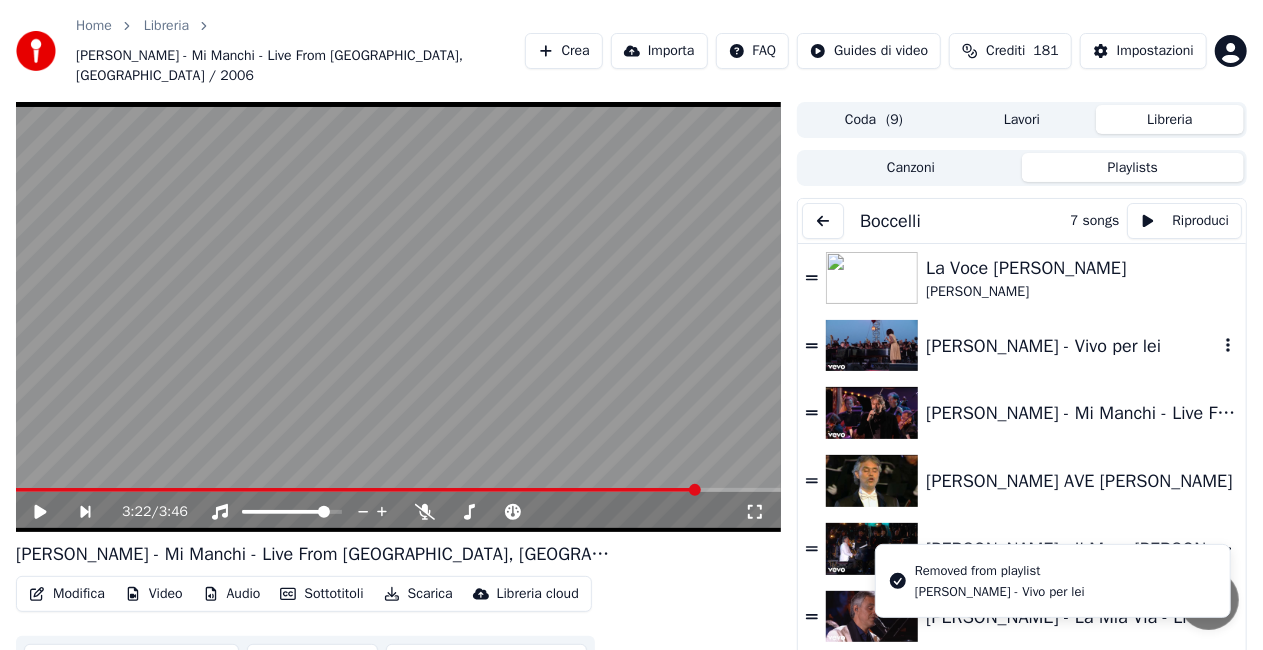 click on "[PERSON_NAME] - Vivo per lei" at bounding box center [1022, 346] 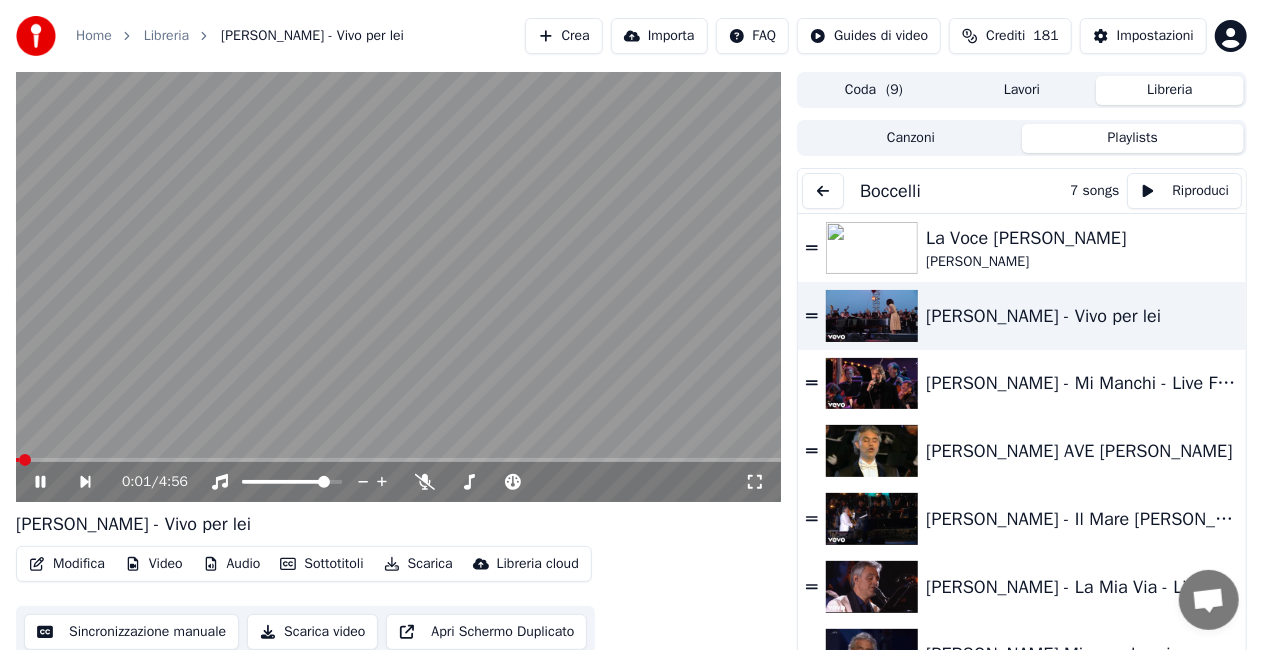 click on "0:01  /  4:56" at bounding box center [398, 482] 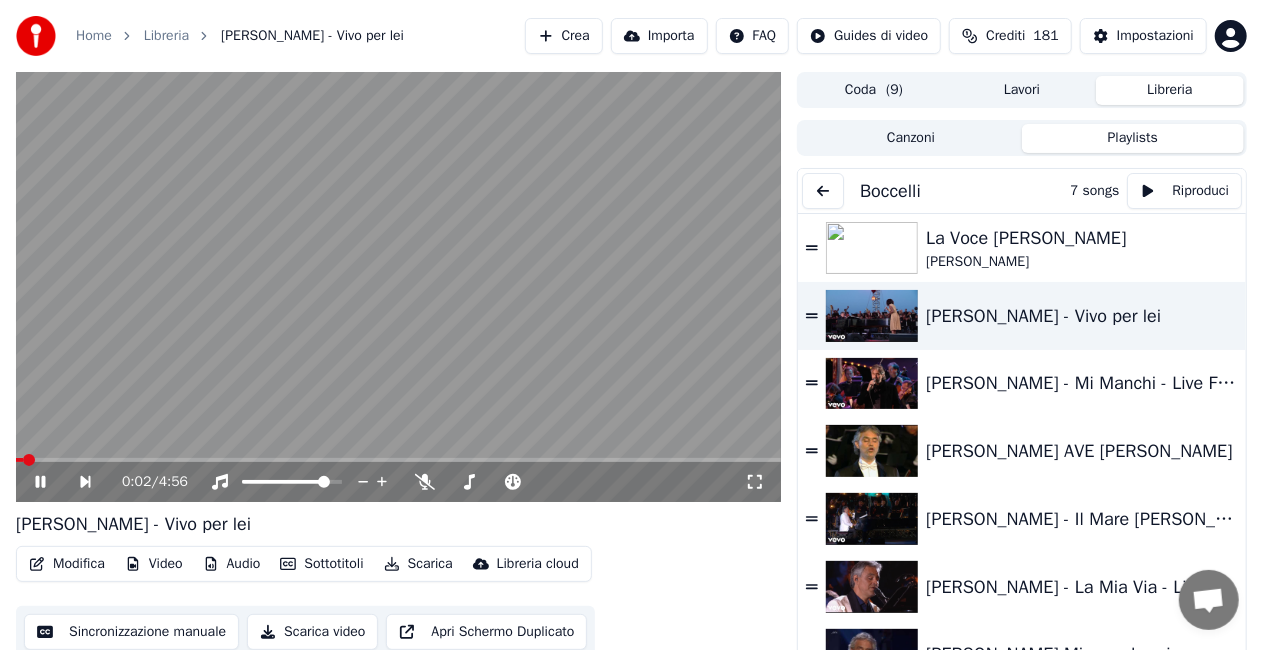 click 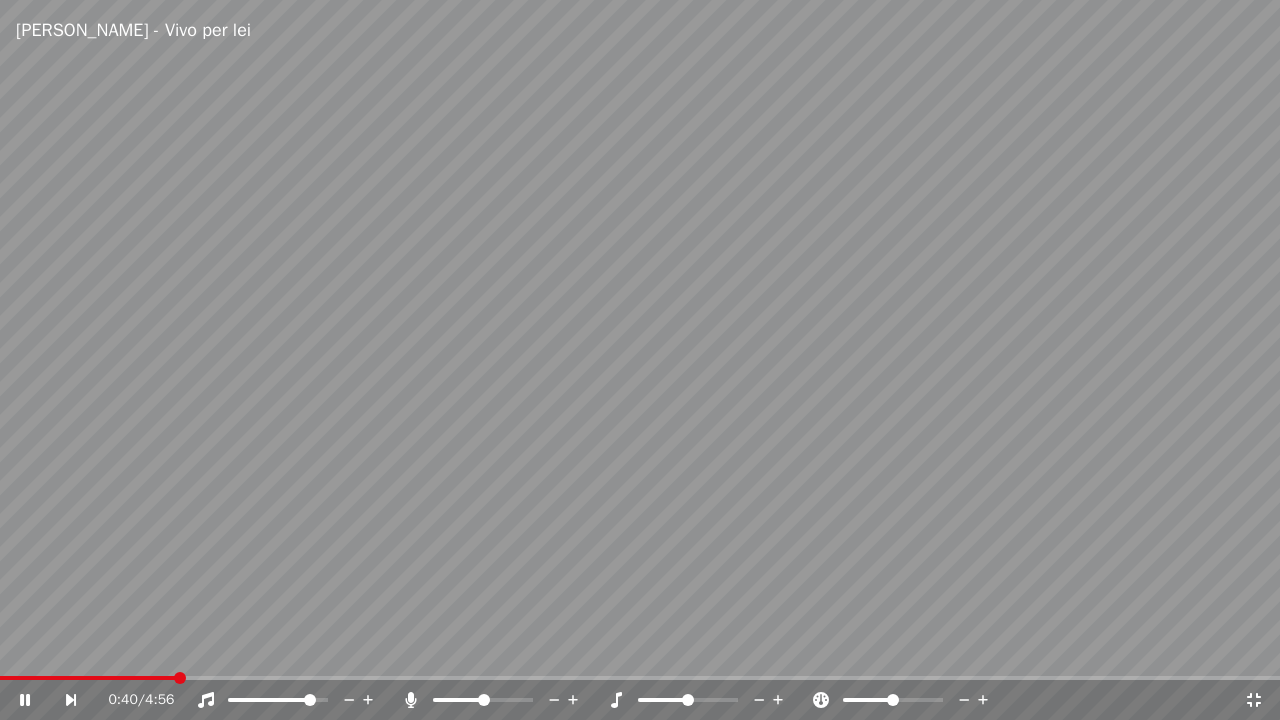 click at bounding box center (484, 700) 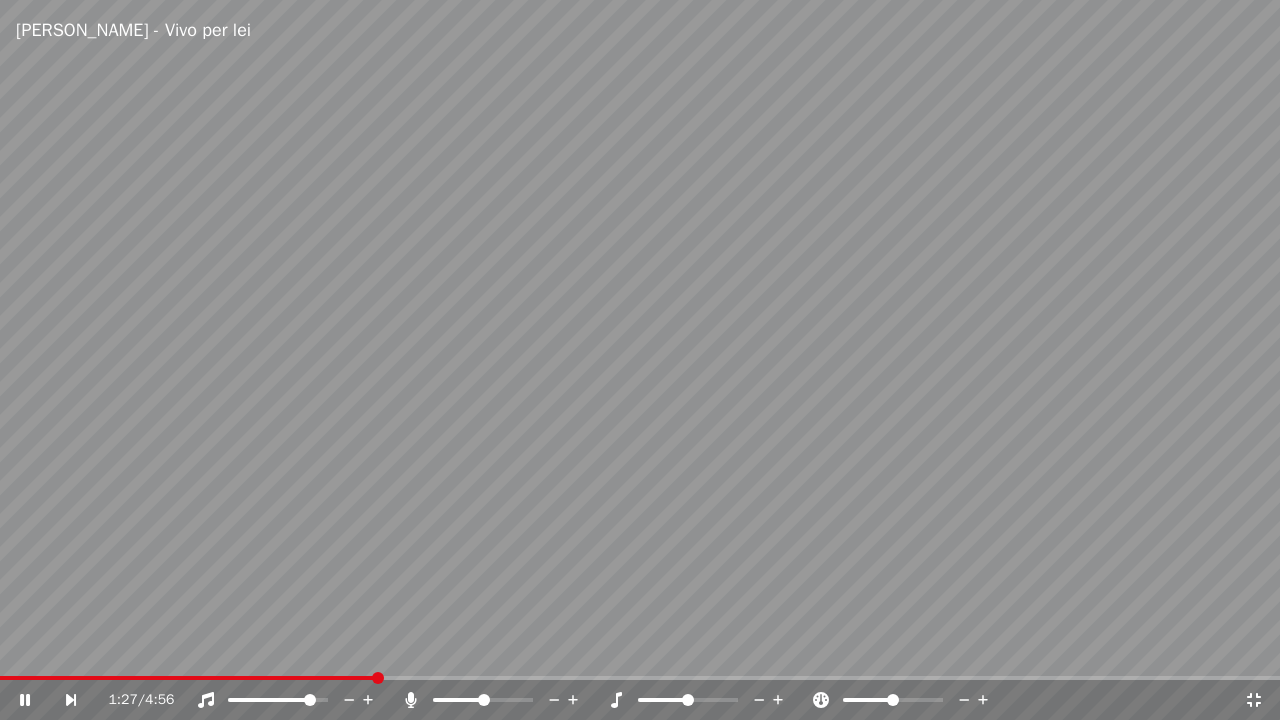 click at bounding box center (187, 678) 